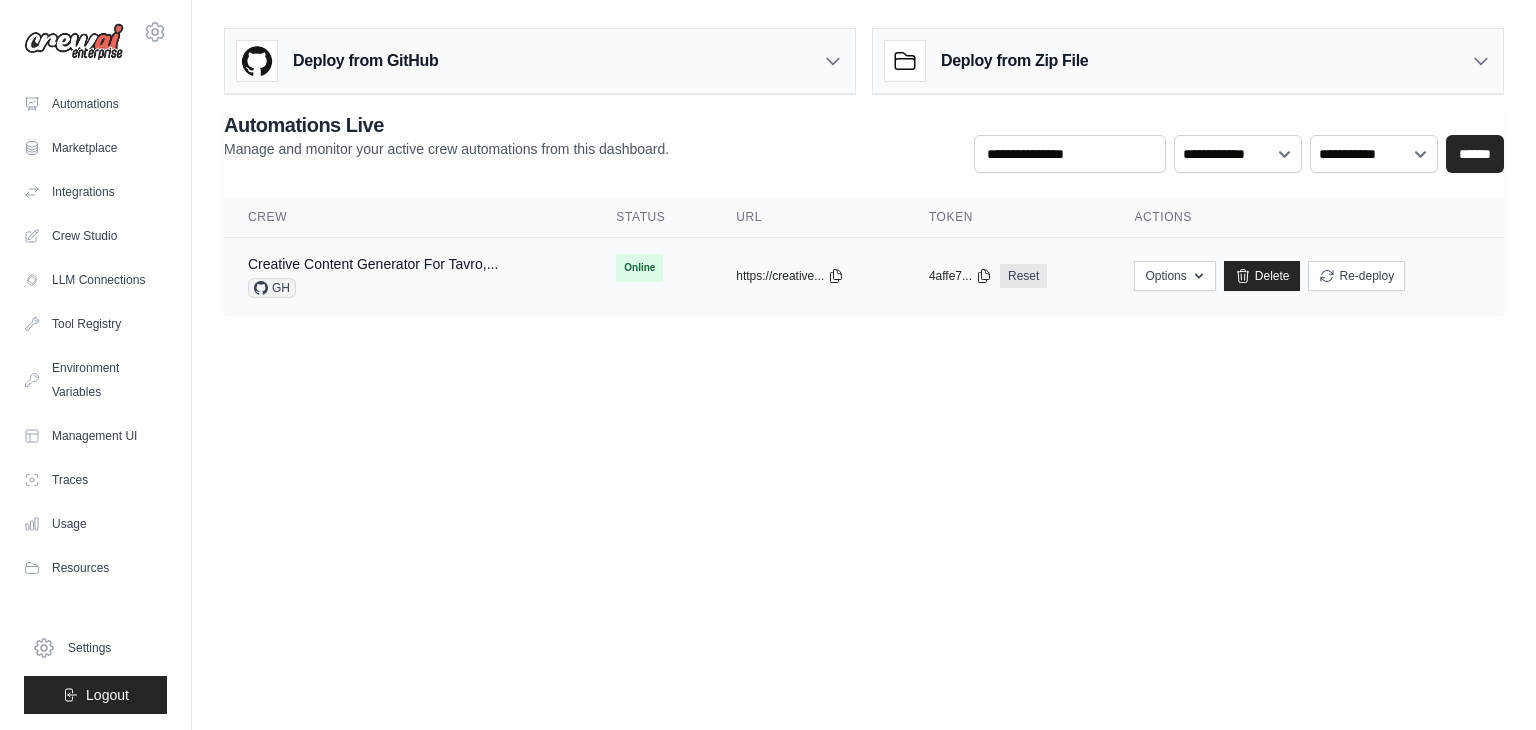 scroll, scrollTop: 0, scrollLeft: 0, axis: both 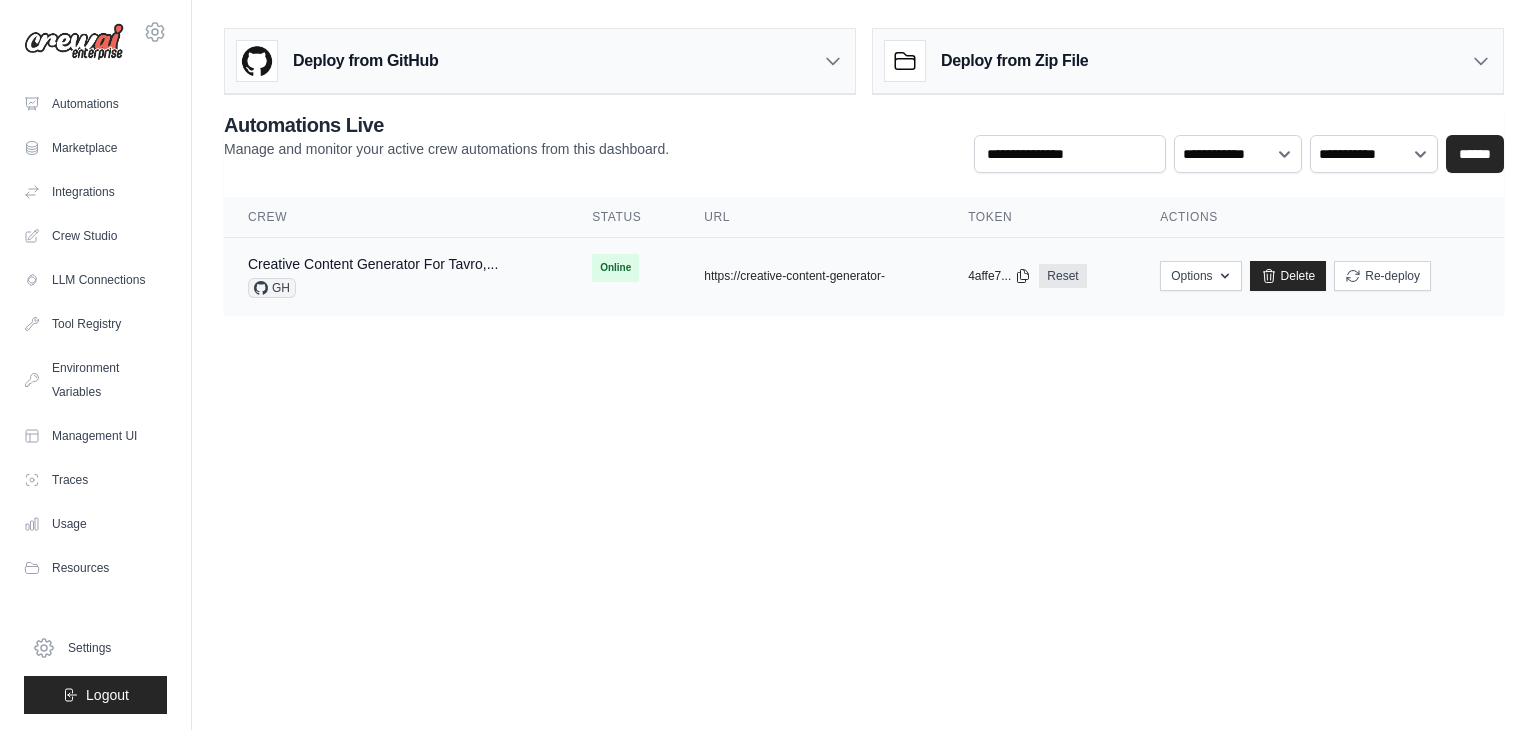 click on "GH" at bounding box center (373, 288) 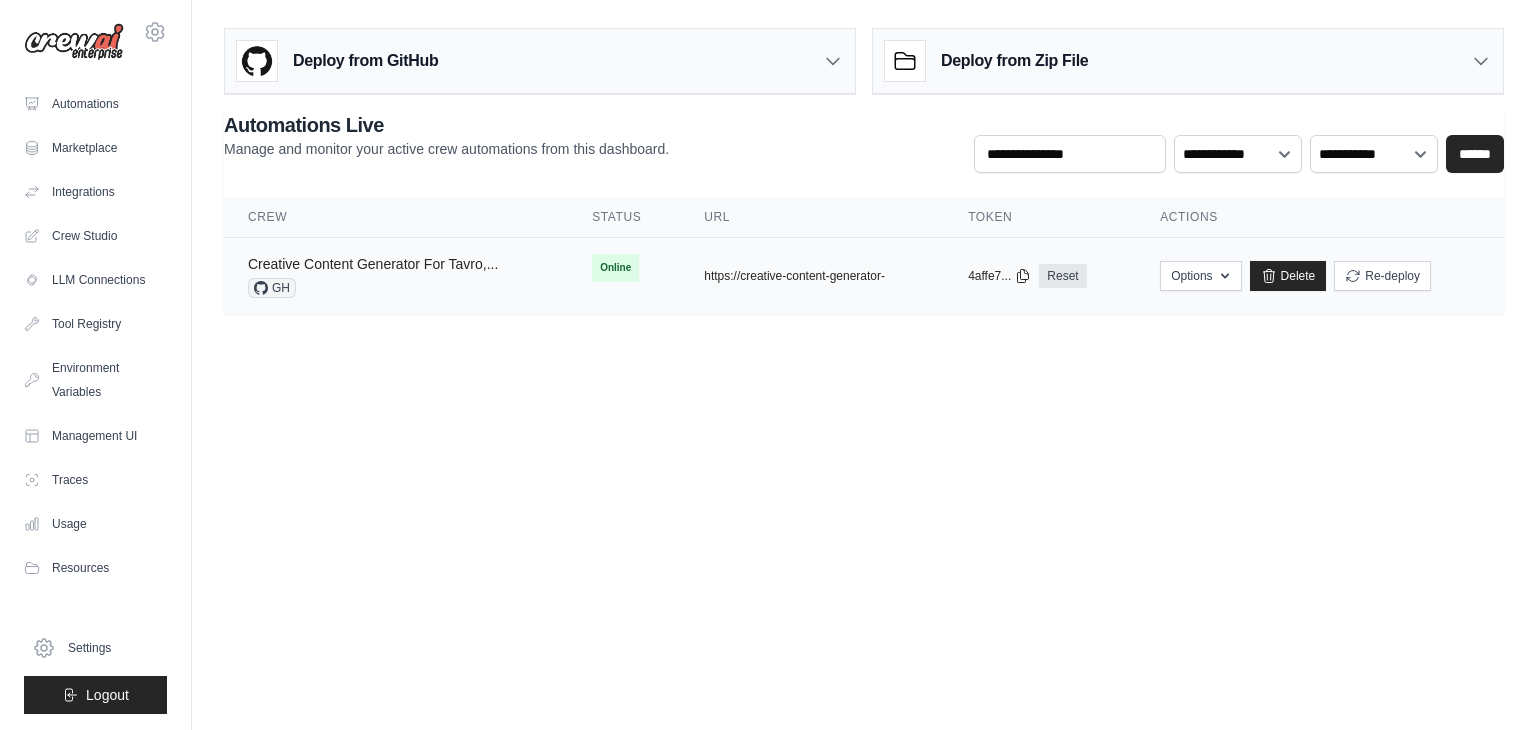 click on "Creative Content Generator For Tavro,..." at bounding box center (373, 264) 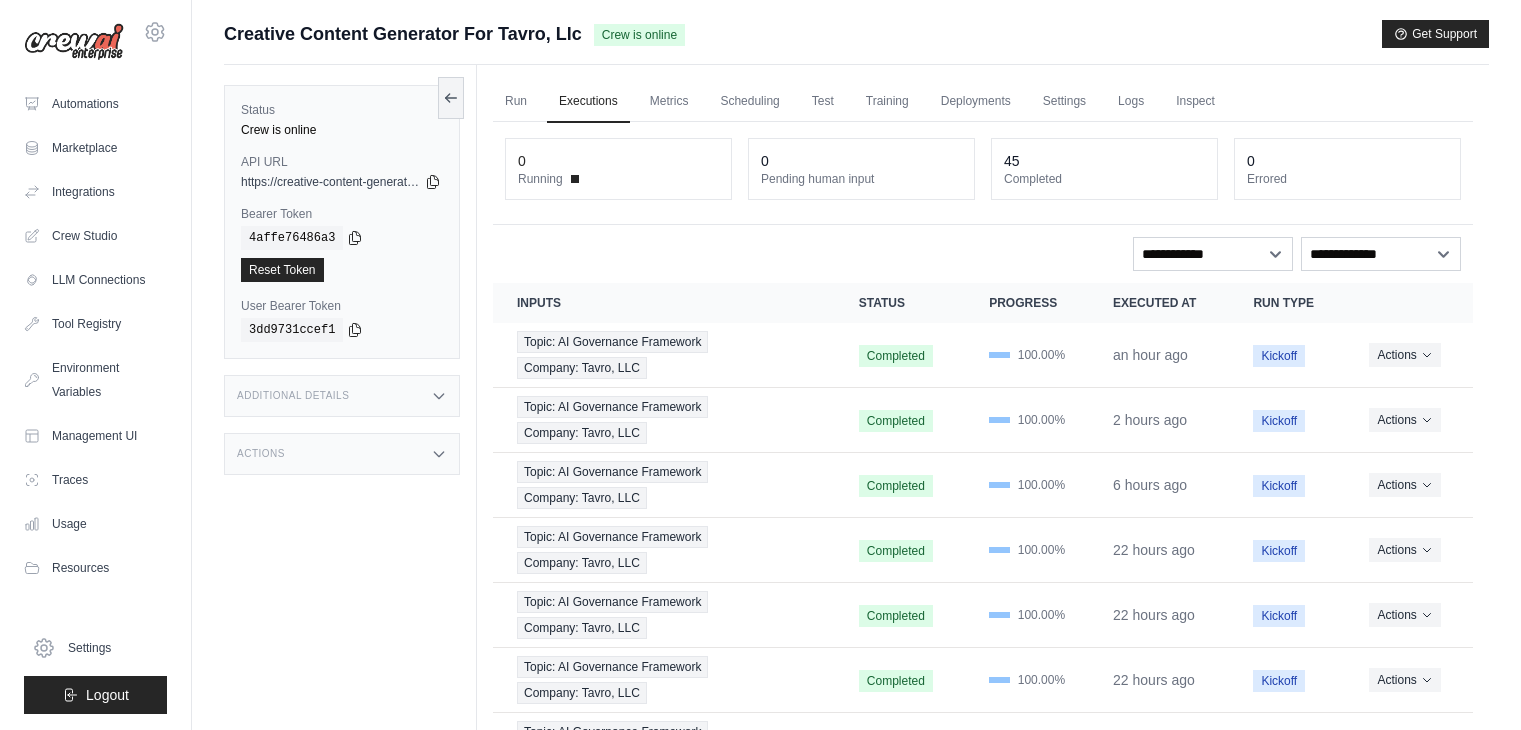 scroll, scrollTop: 0, scrollLeft: 0, axis: both 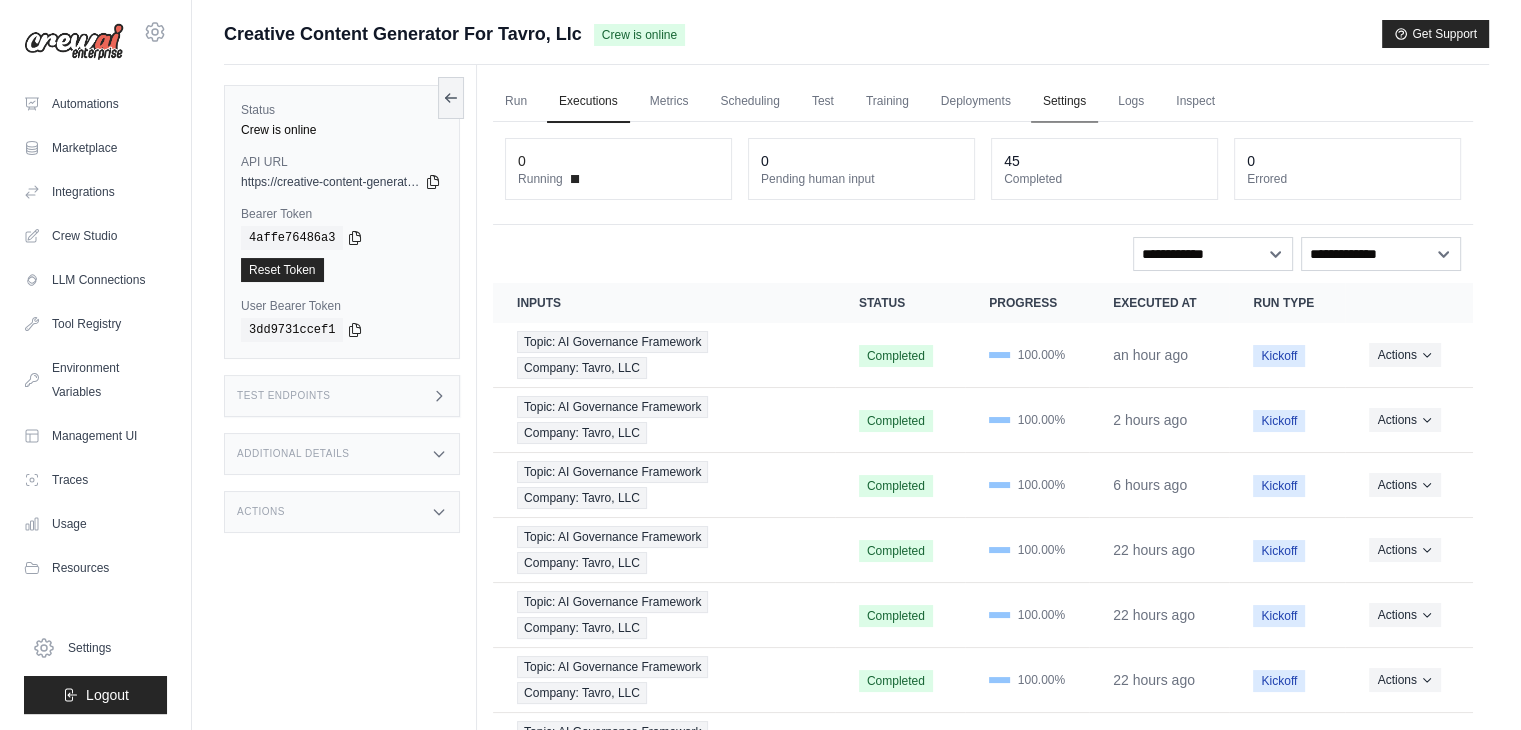 click on "Settings" at bounding box center (1064, 102) 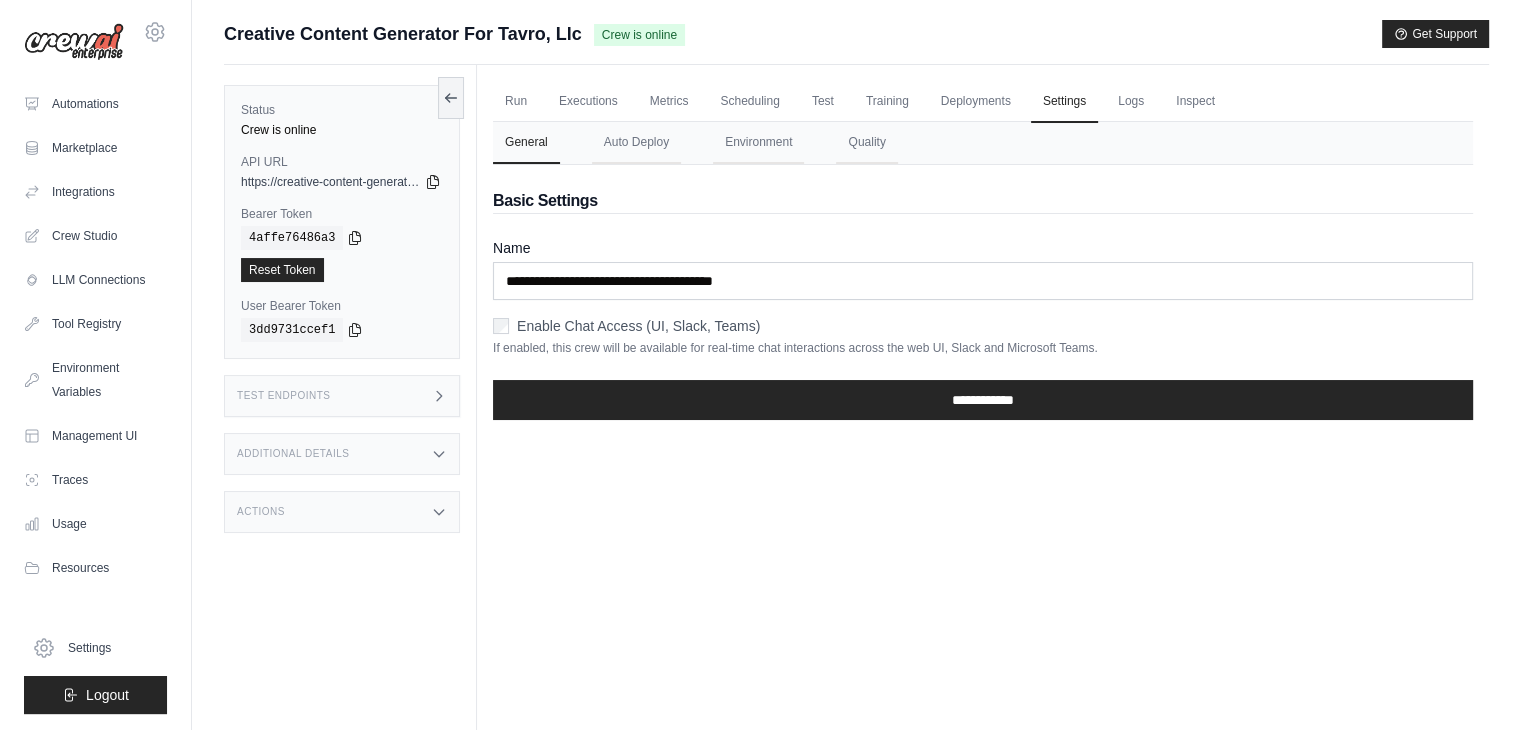 click on "Run
Executions
Metrics
Scheduling
Test
Training
Deployments
Settings
Logs
Inspect" at bounding box center [983, 101] 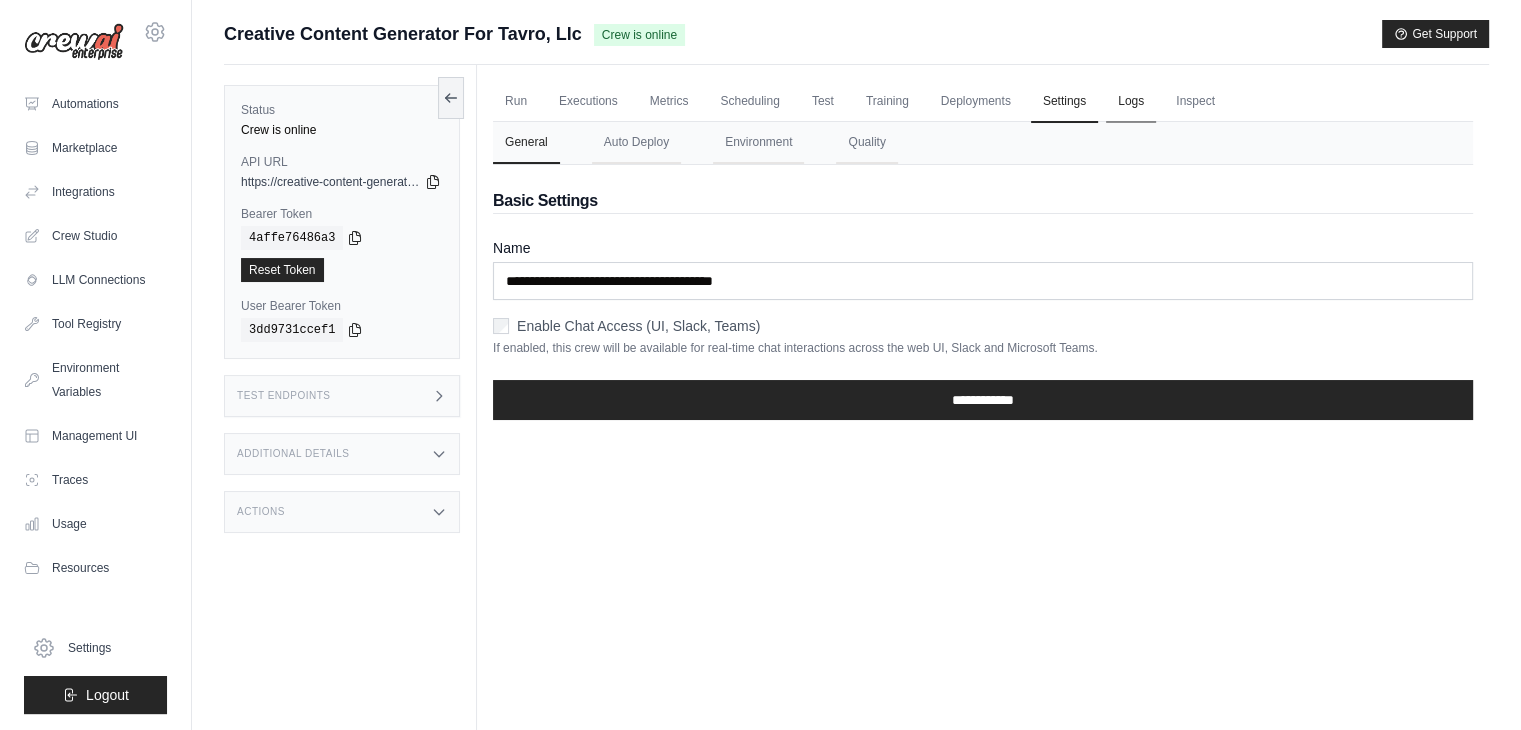 click on "Logs" at bounding box center [1131, 102] 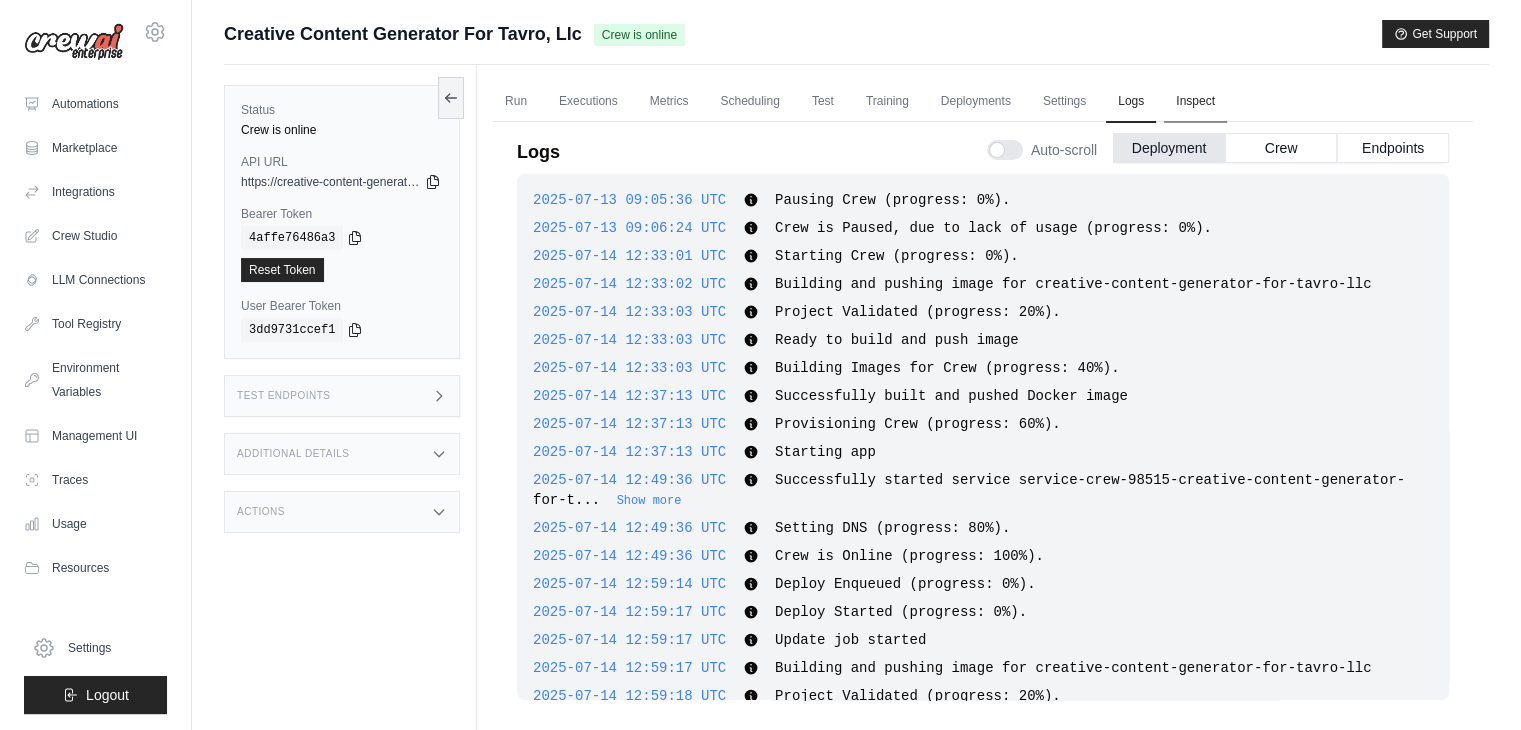 scroll, scrollTop: 226, scrollLeft: 0, axis: vertical 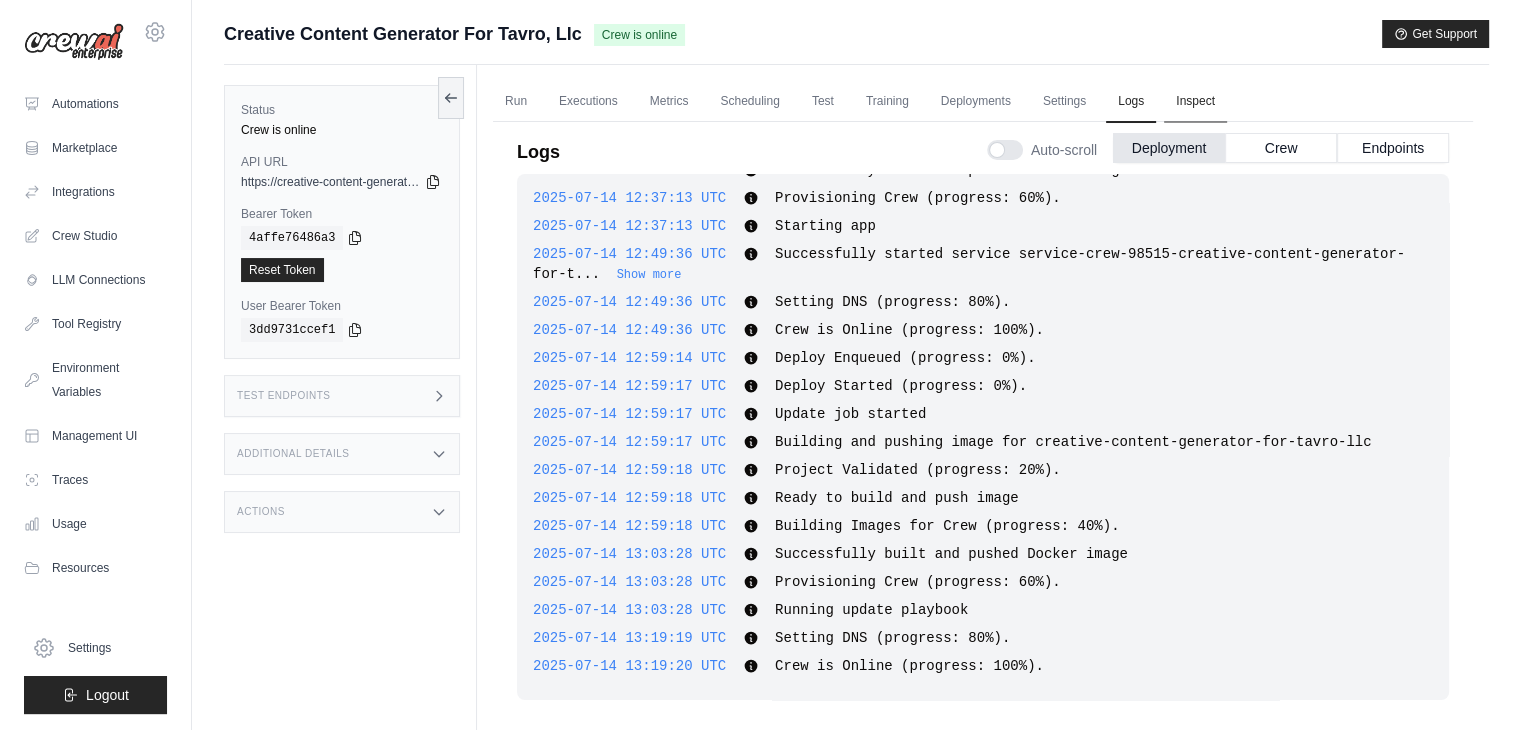click on "Inspect" at bounding box center (1195, 102) 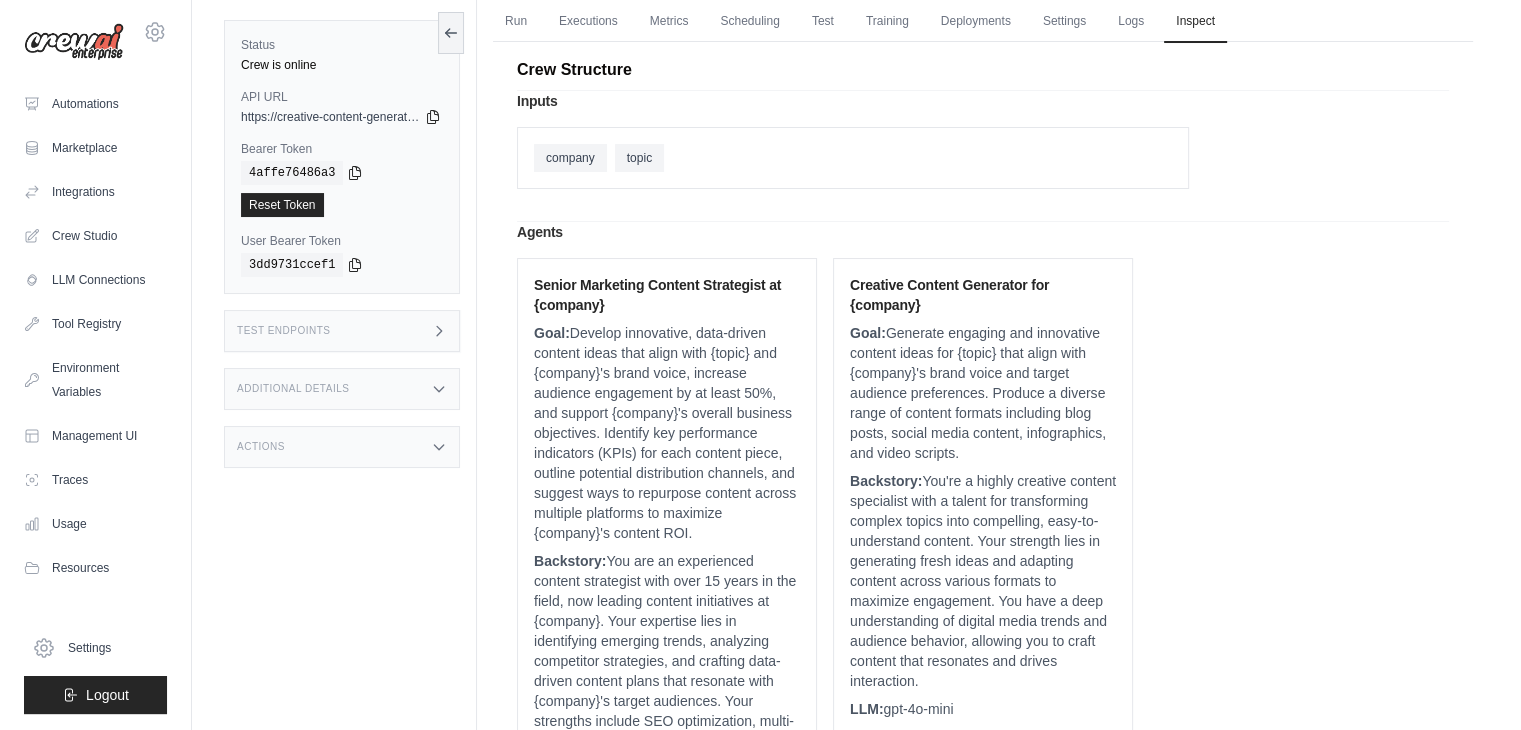 scroll, scrollTop: 0, scrollLeft: 0, axis: both 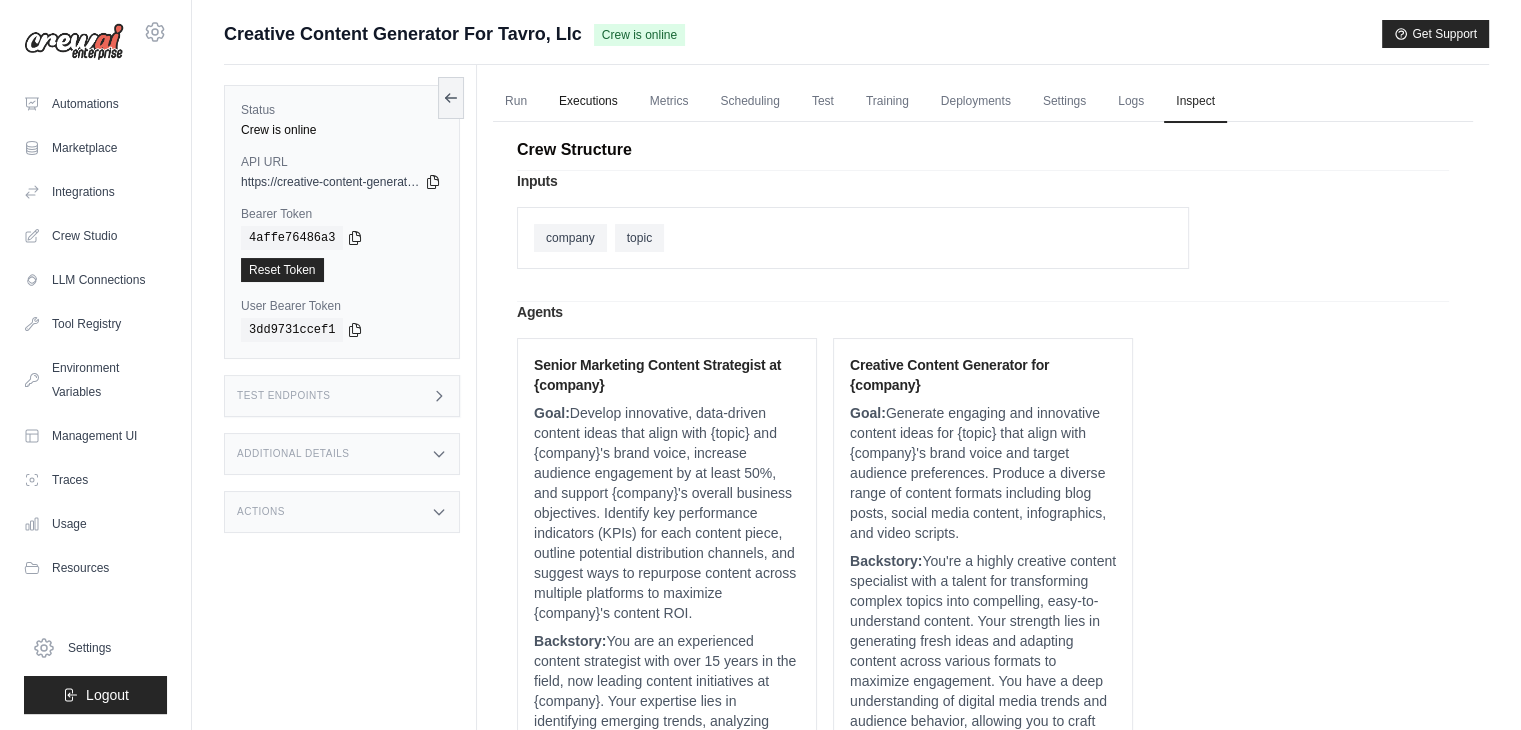 click on "Executions" at bounding box center [588, 102] 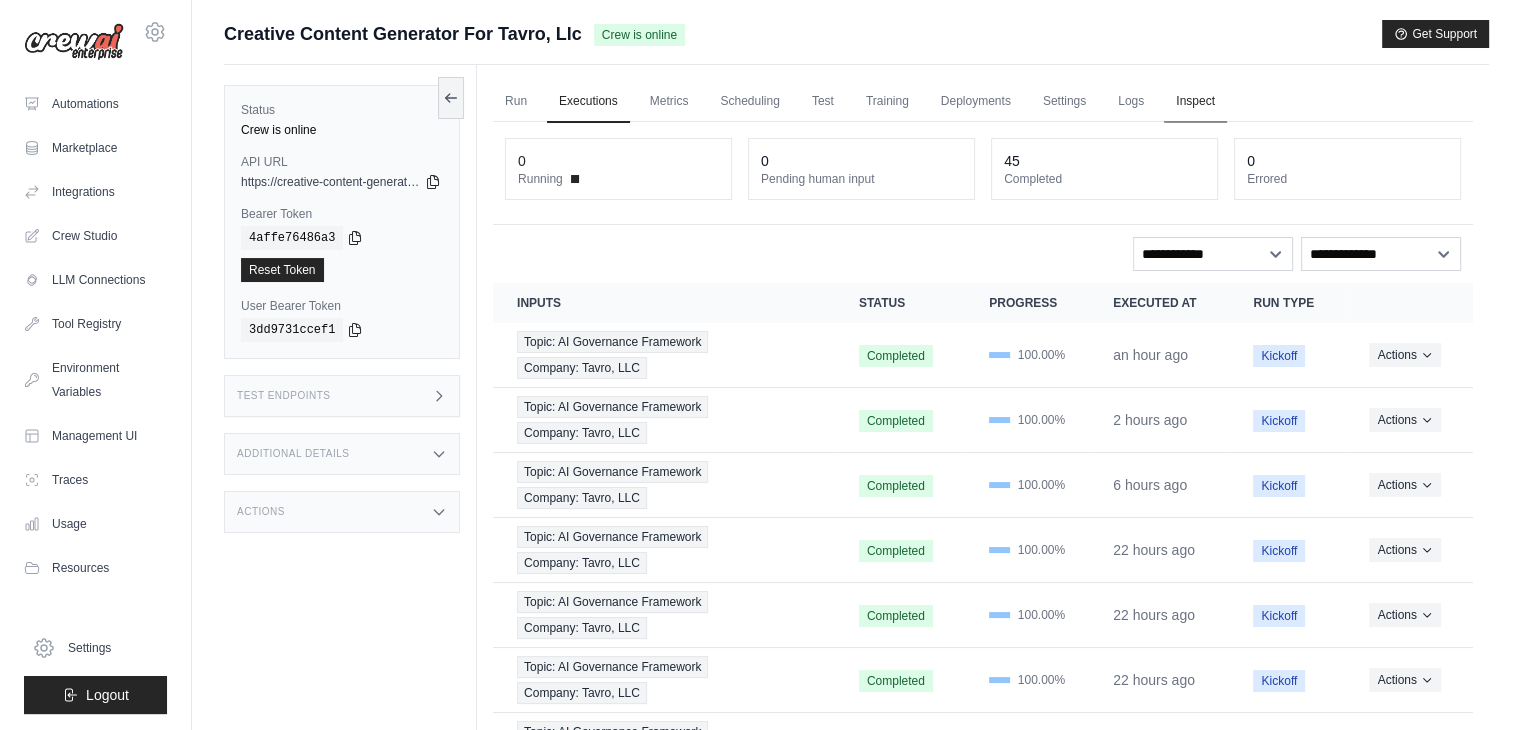 click on "Inspect" at bounding box center (1195, 102) 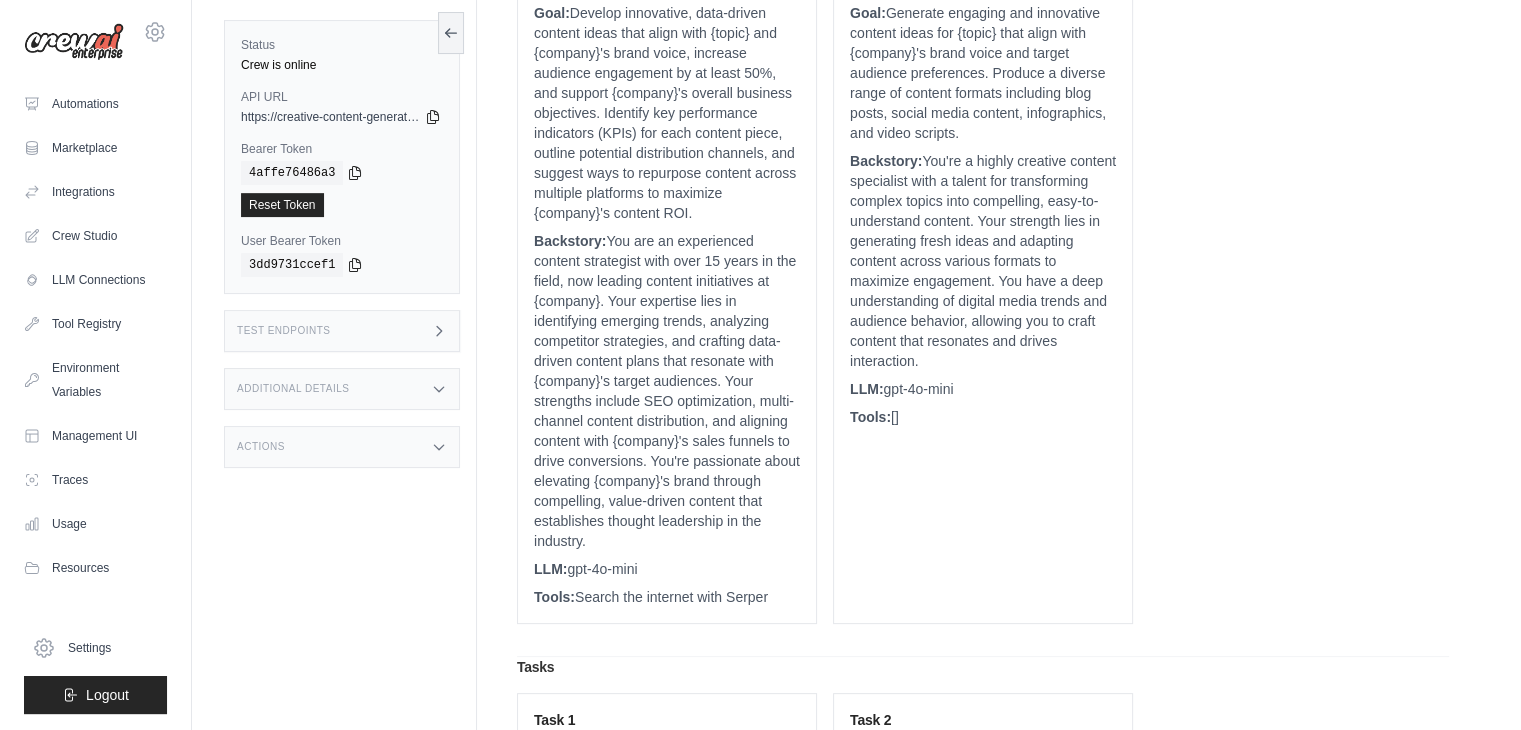 scroll, scrollTop: 0, scrollLeft: 0, axis: both 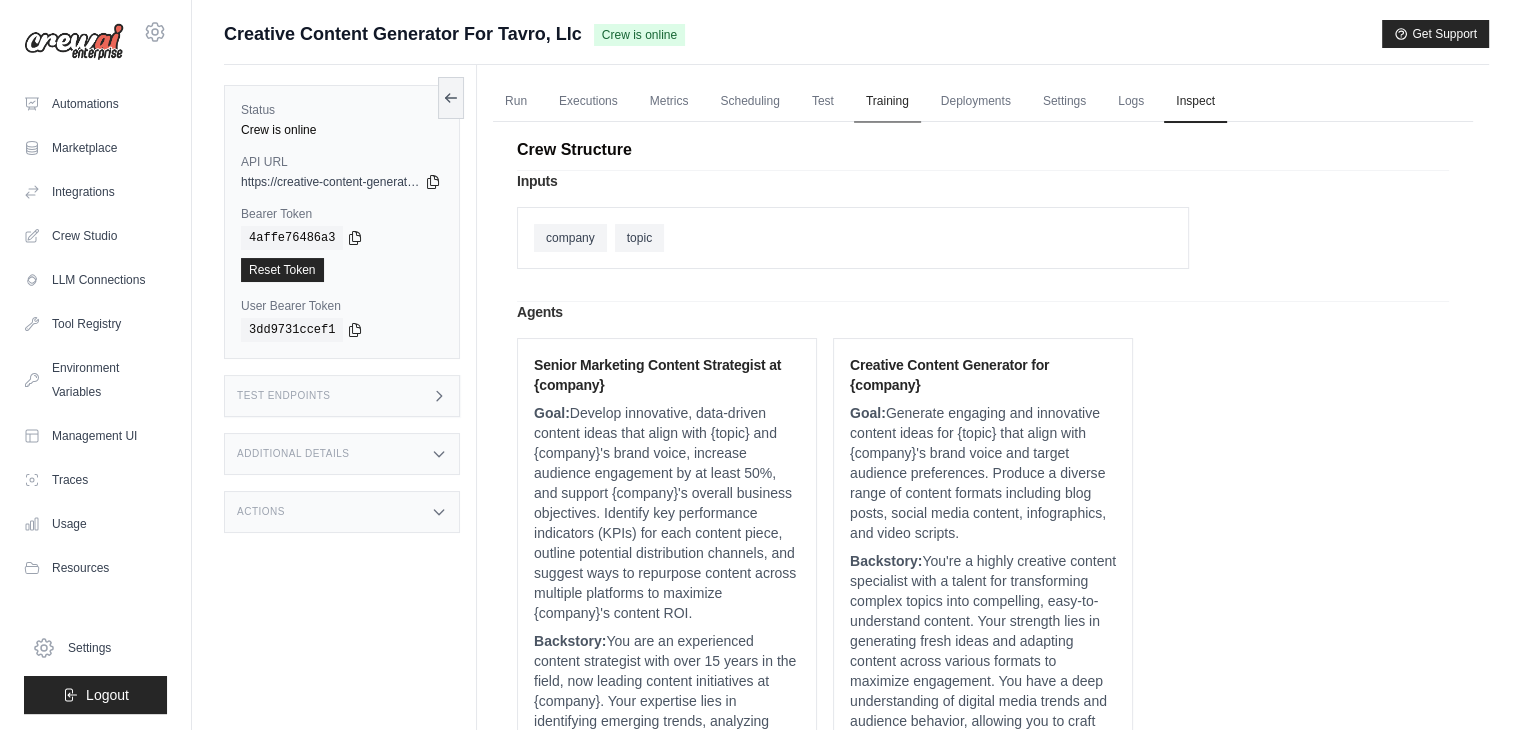 click on "Training" at bounding box center (887, 102) 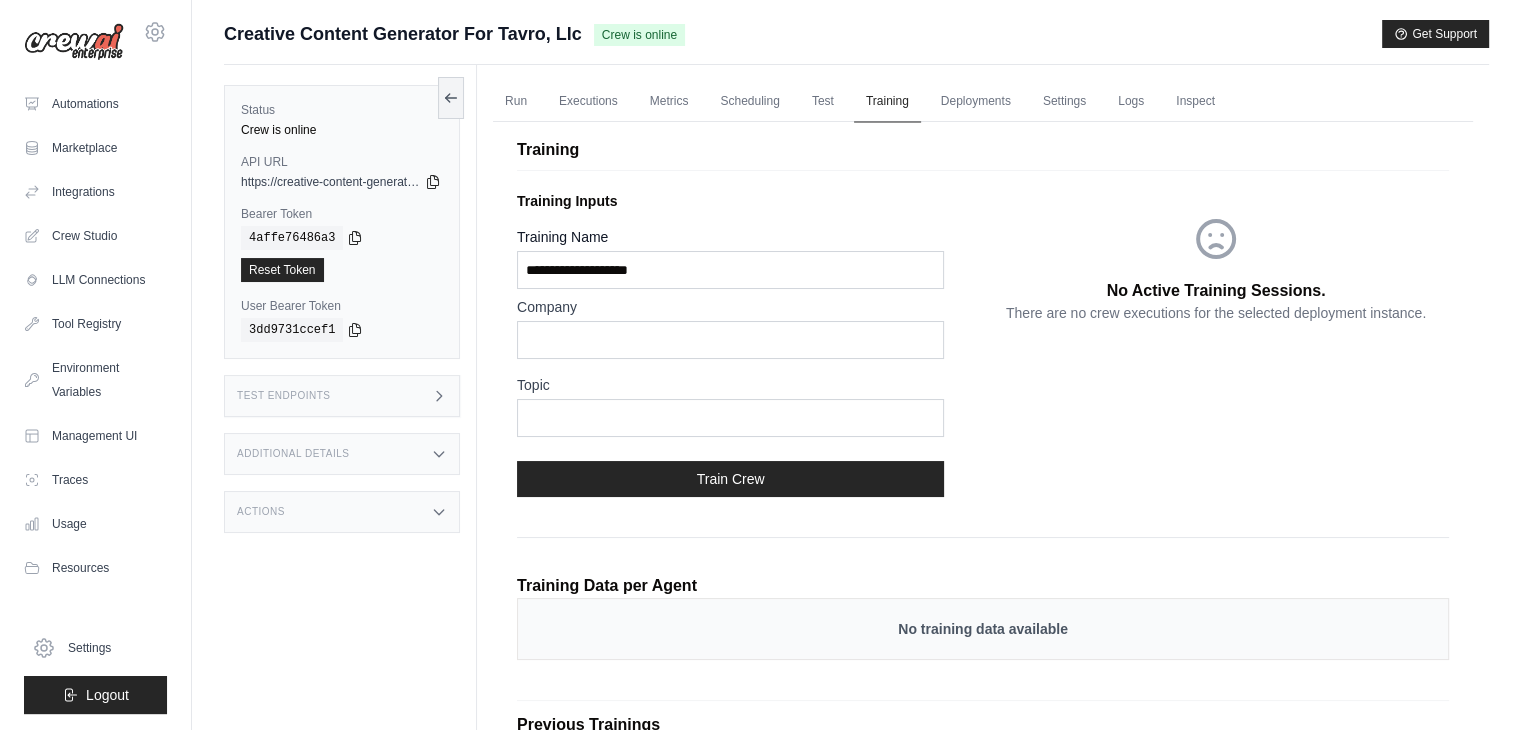 click on "Training" at bounding box center (887, 102) 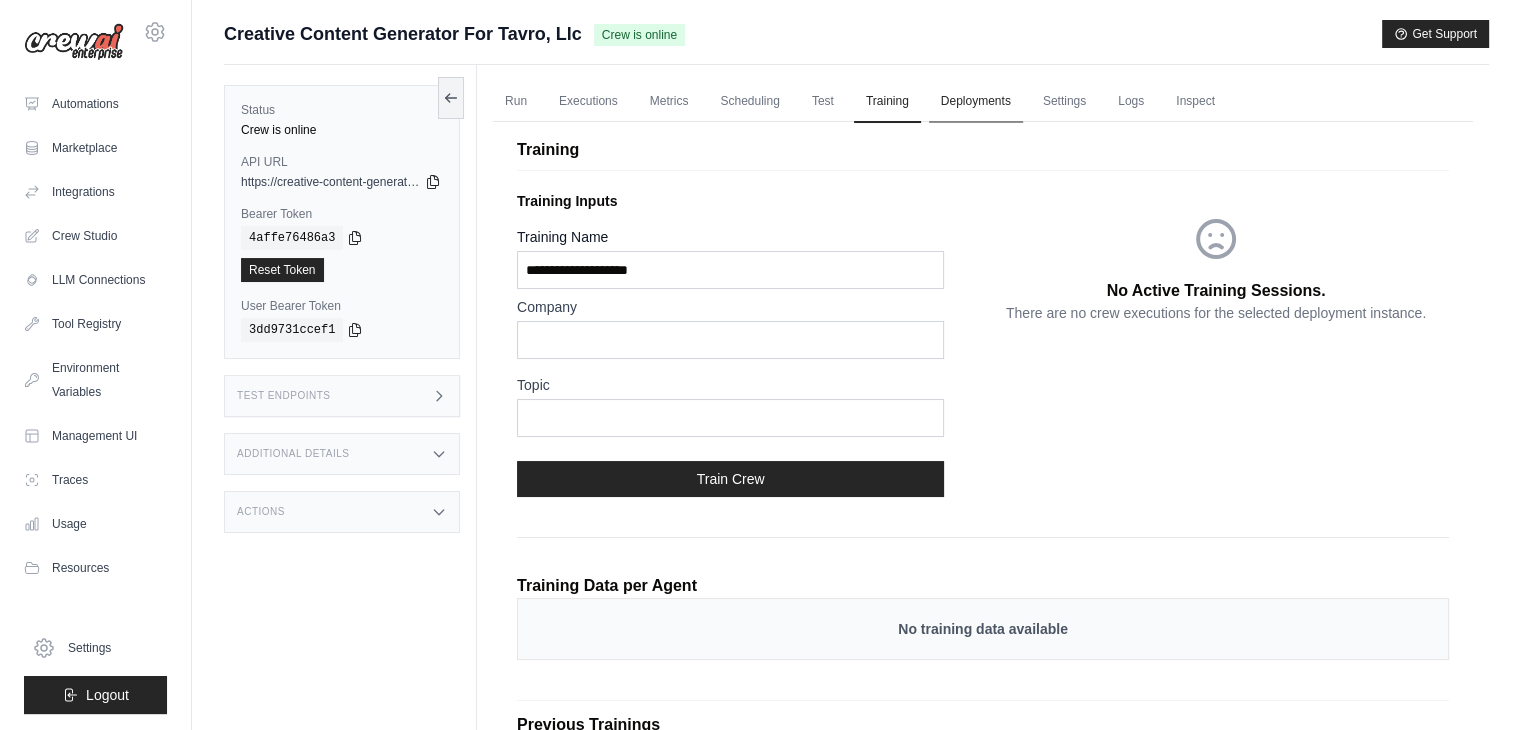 click on "Deployments" at bounding box center (976, 102) 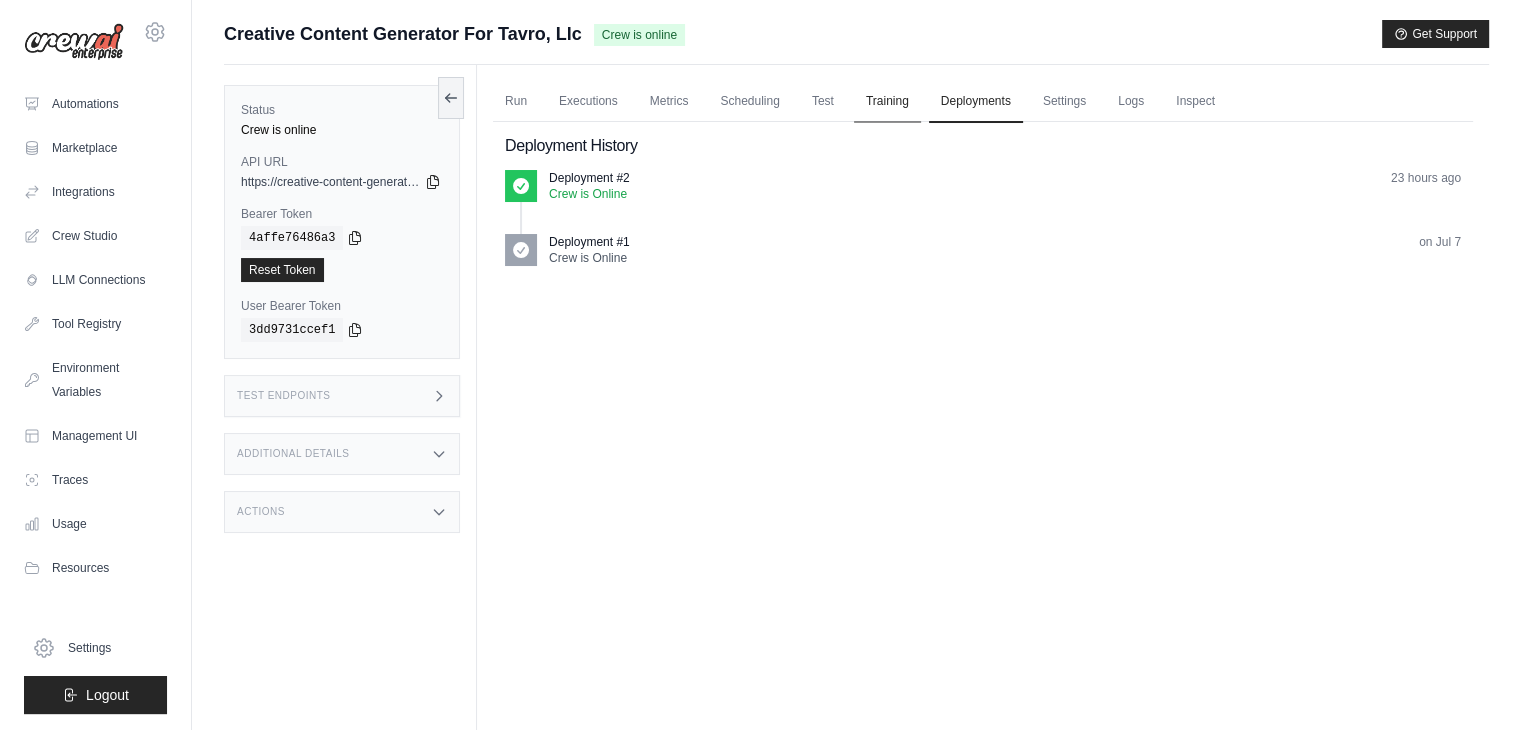 click on "Training" at bounding box center (887, 102) 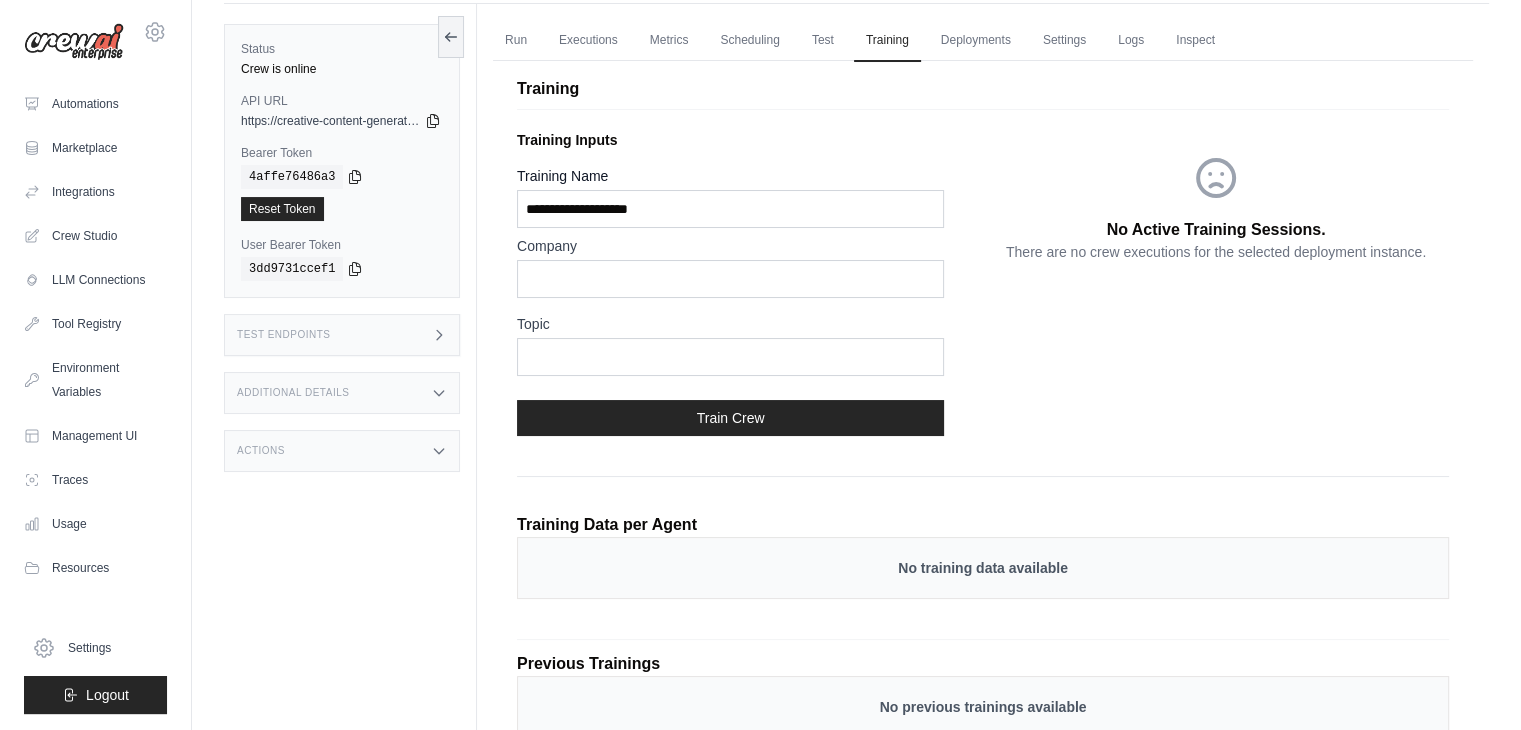 scroll, scrollTop: 0, scrollLeft: 0, axis: both 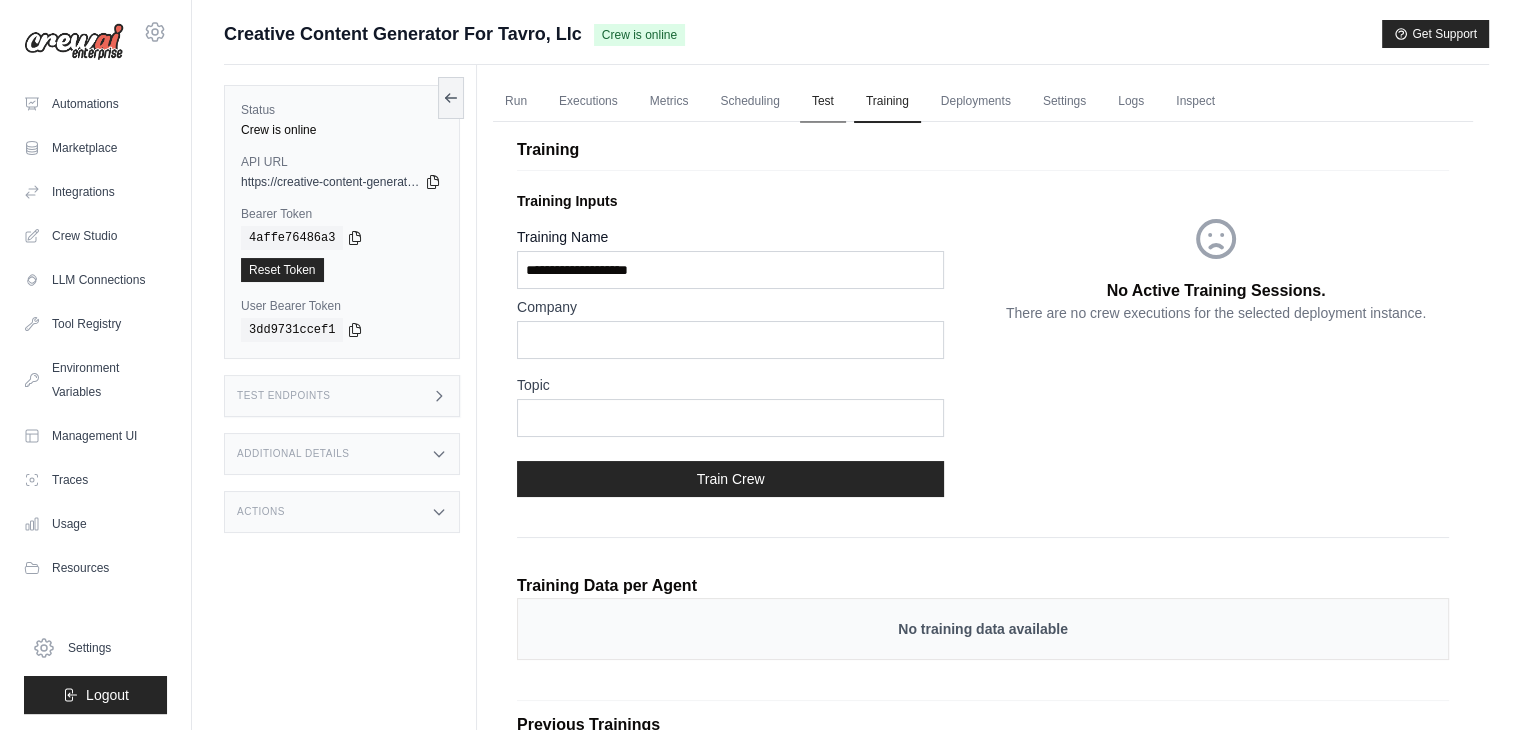 click on "Test" at bounding box center [823, 102] 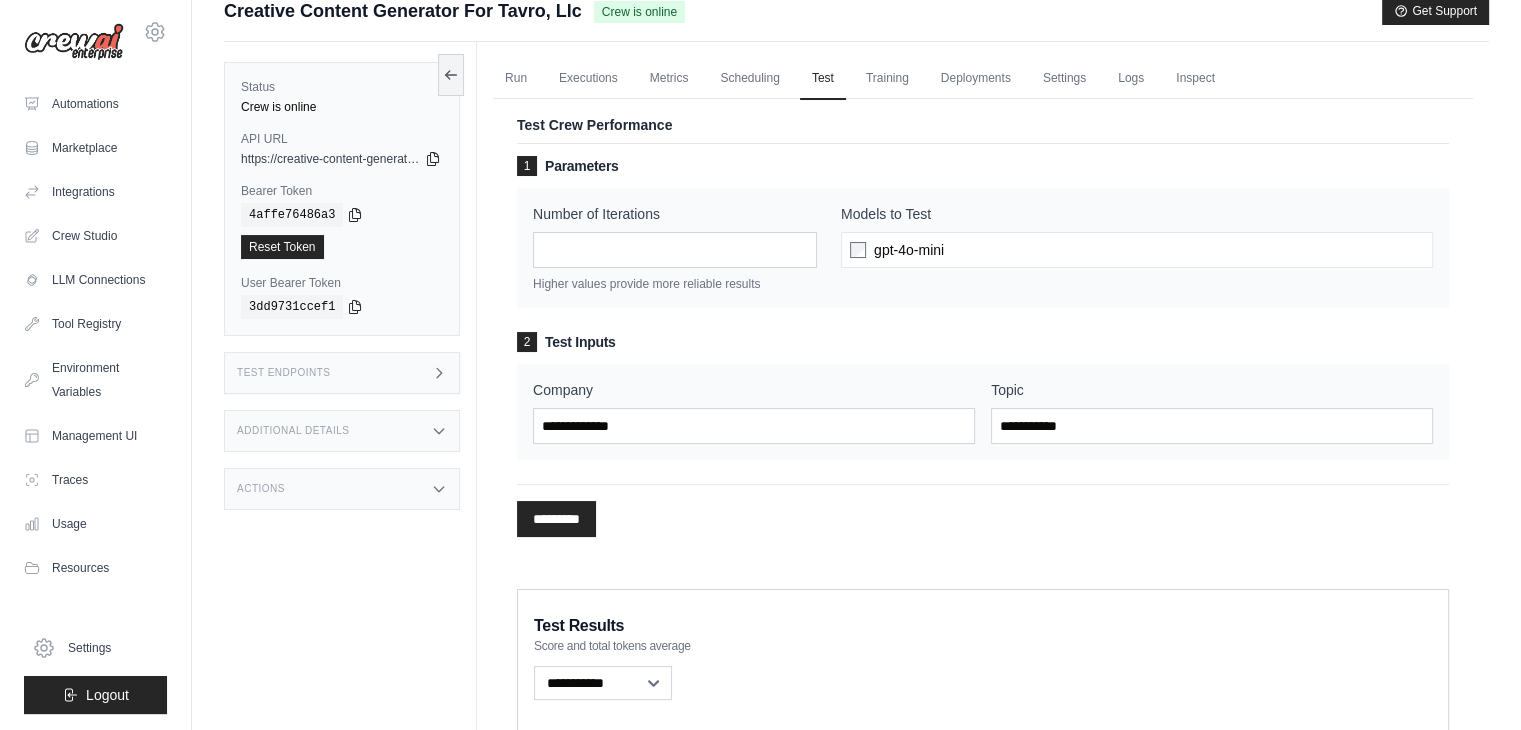 scroll, scrollTop: 0, scrollLeft: 0, axis: both 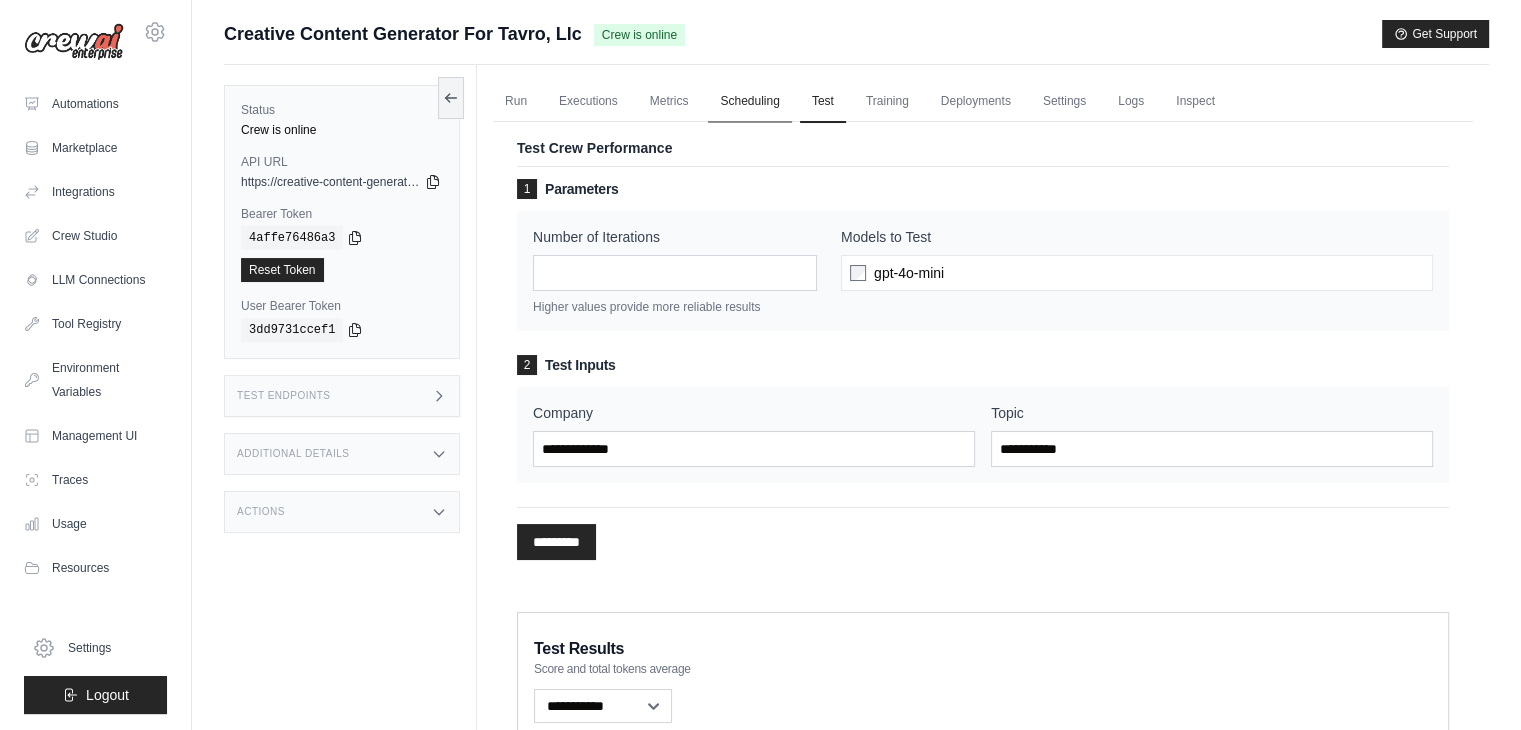 click on "Scheduling" at bounding box center [749, 102] 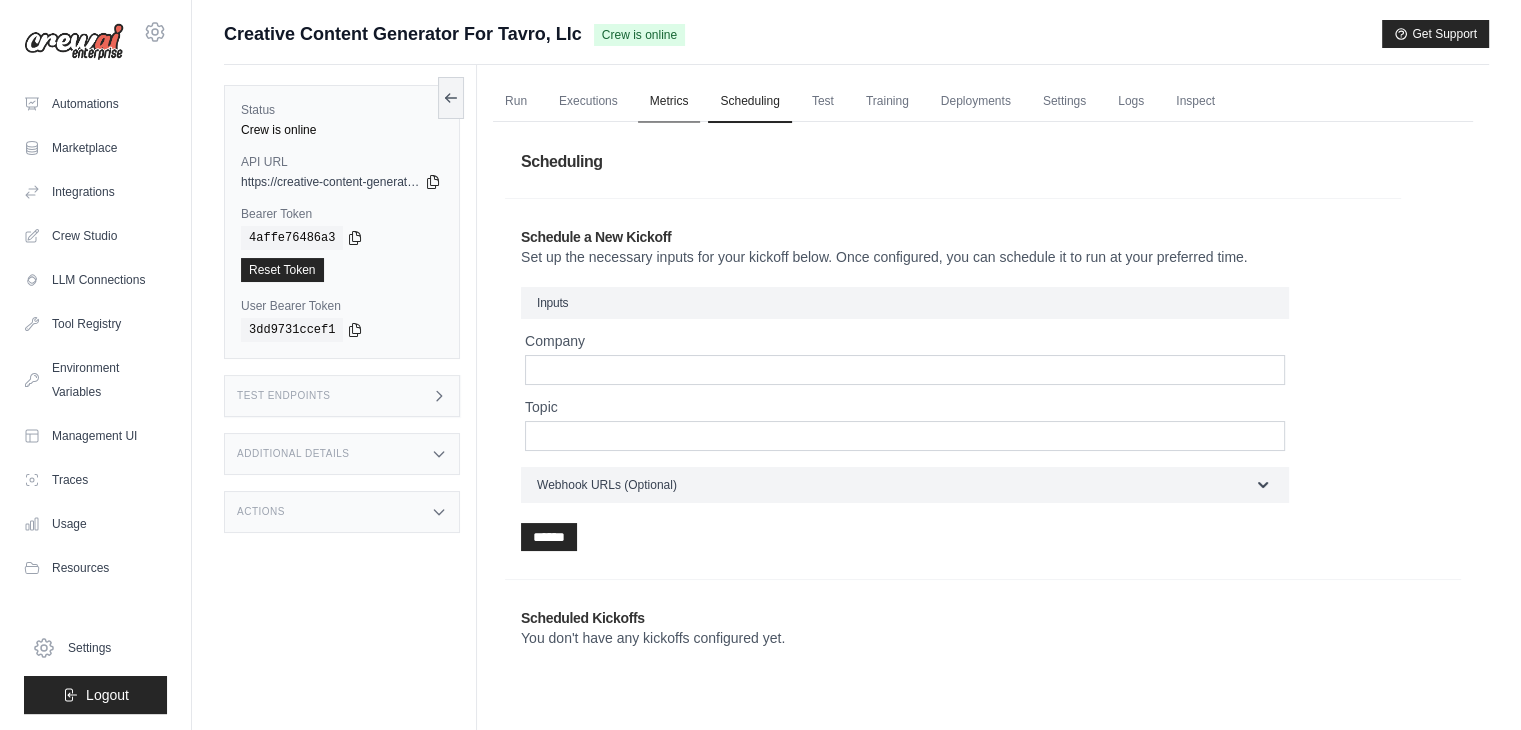 click on "Metrics" at bounding box center (669, 102) 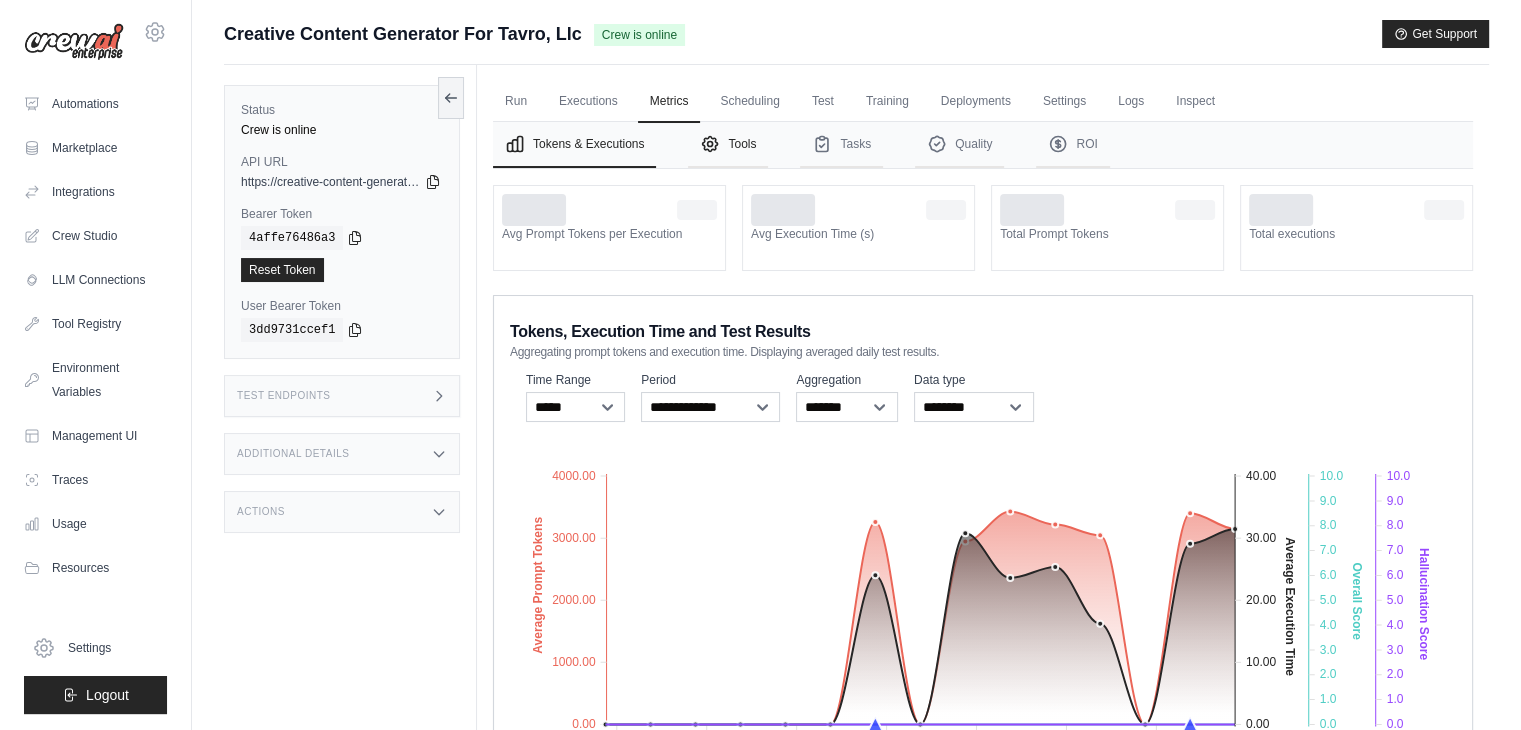 click on "Tools" at bounding box center [728, 145] 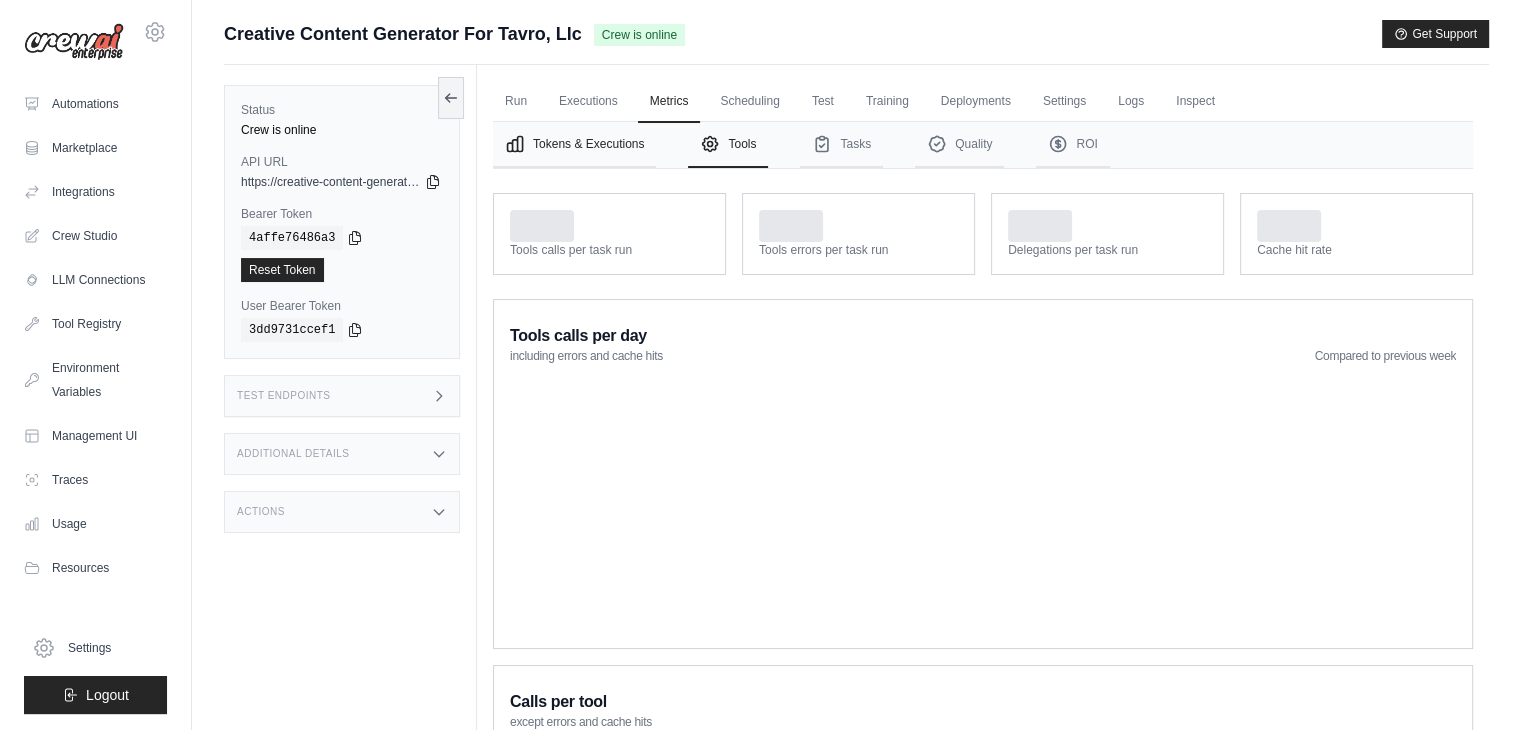 click on "Tokens & Executions" at bounding box center (574, 145) 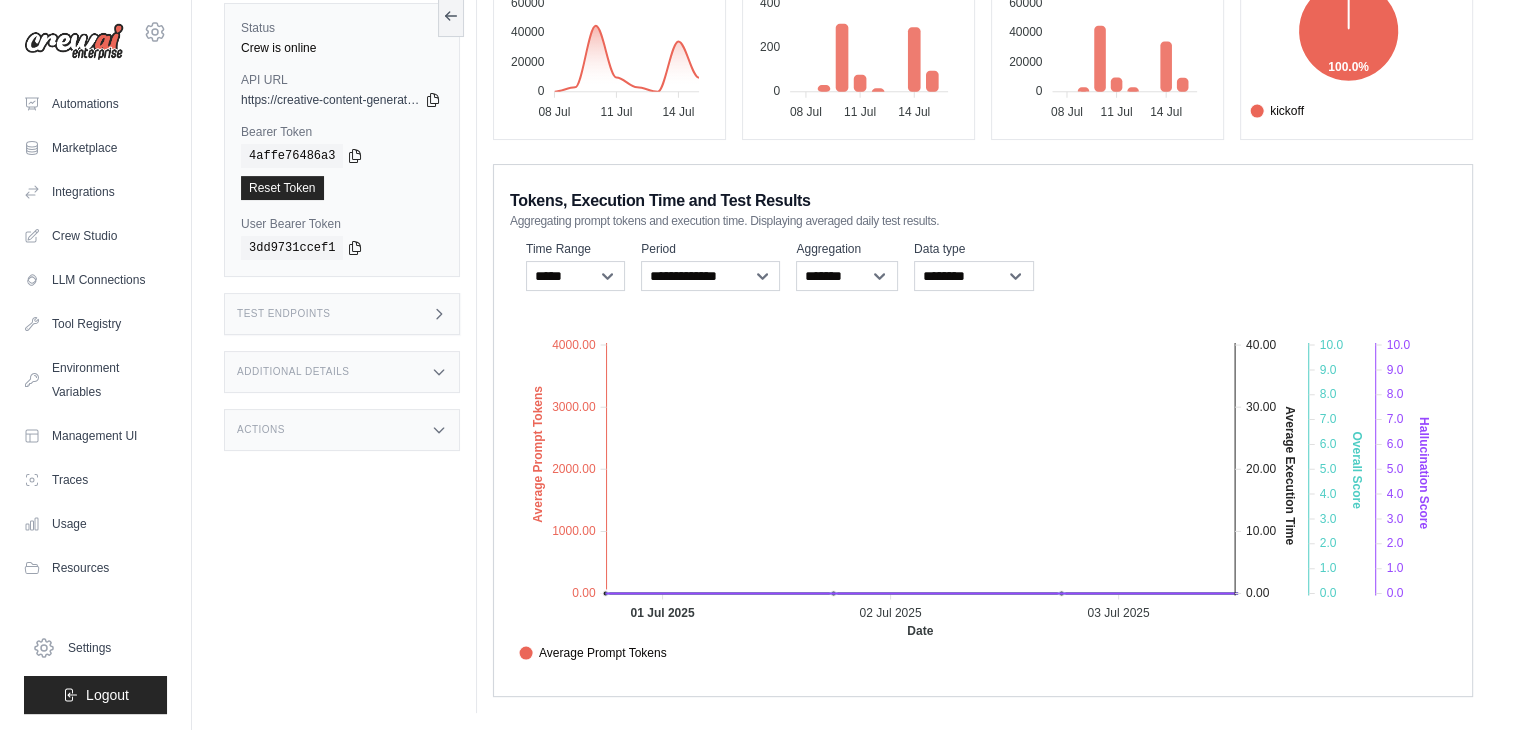 scroll, scrollTop: 0, scrollLeft: 0, axis: both 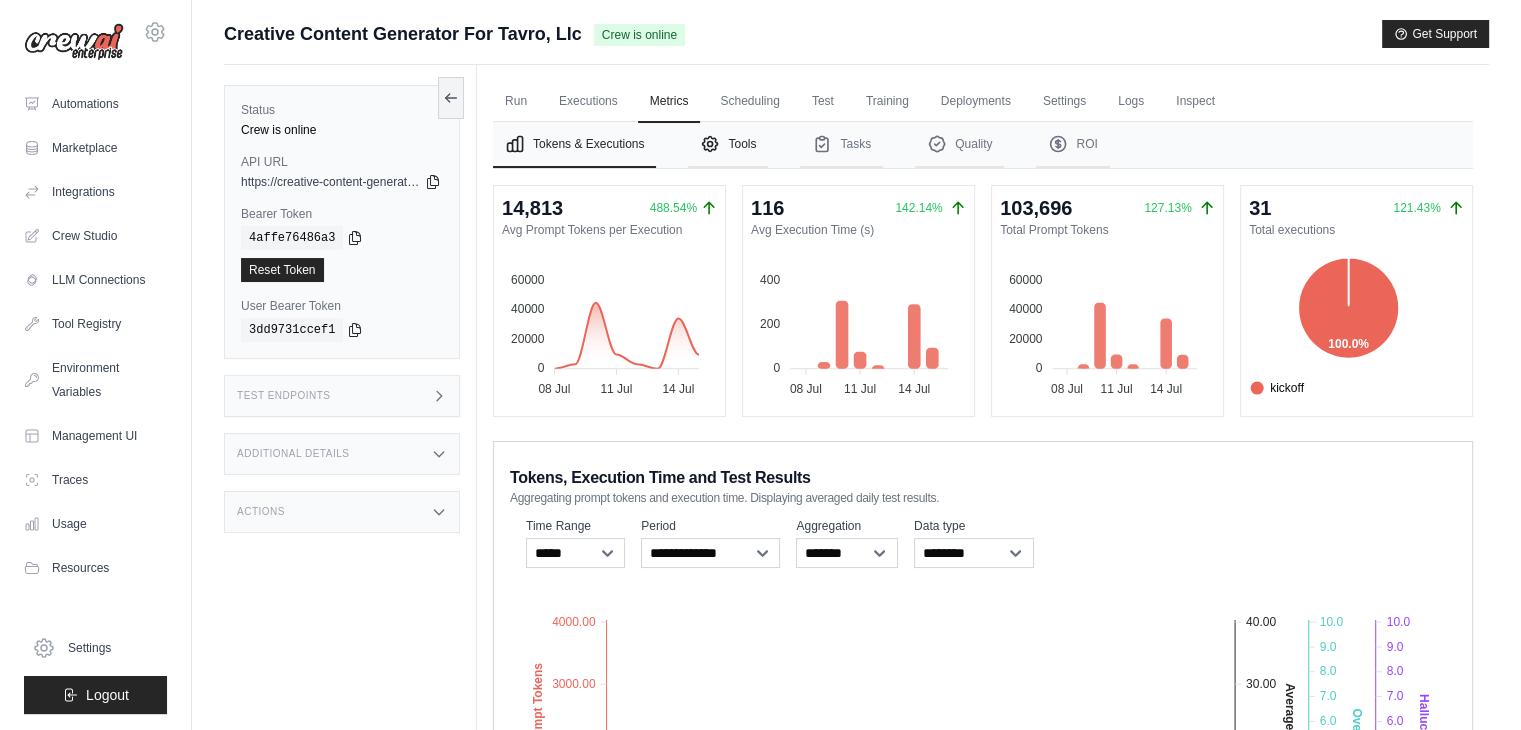 click on "Tools" at bounding box center [728, 145] 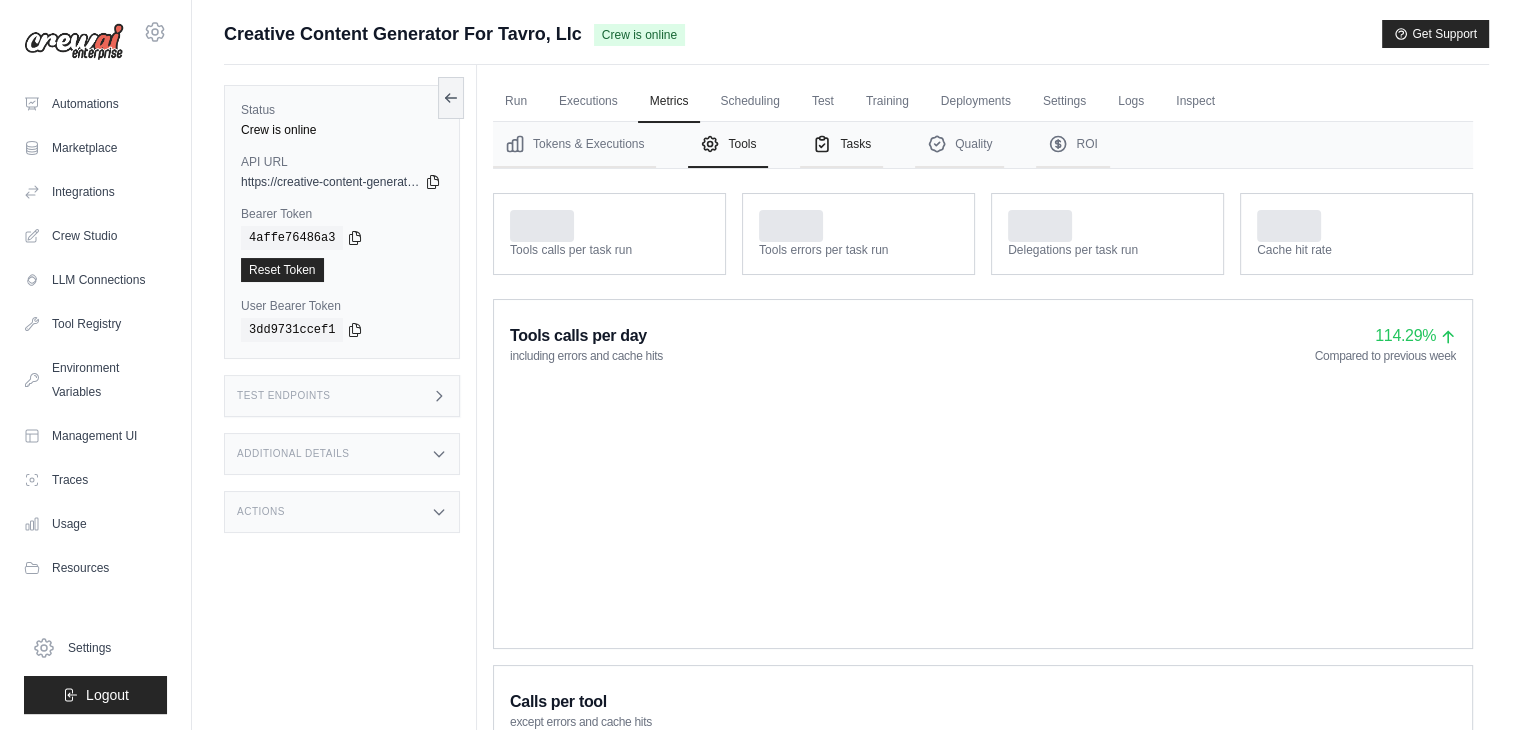 click on "Tasks" at bounding box center [841, 145] 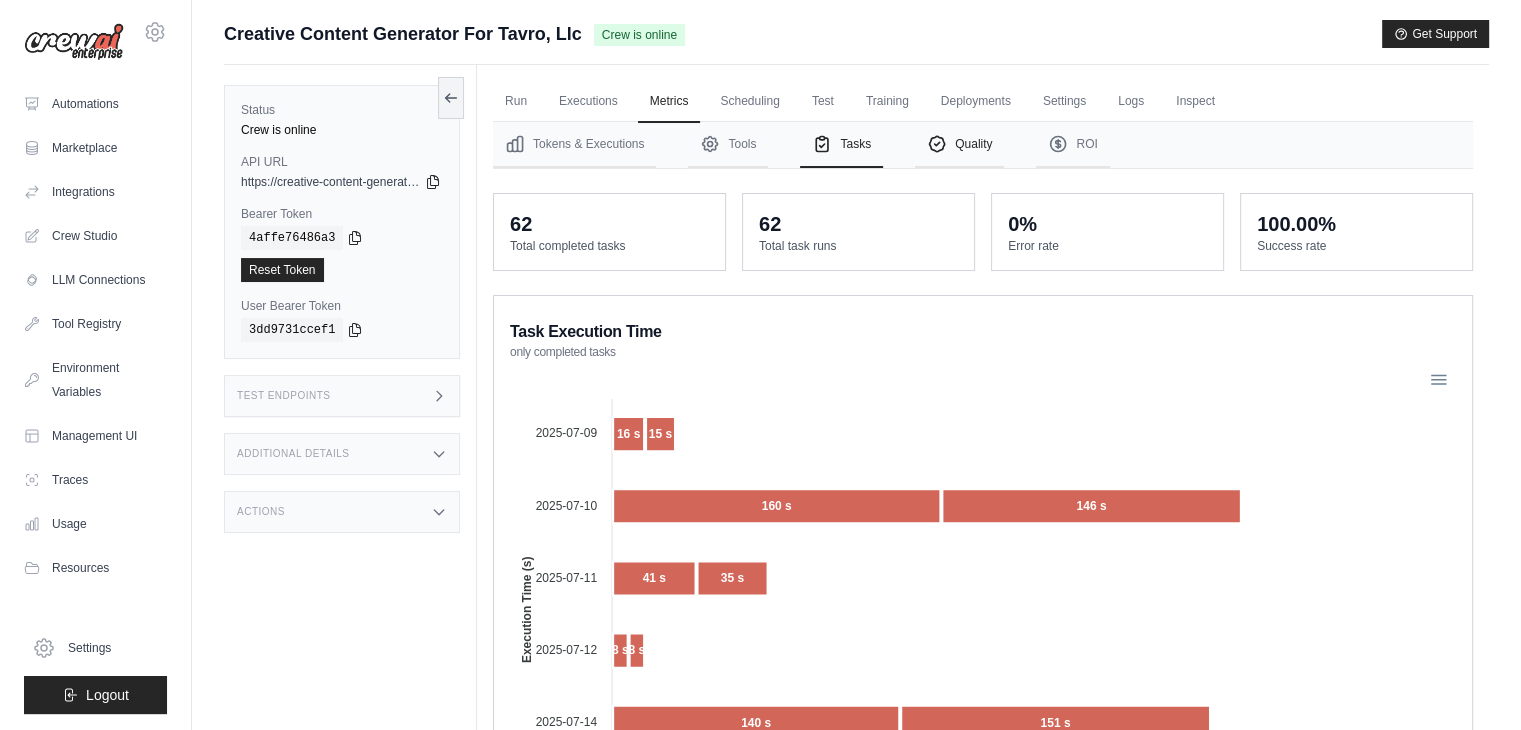 click on "Quality" at bounding box center (959, 145) 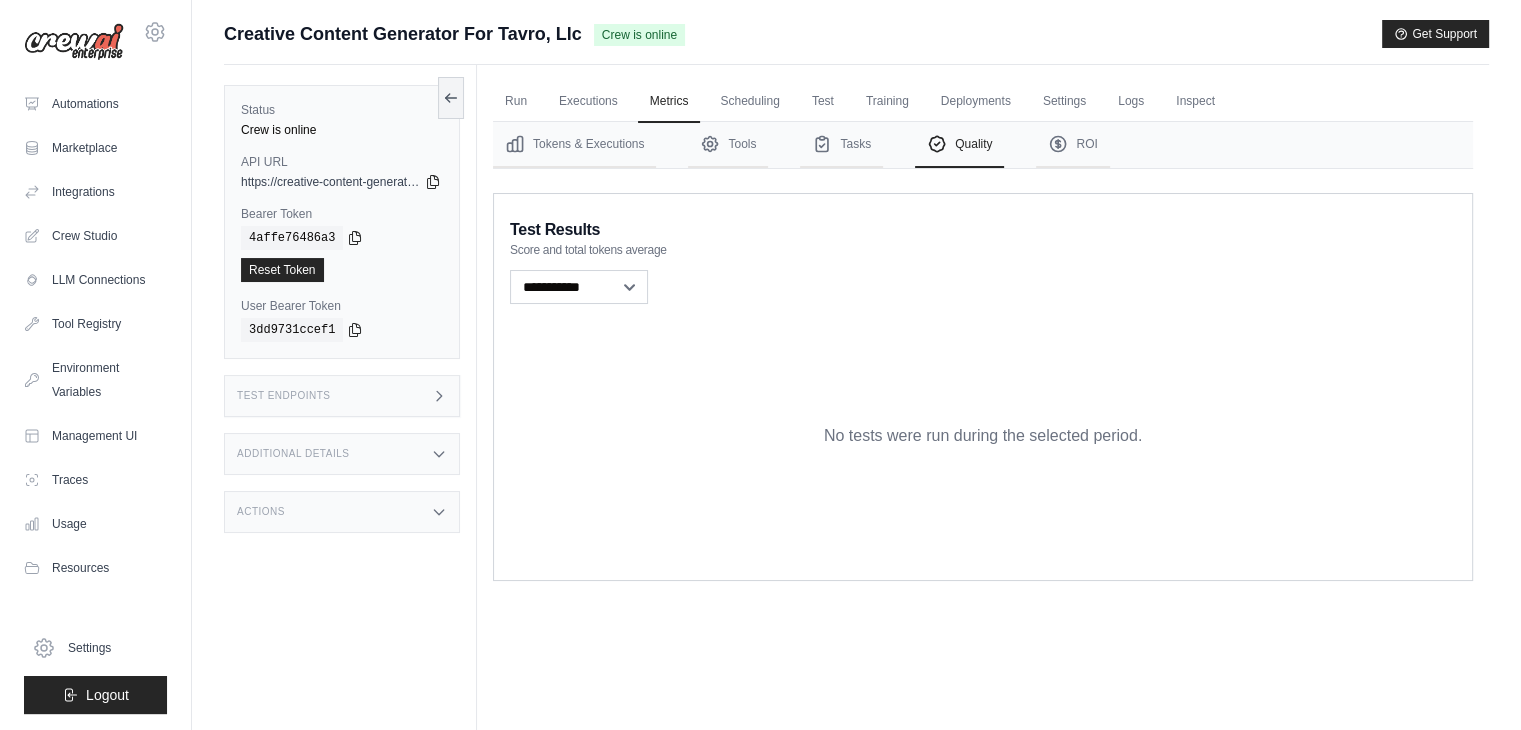 click on "Tokens & Executions
Tools
Tasks
Quality
ROI" at bounding box center (983, 145) 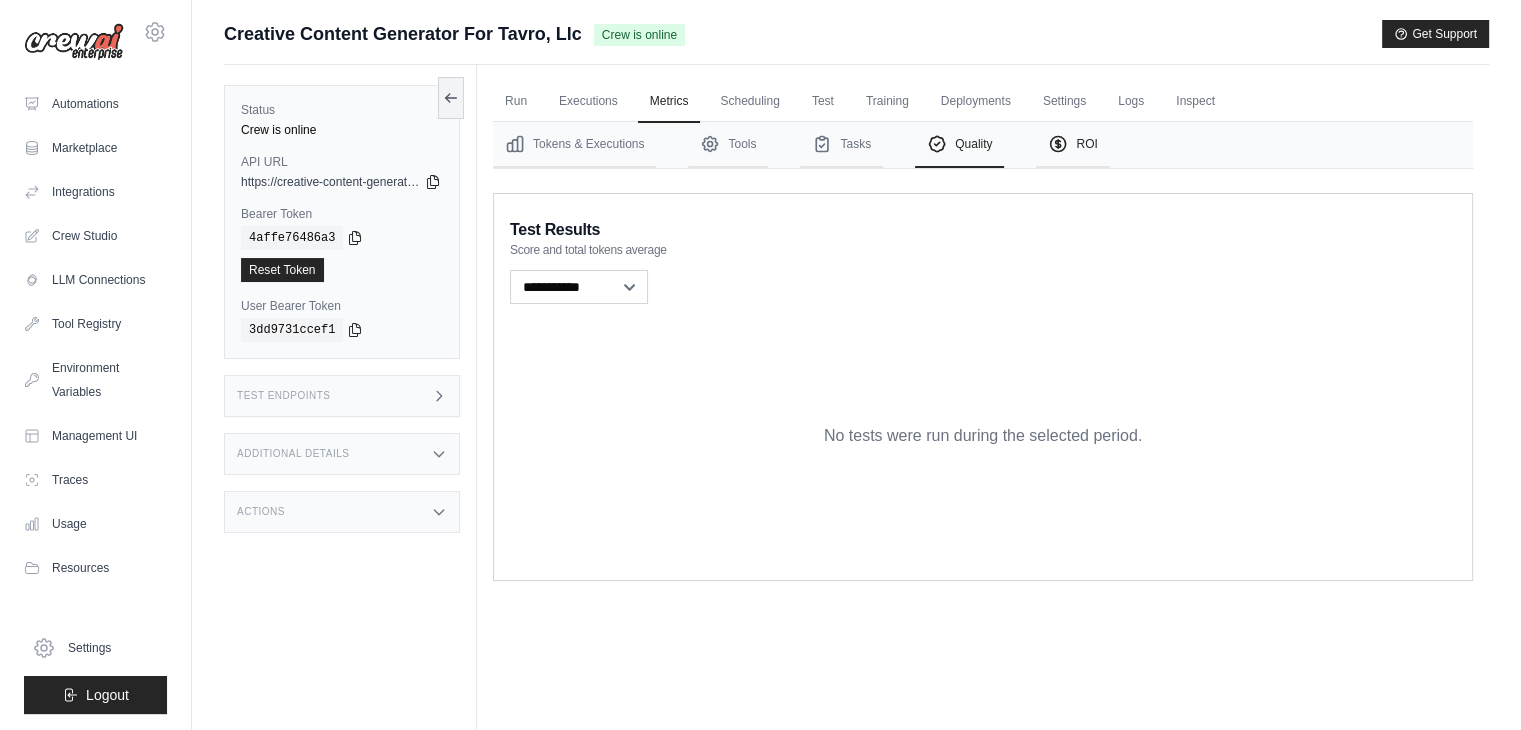 click 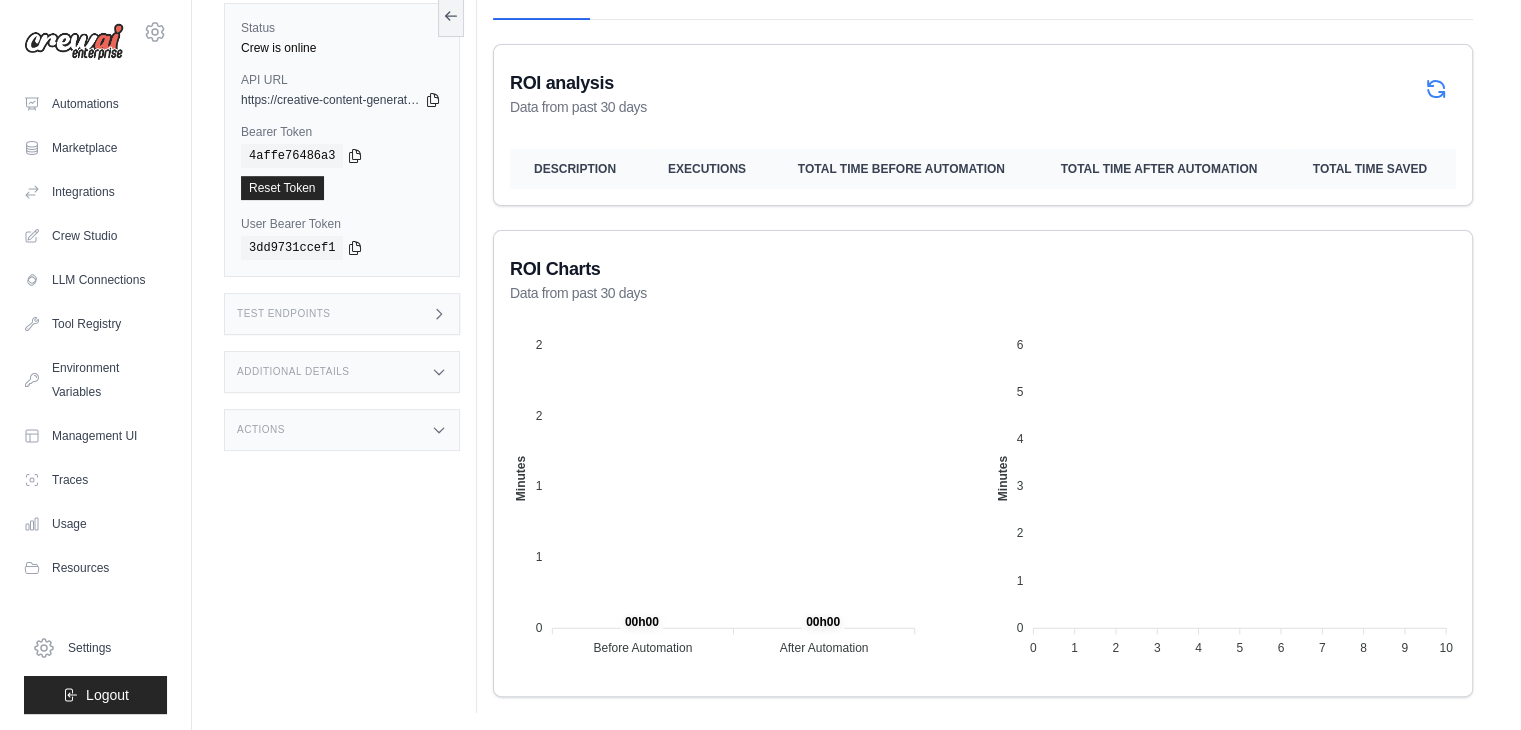 scroll, scrollTop: 0, scrollLeft: 0, axis: both 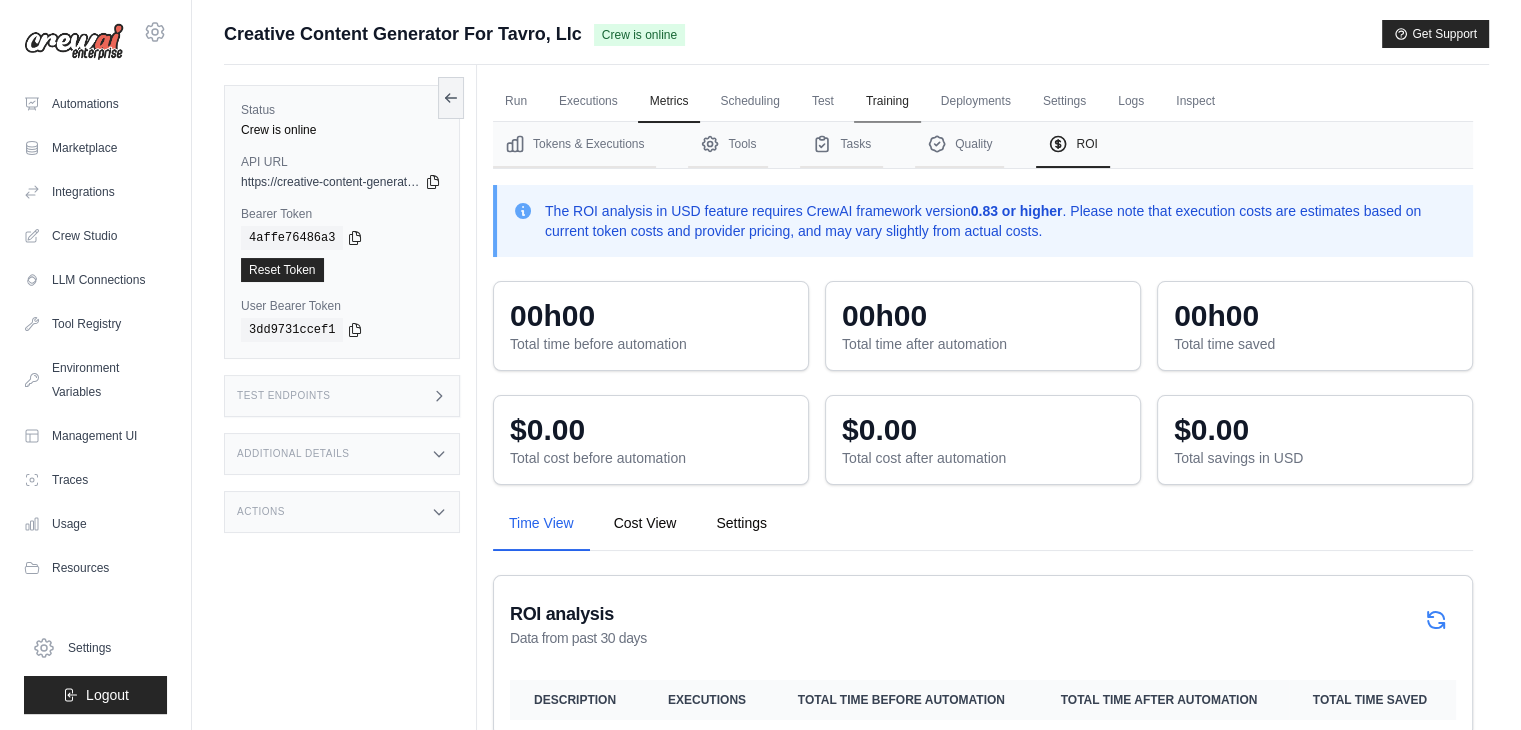 click on "Training" at bounding box center (887, 102) 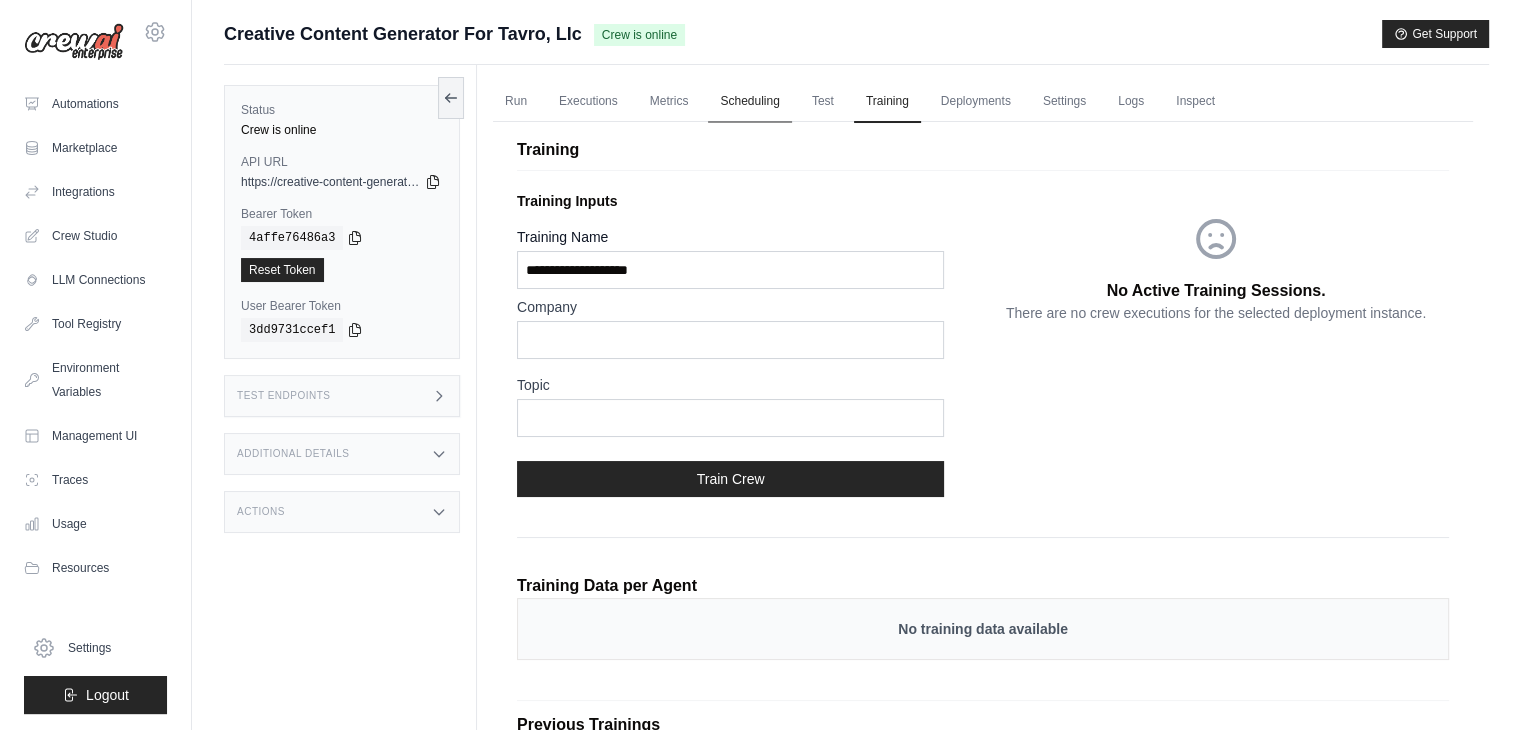 click on "Scheduling" at bounding box center [749, 102] 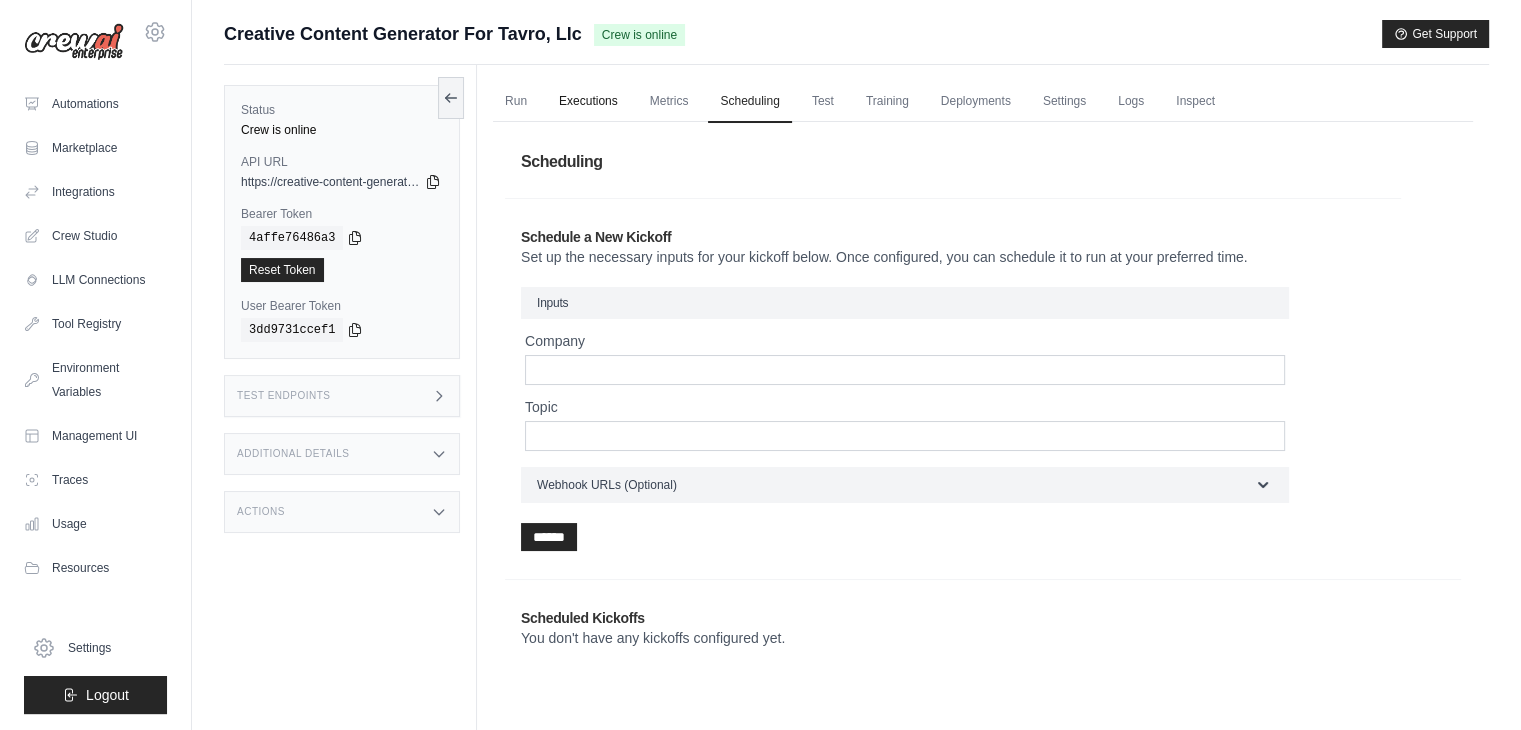 click on "Executions" at bounding box center (588, 102) 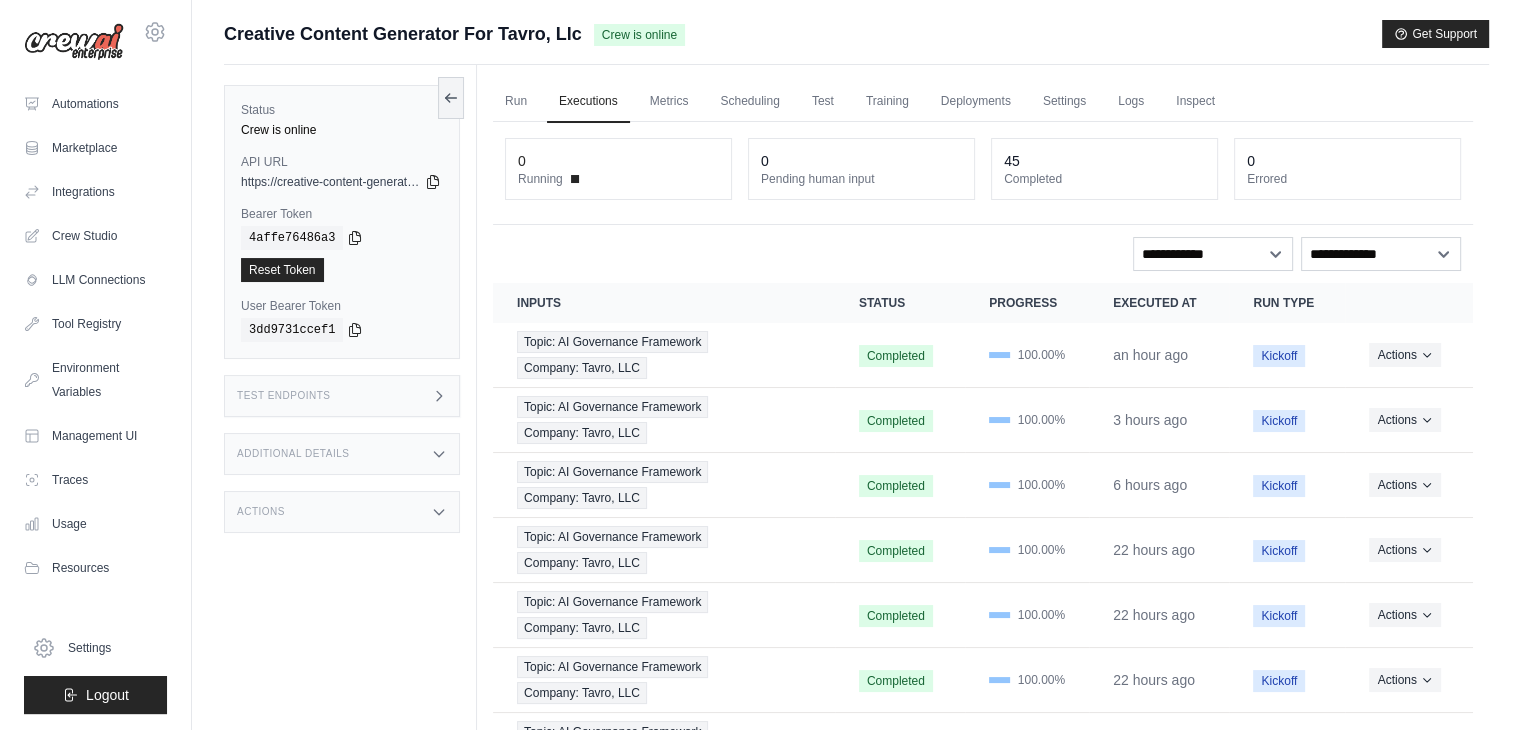 click on "Run
Executions
Metrics
Scheduling
Test
Training
Deployments
Settings
Logs
Inspect" at bounding box center [983, 101] 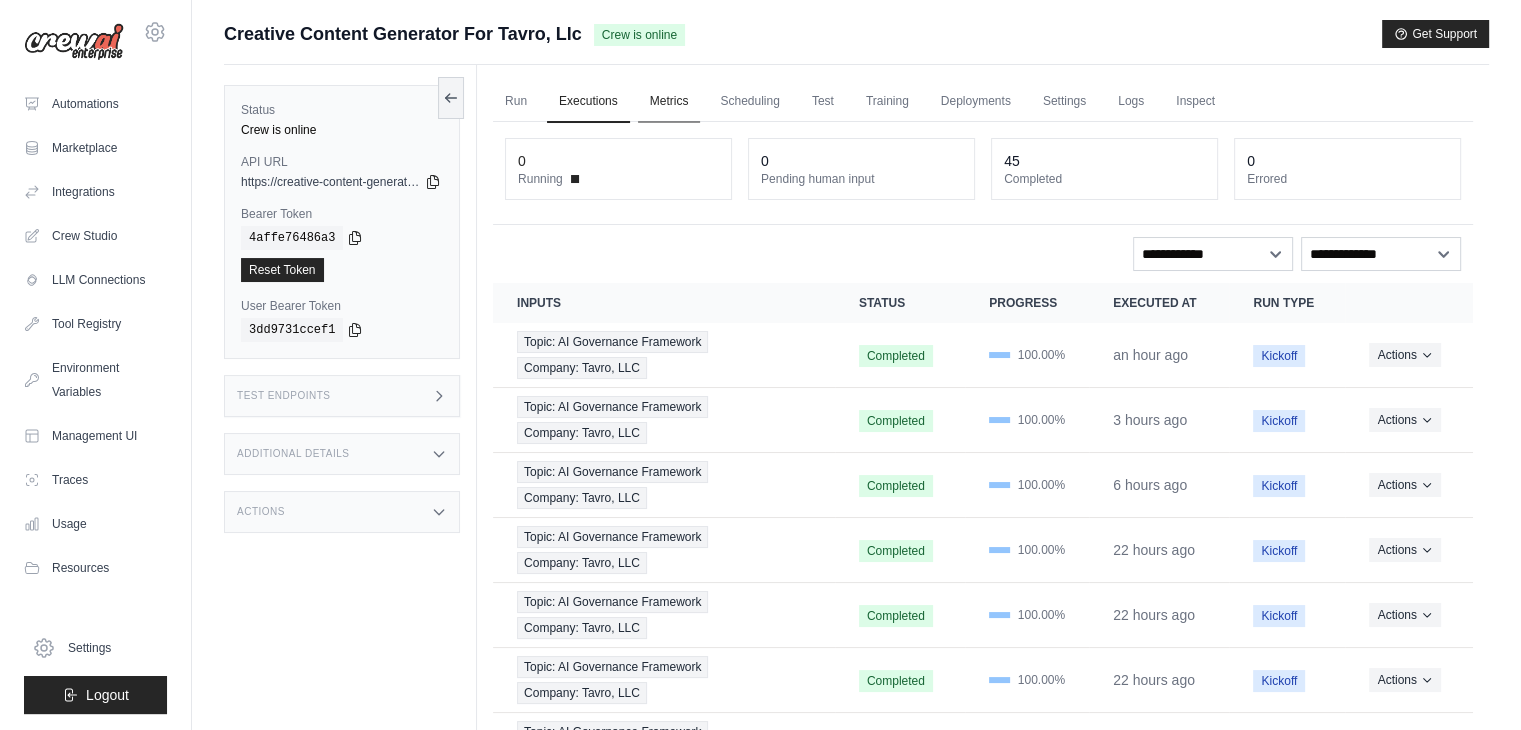 click on "Metrics" at bounding box center [669, 102] 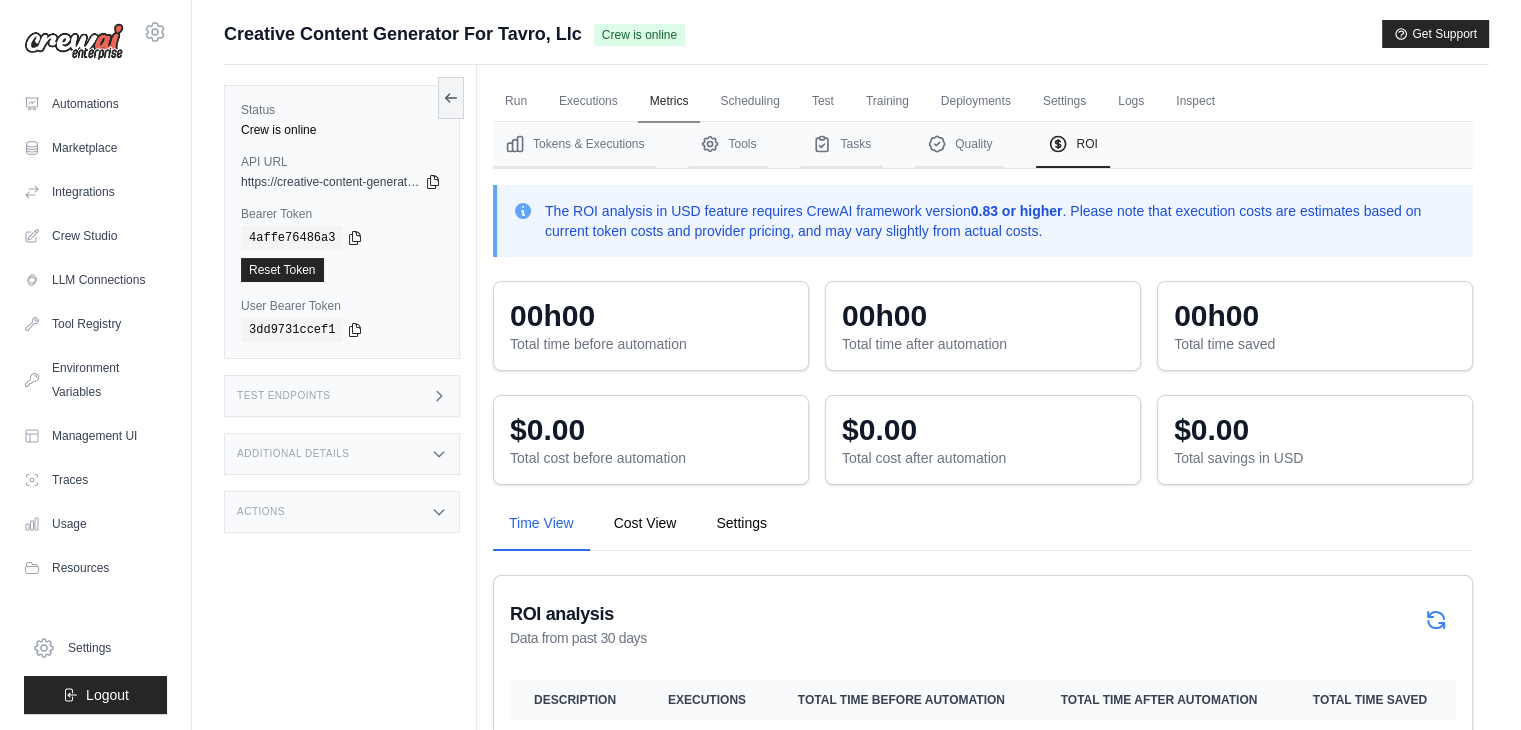 click on "Metrics" at bounding box center [669, 102] 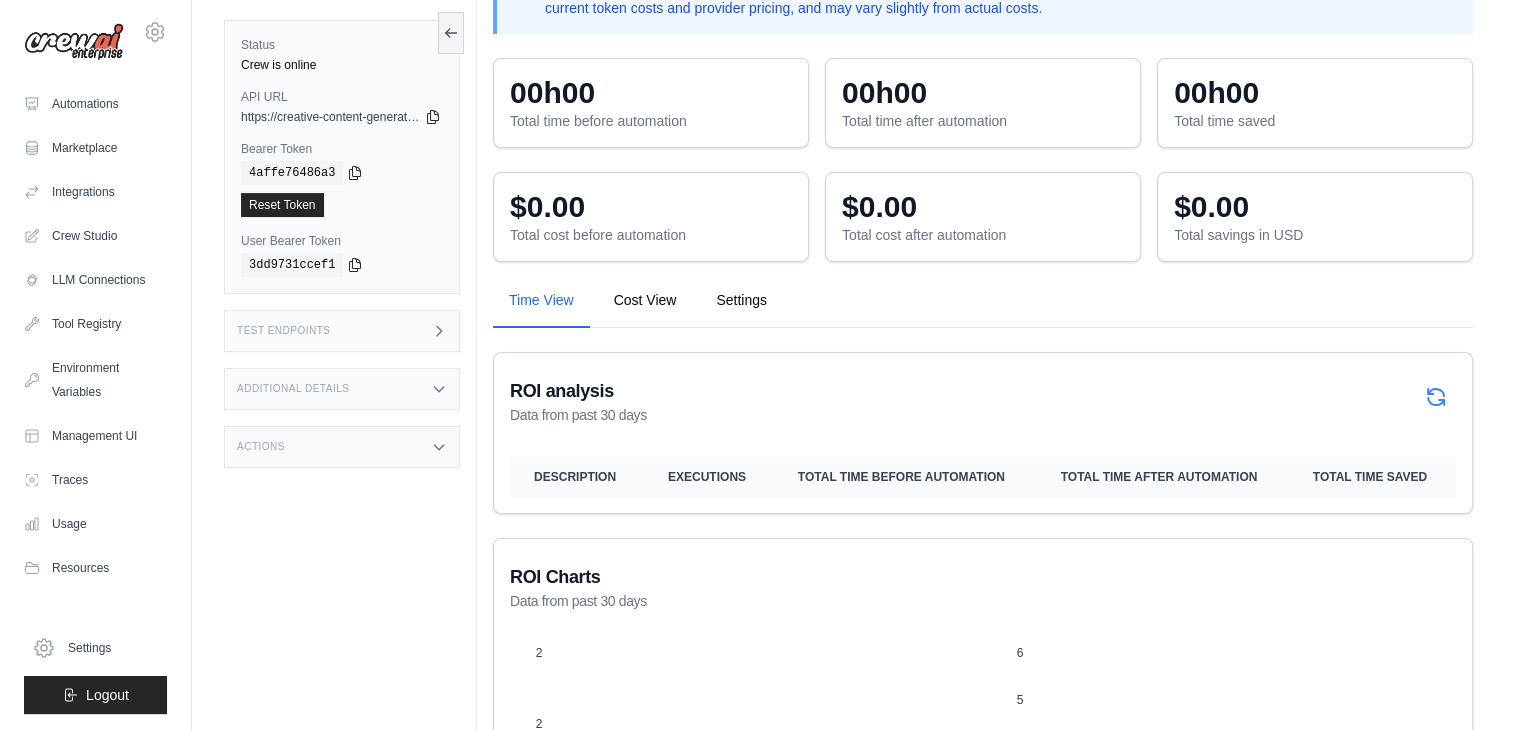 scroll, scrollTop: 0, scrollLeft: 0, axis: both 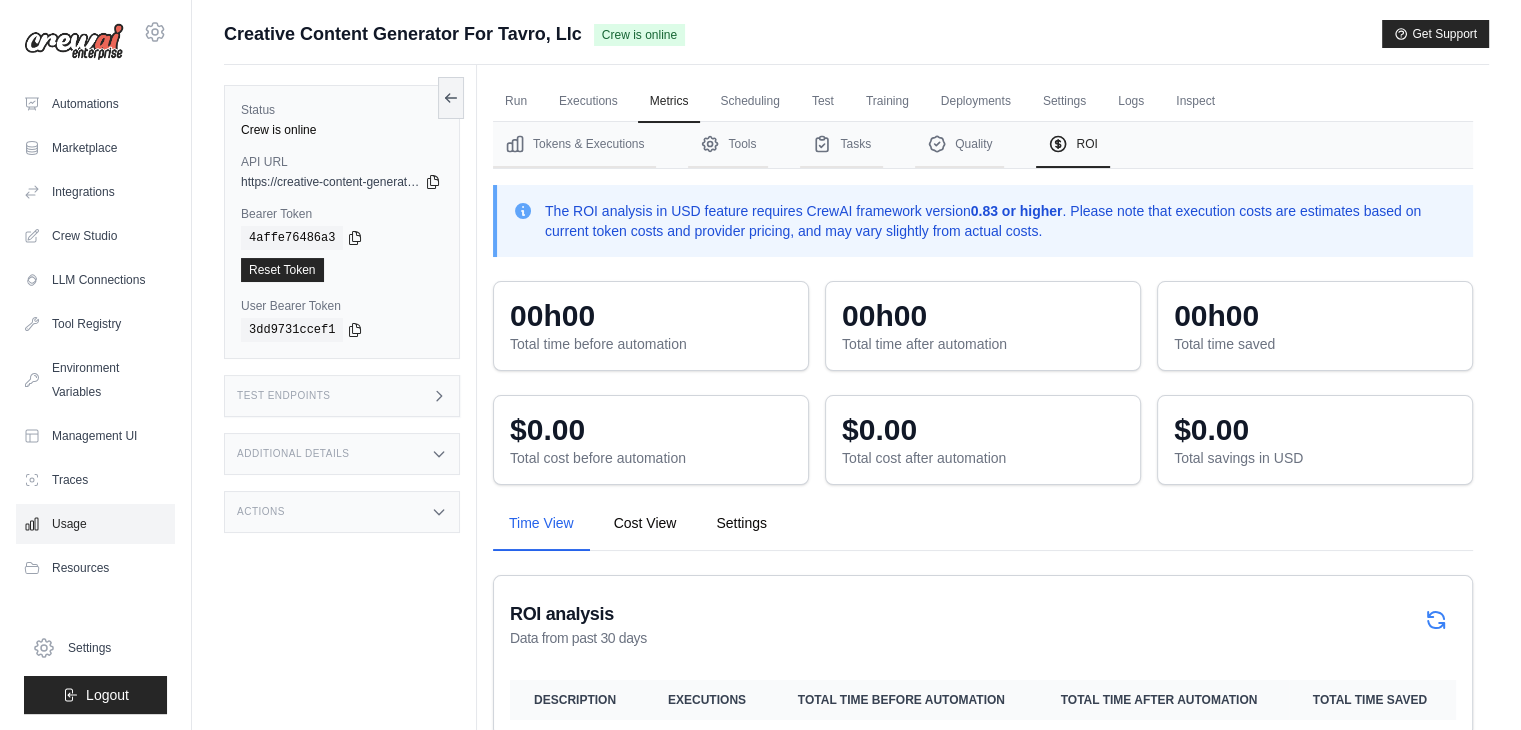 click on "Usage" at bounding box center (95, 524) 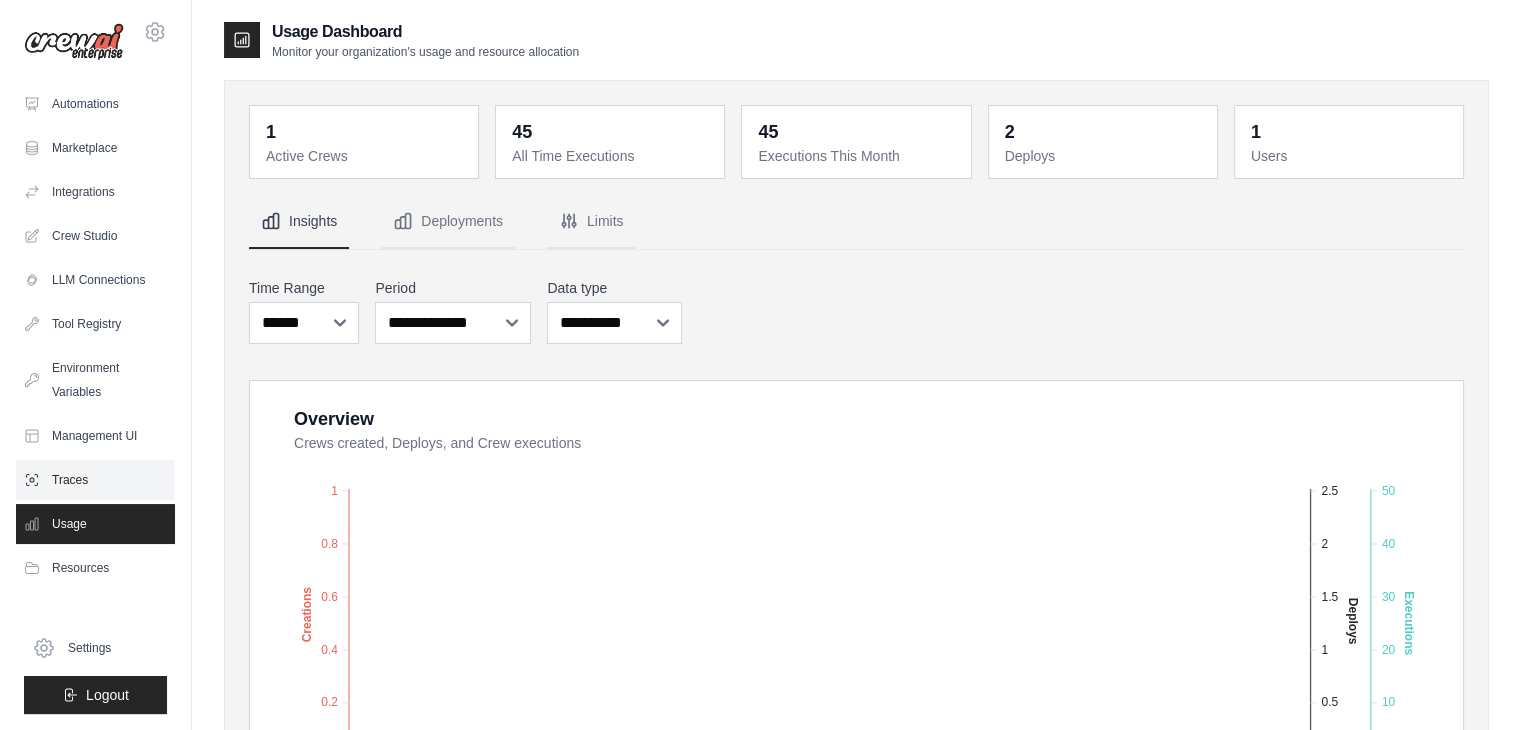 click on "Traces" at bounding box center (95, 480) 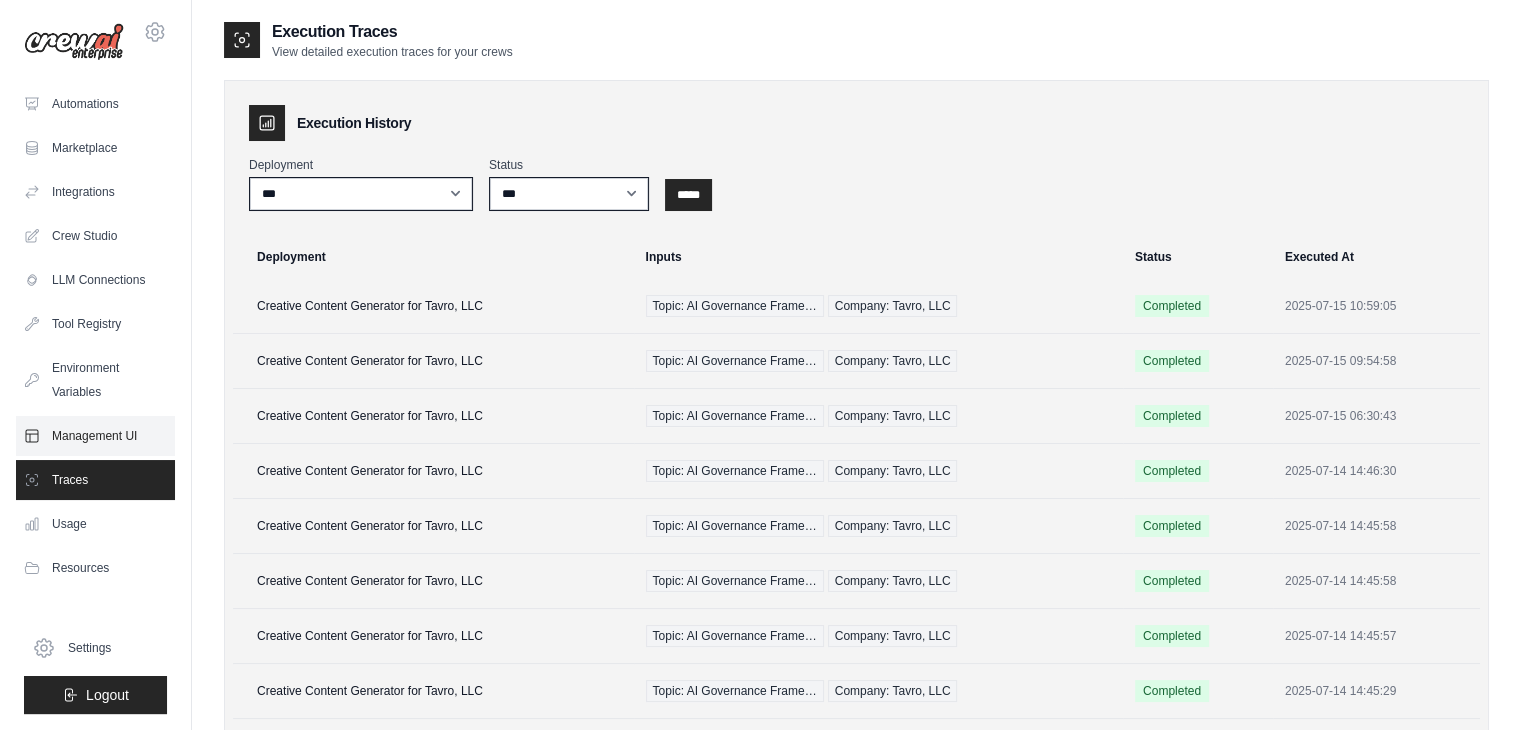 click on "Management UI" at bounding box center [95, 436] 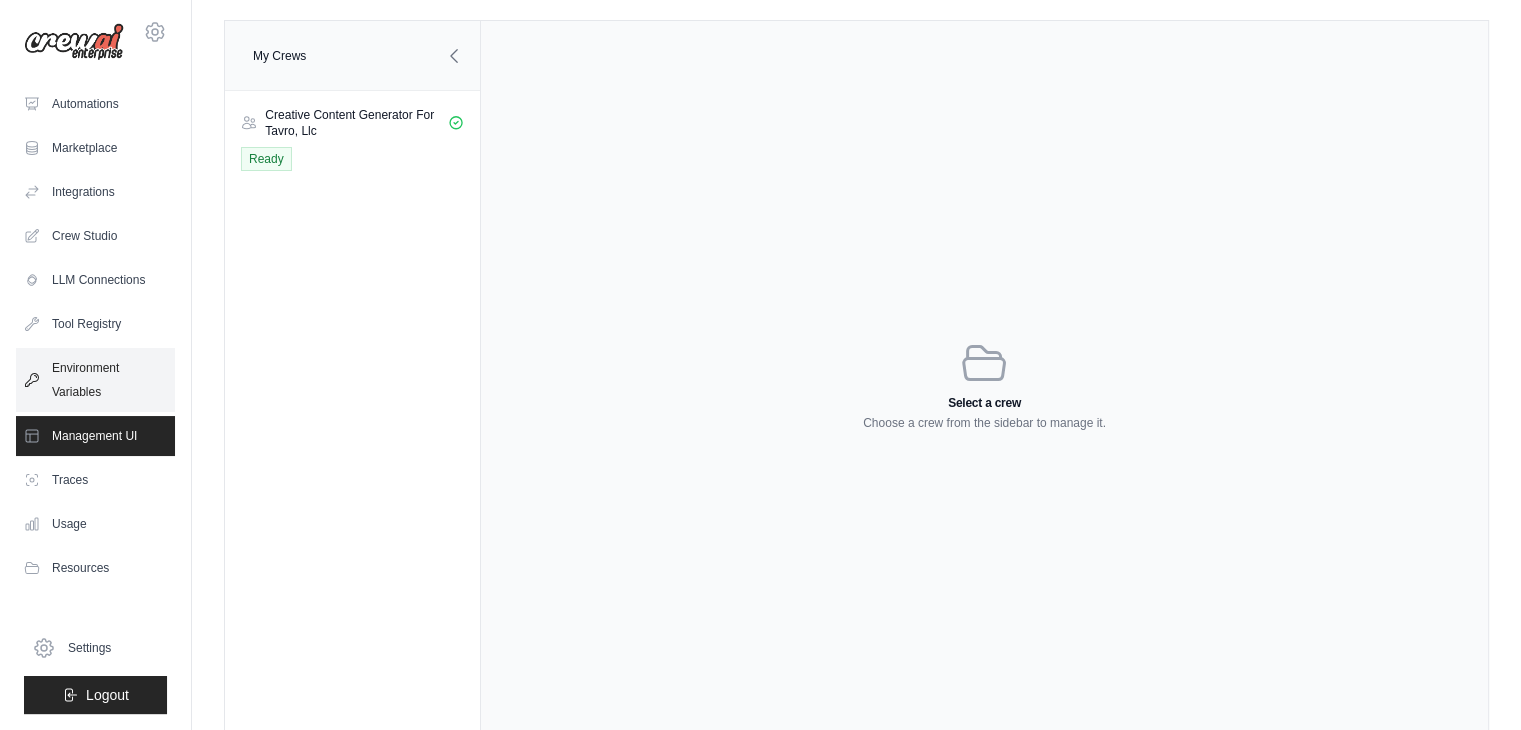 click on "Environment Variables" at bounding box center [95, 380] 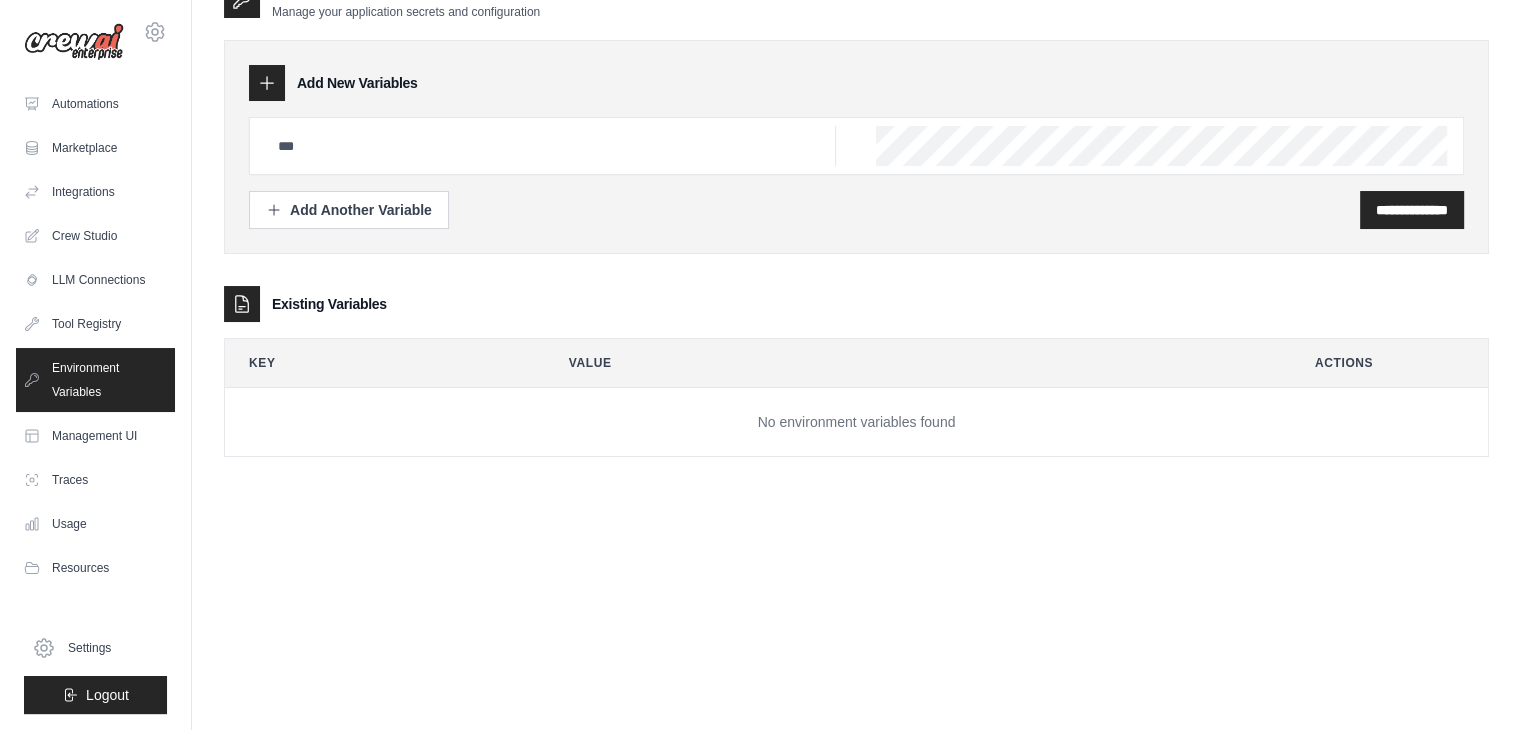 scroll, scrollTop: 0, scrollLeft: 0, axis: both 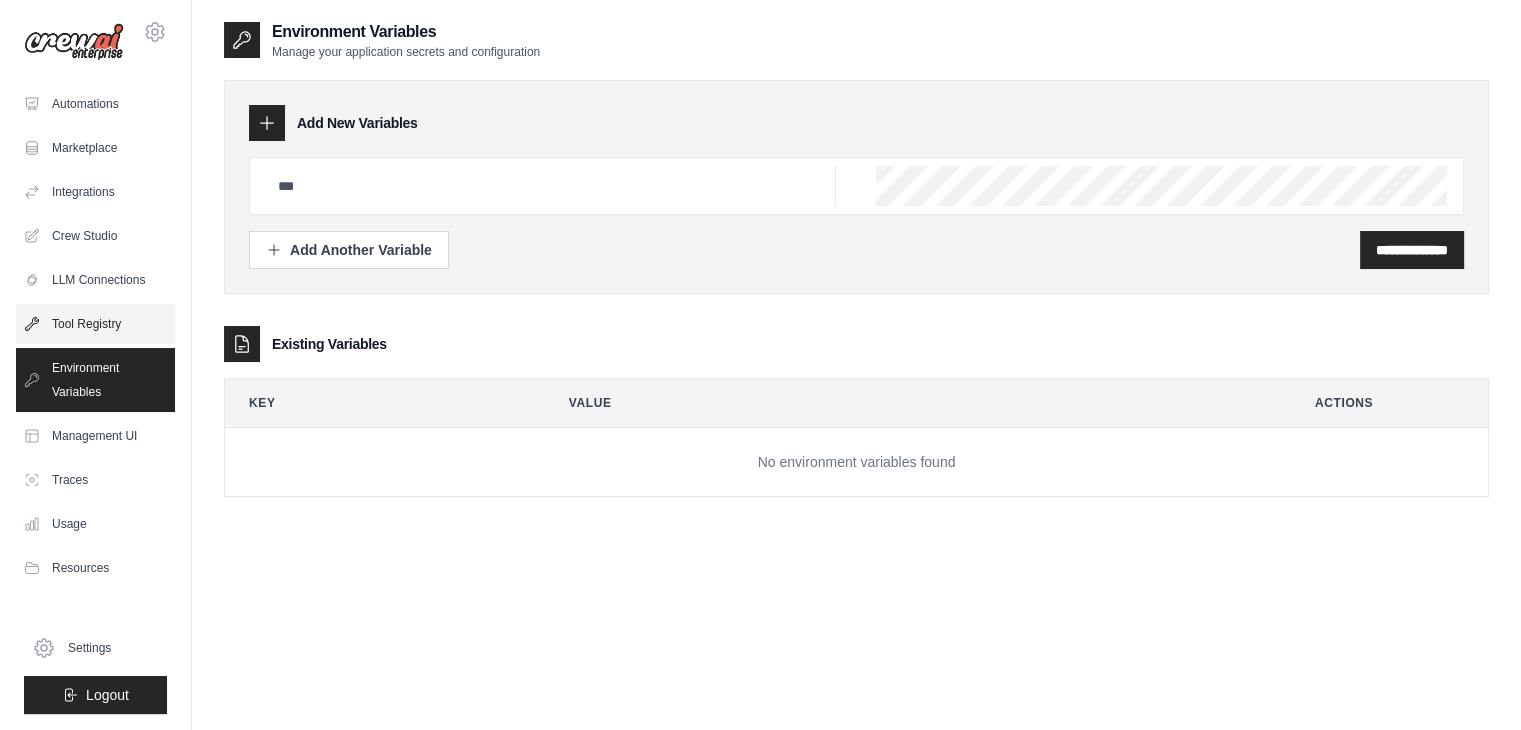 click on "Tool Registry" at bounding box center (95, 324) 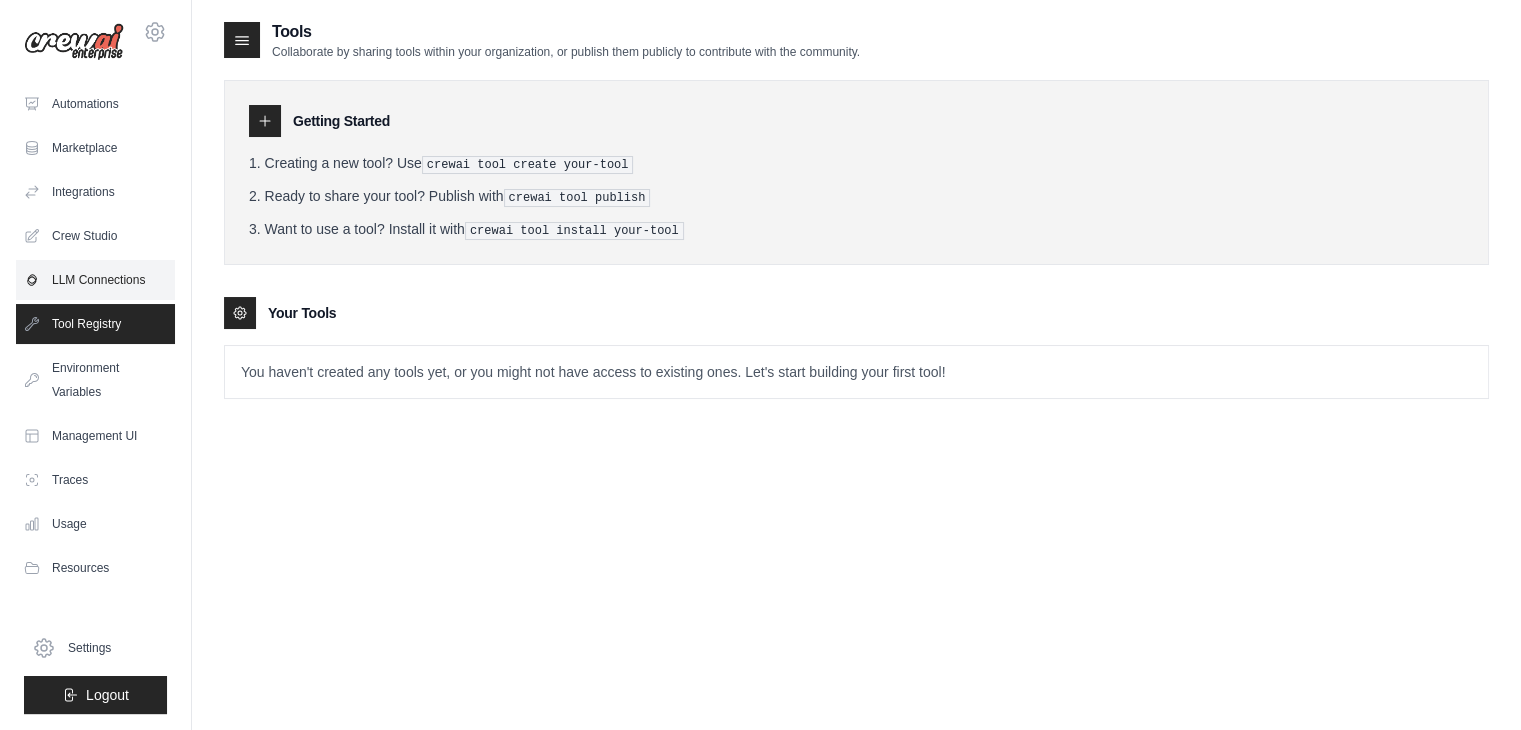 click on "LLM Connections" at bounding box center [95, 280] 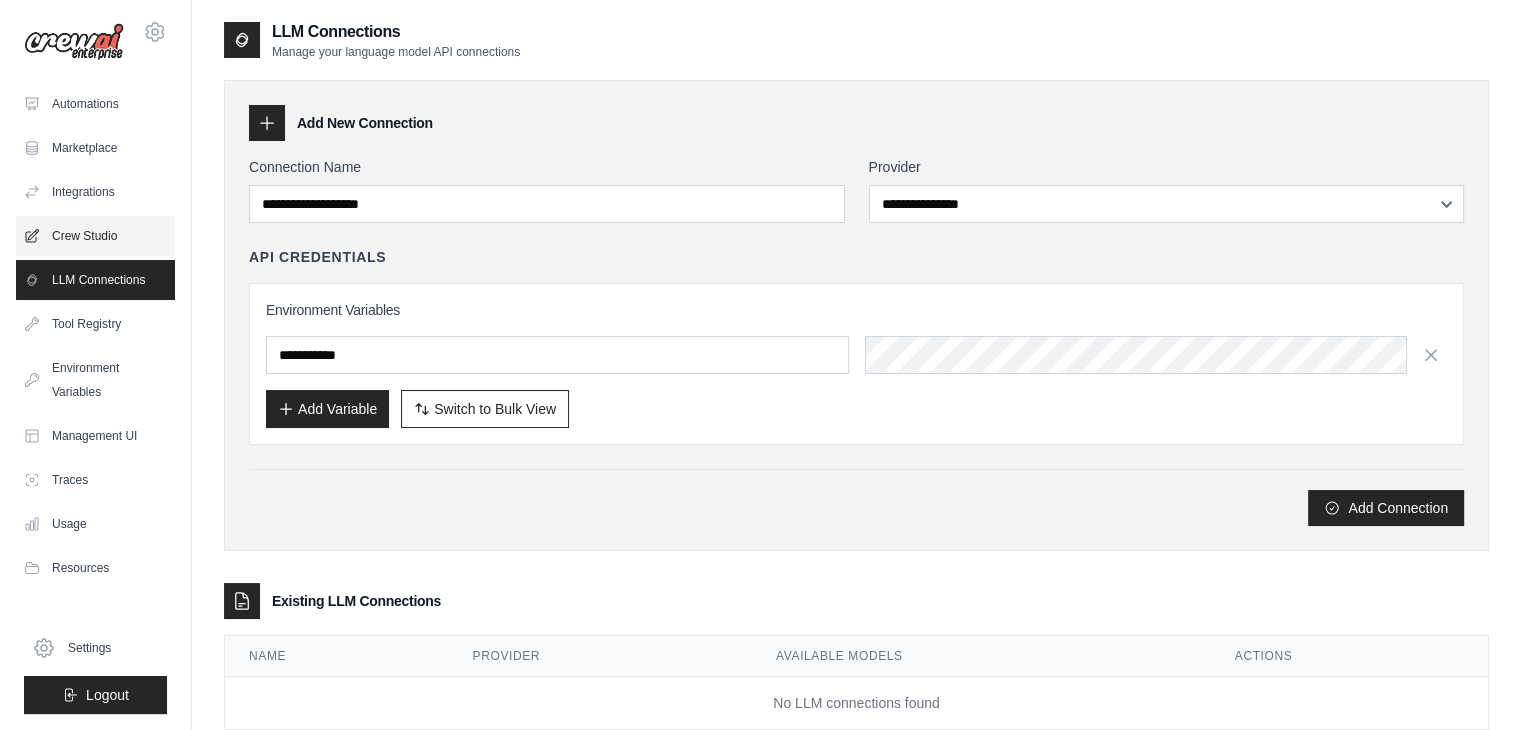 click on "Crew Studio" at bounding box center (95, 236) 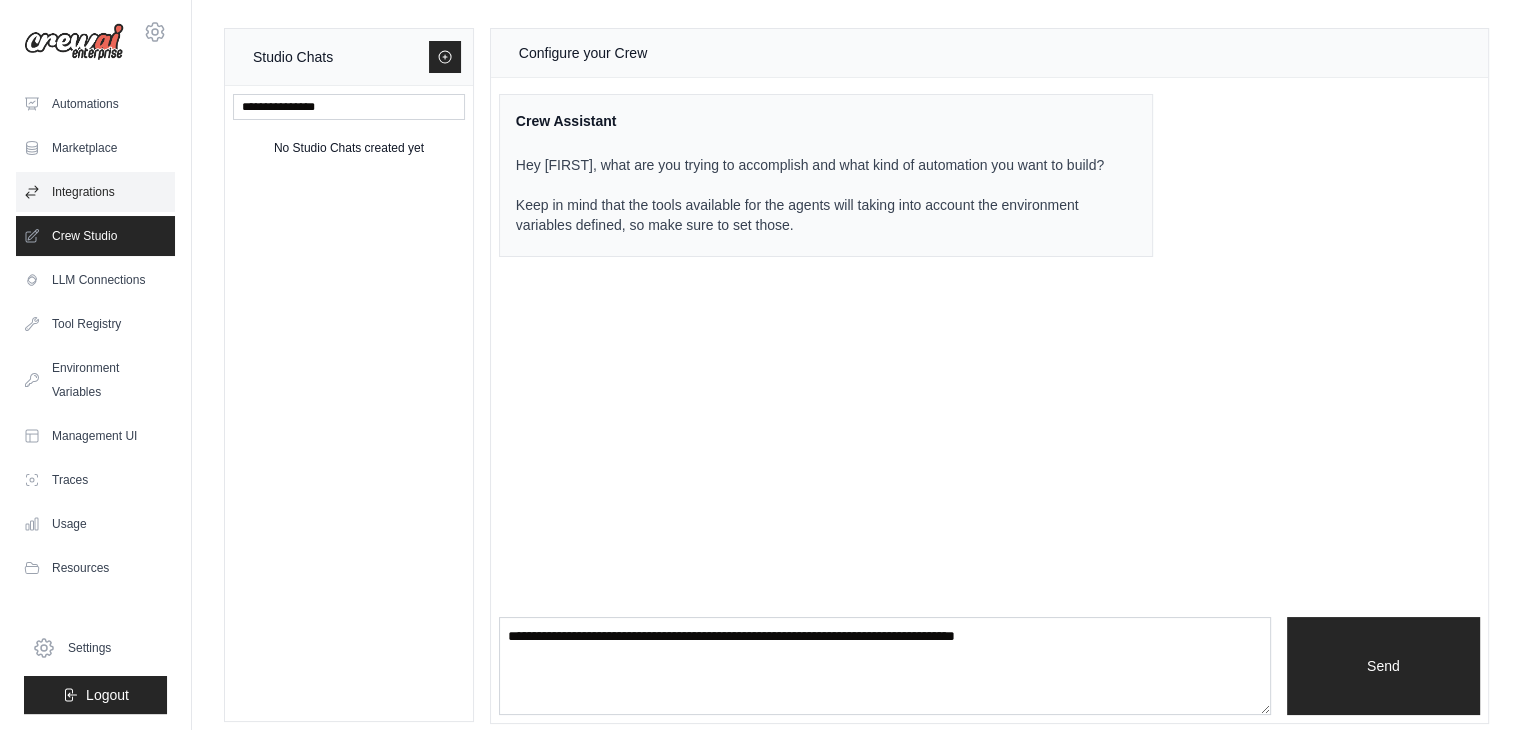 click on "Integrations" at bounding box center [95, 192] 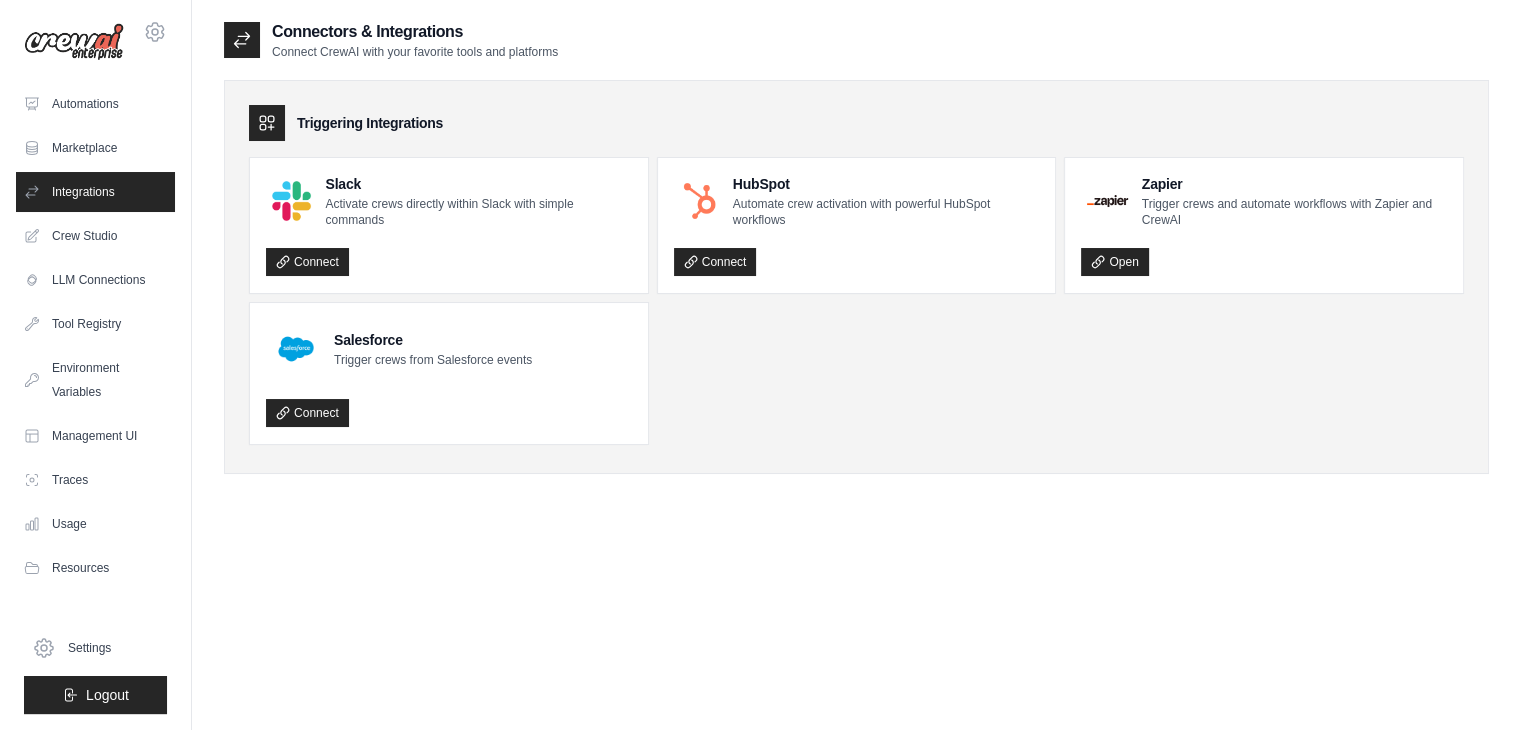 click on "Marketplace" at bounding box center (95, 148) 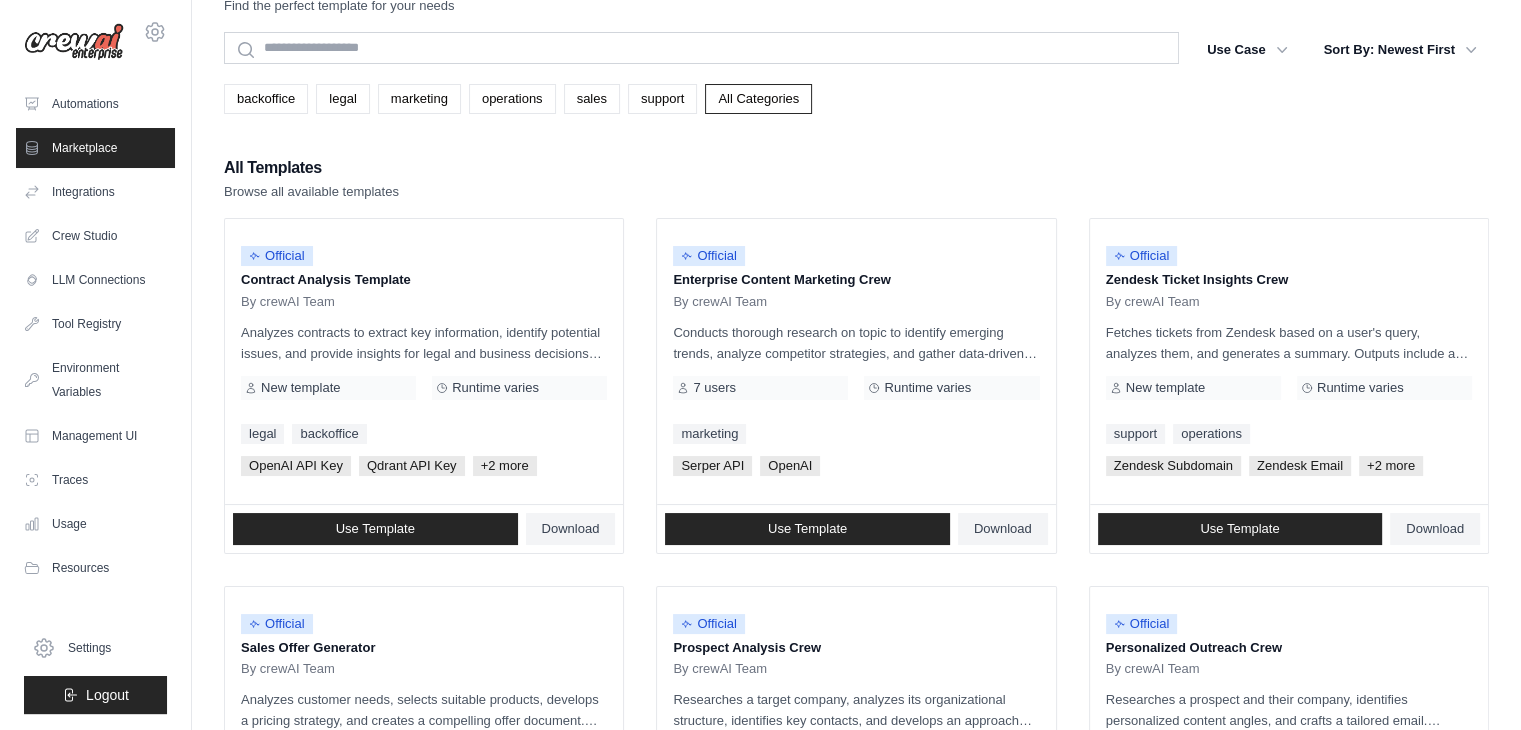 scroll, scrollTop: 100, scrollLeft: 0, axis: vertical 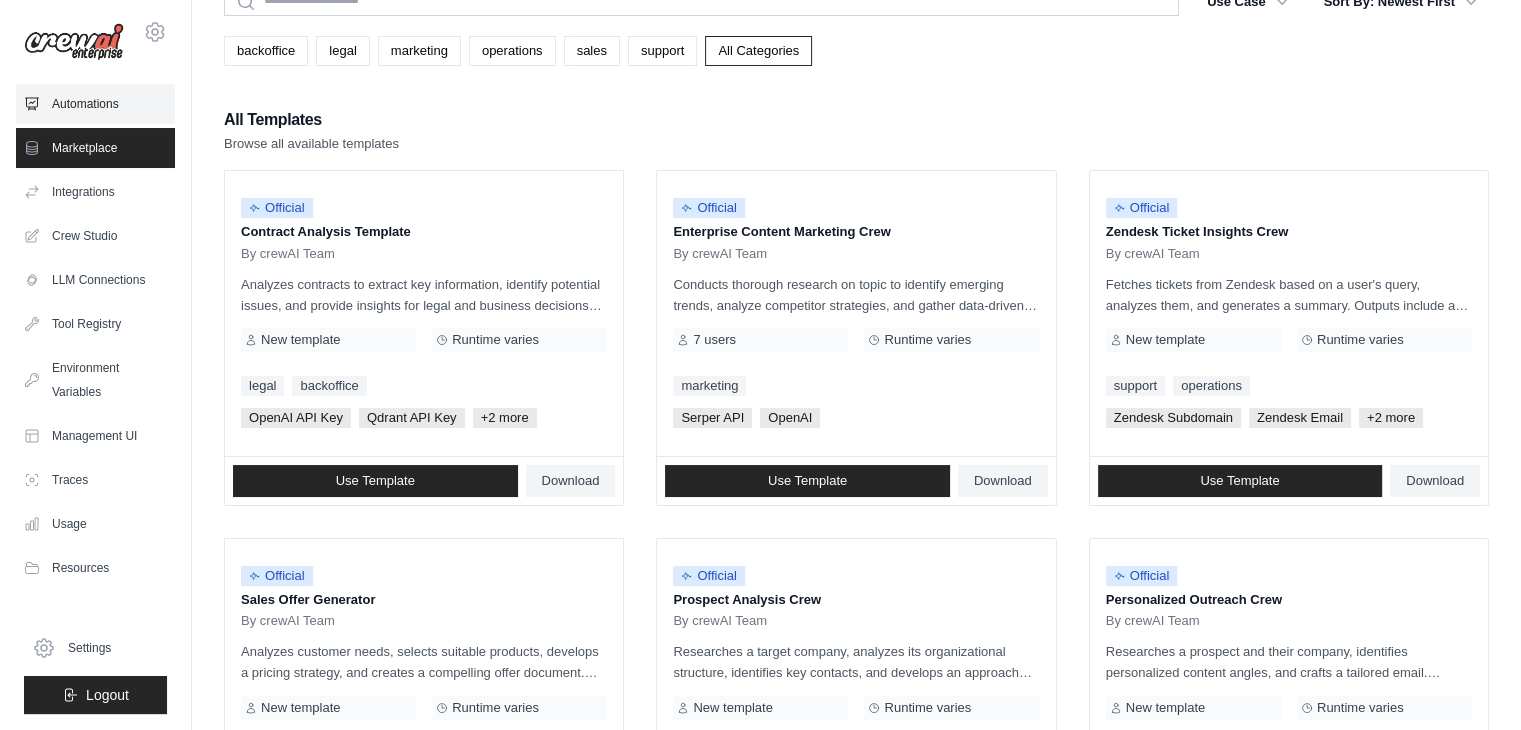 click on "Automations" at bounding box center [95, 104] 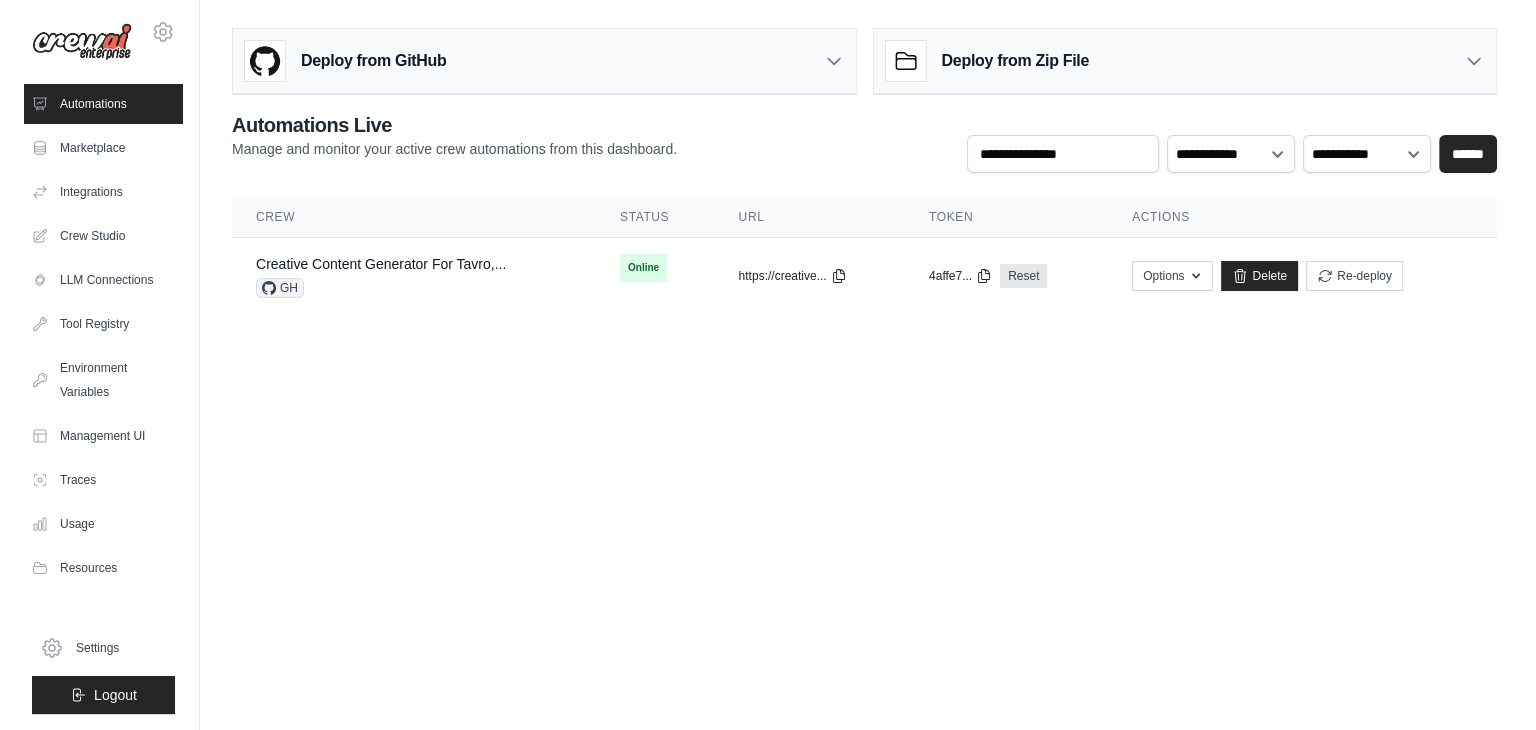 scroll, scrollTop: 0, scrollLeft: 0, axis: both 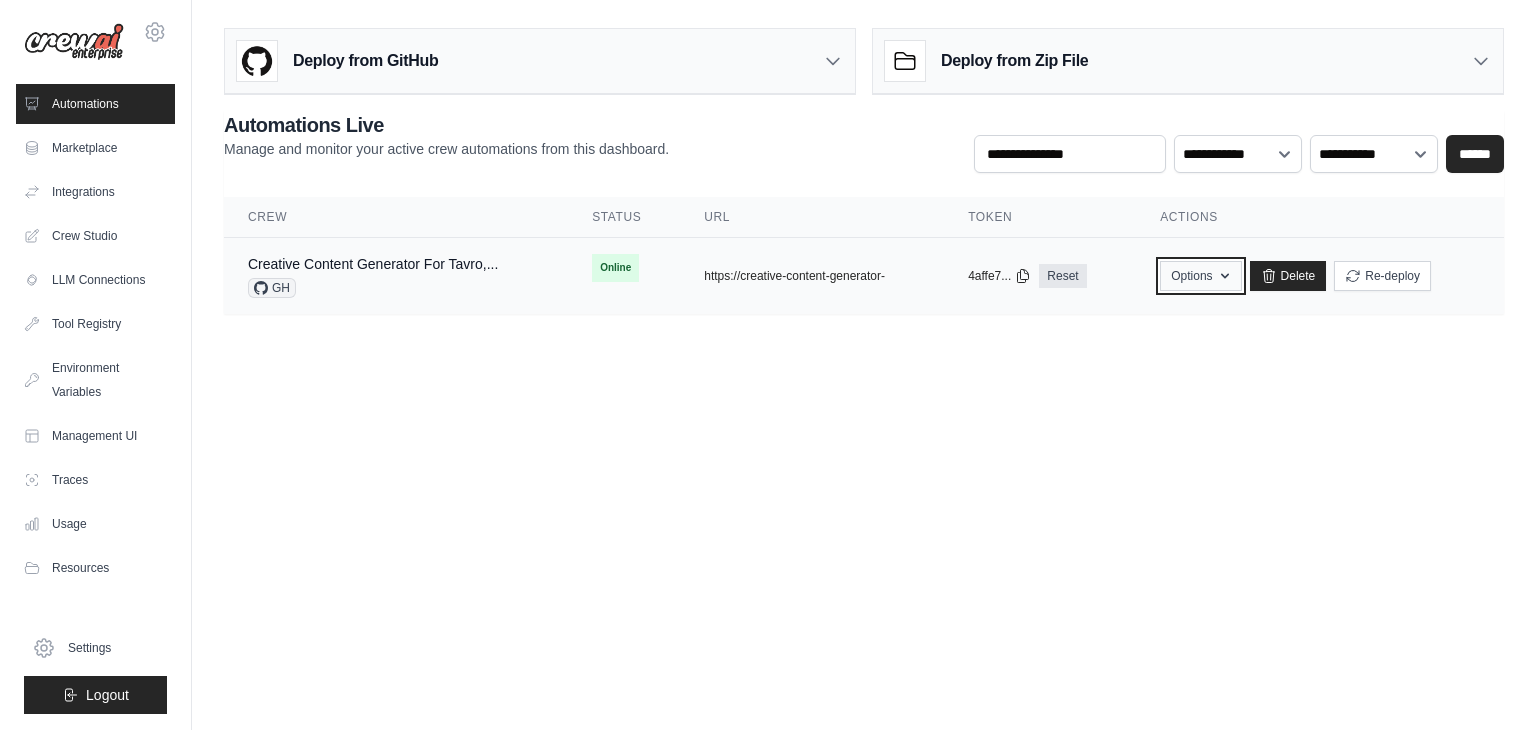 click on "Options" at bounding box center [1200, 276] 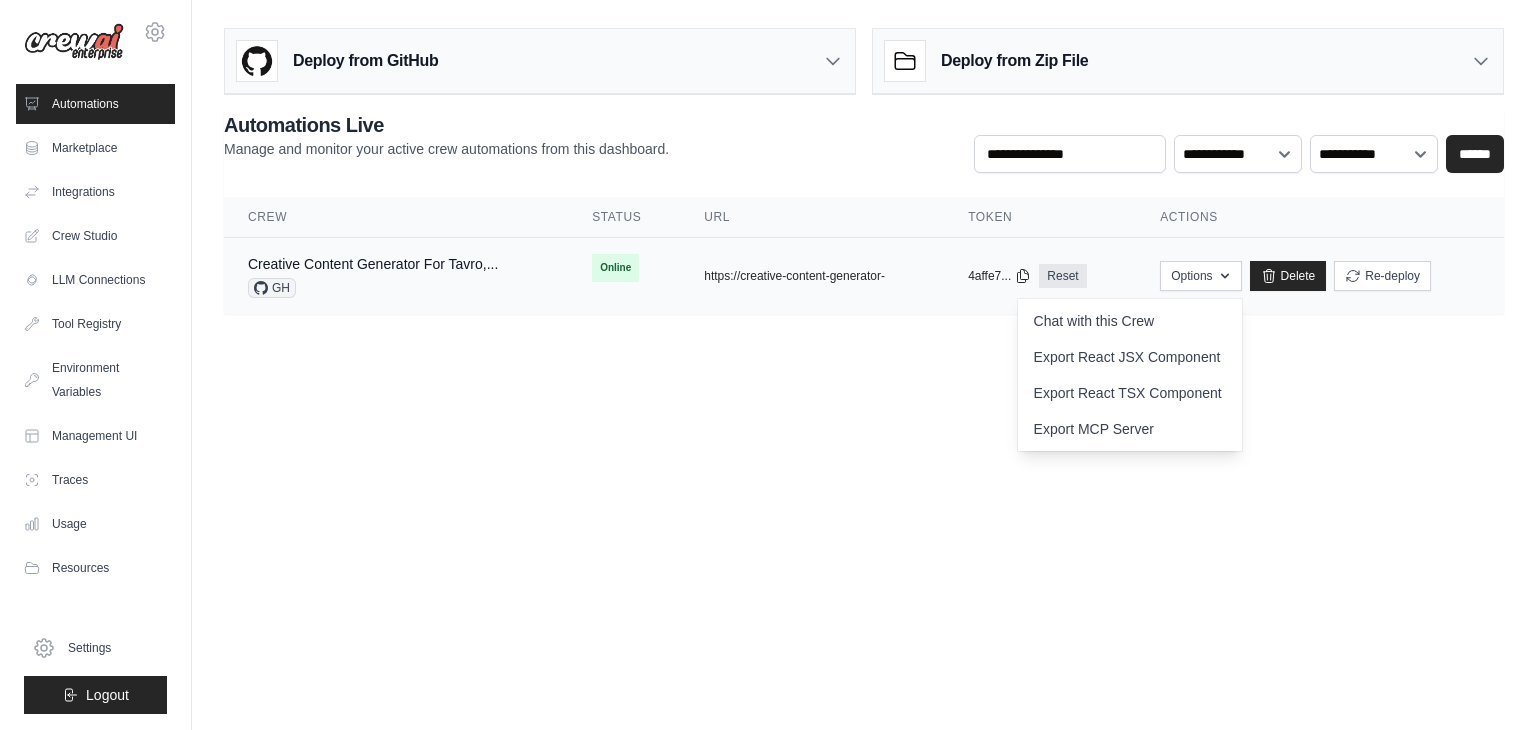 click on "copied
https://creative-content-generator-" at bounding box center [812, 276] 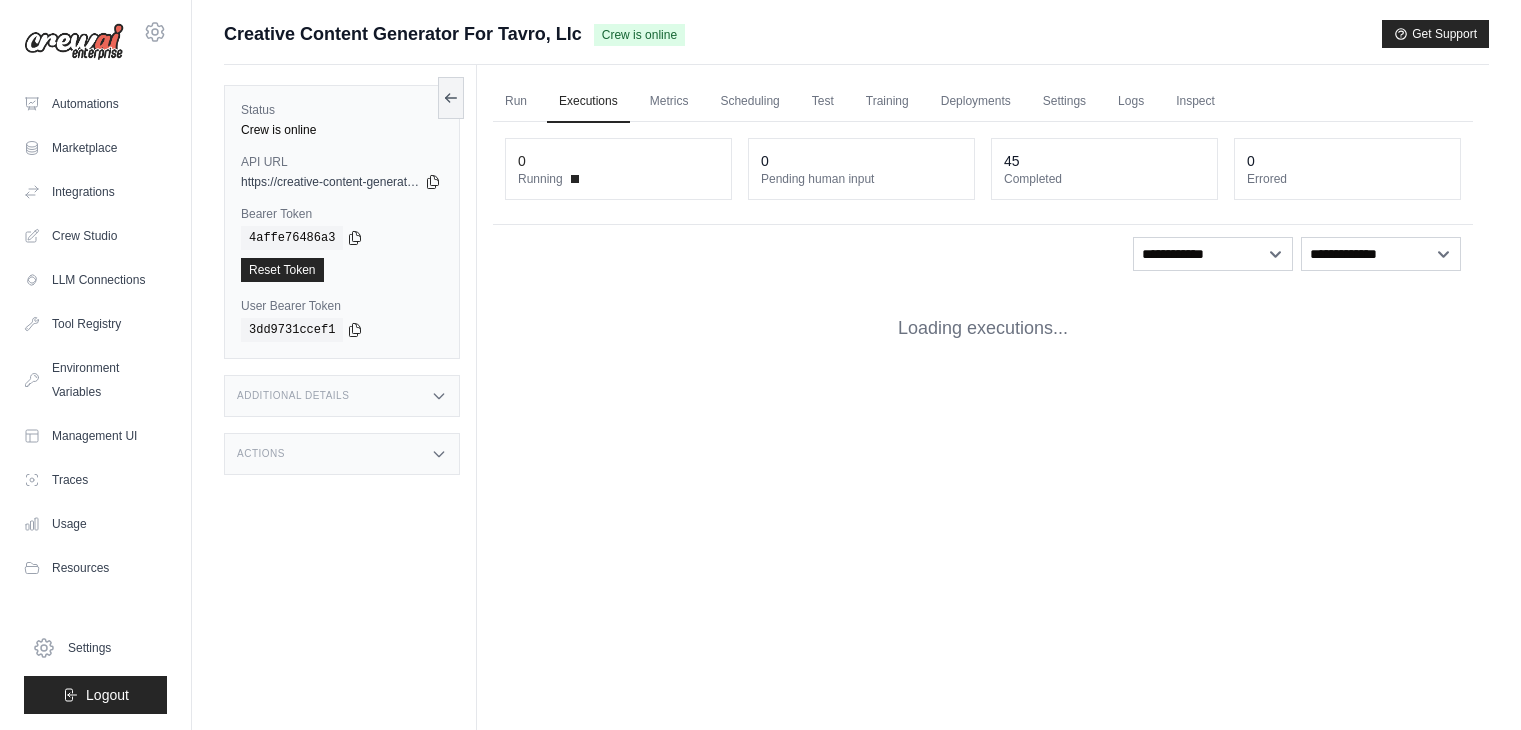 scroll, scrollTop: 0, scrollLeft: 0, axis: both 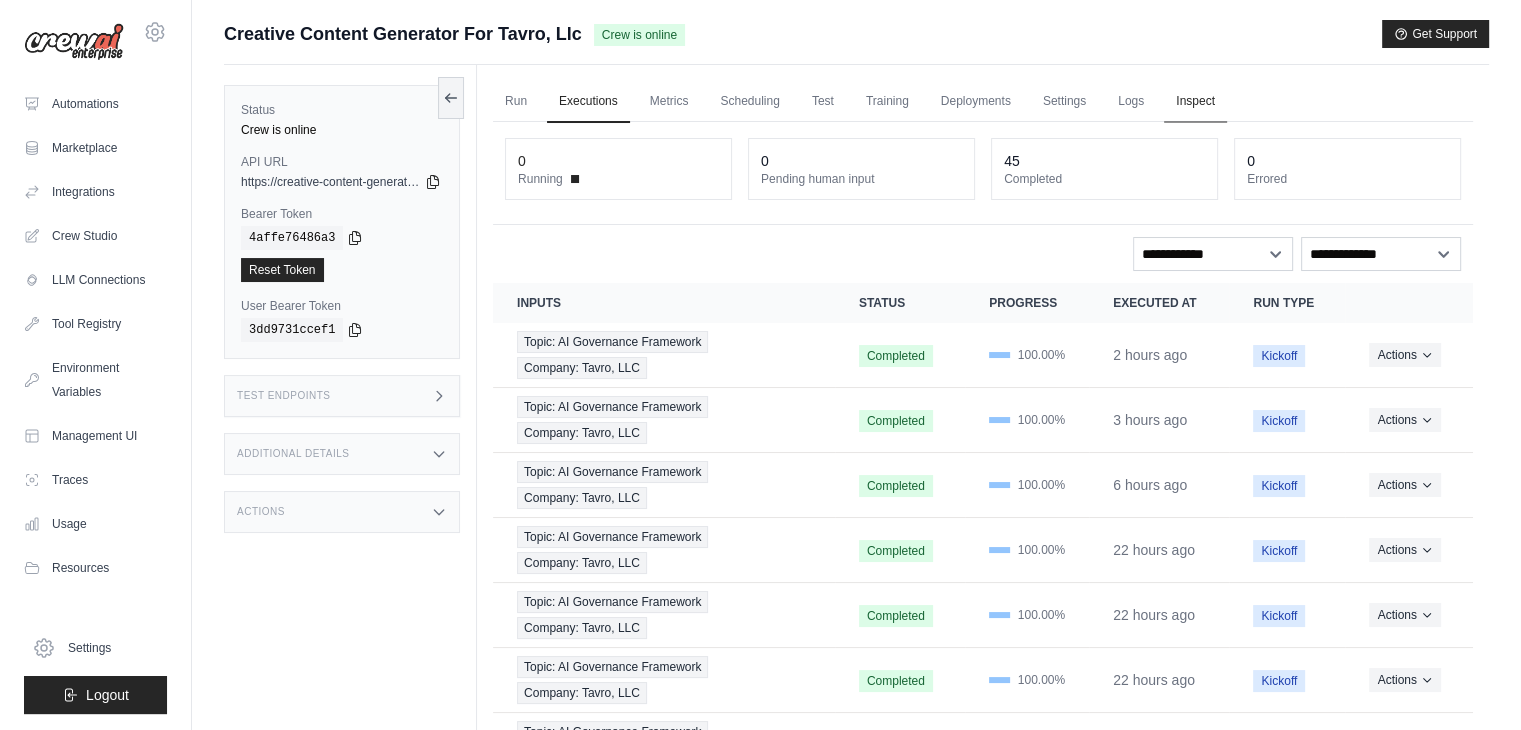 click on "Inspect" at bounding box center [1195, 102] 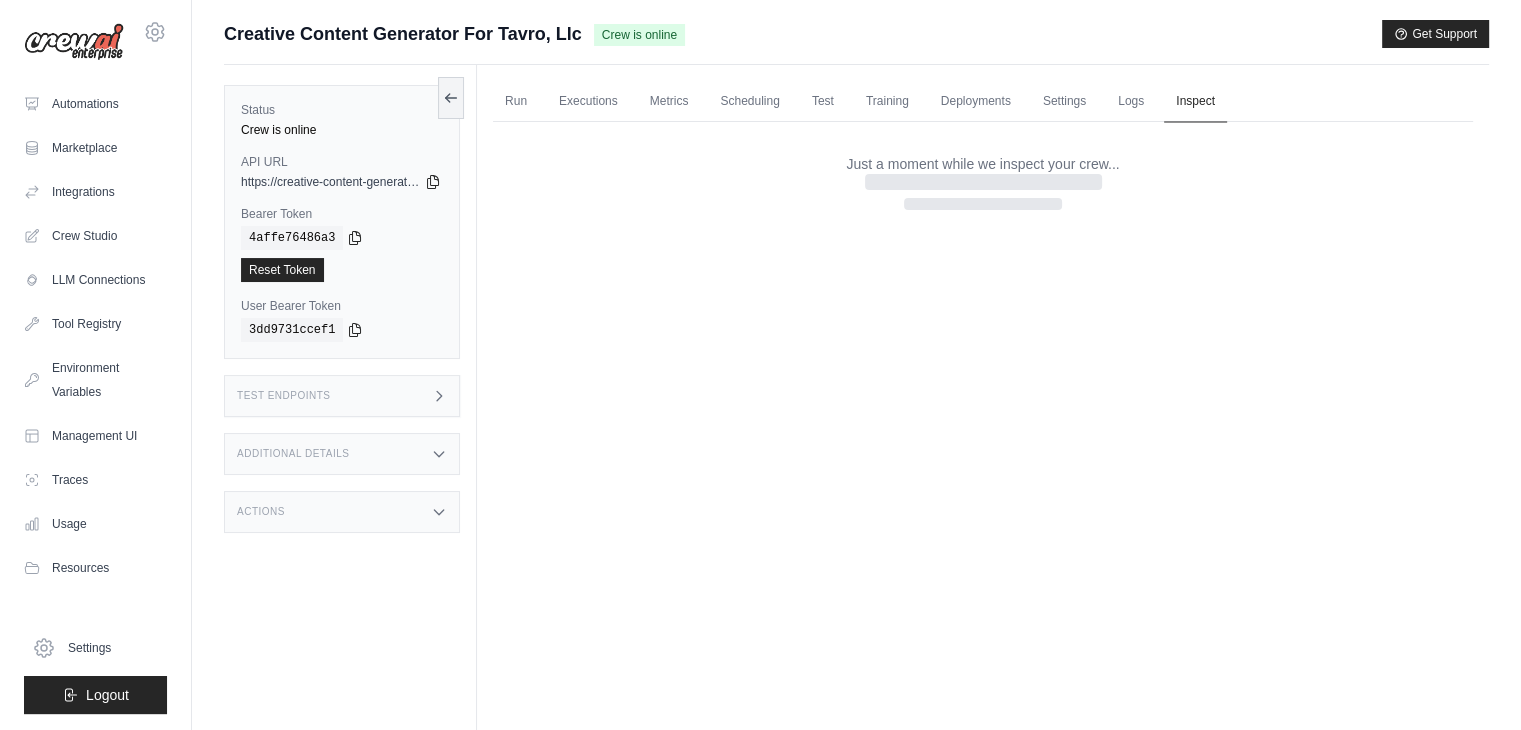 click on "Inspect" at bounding box center (1195, 102) 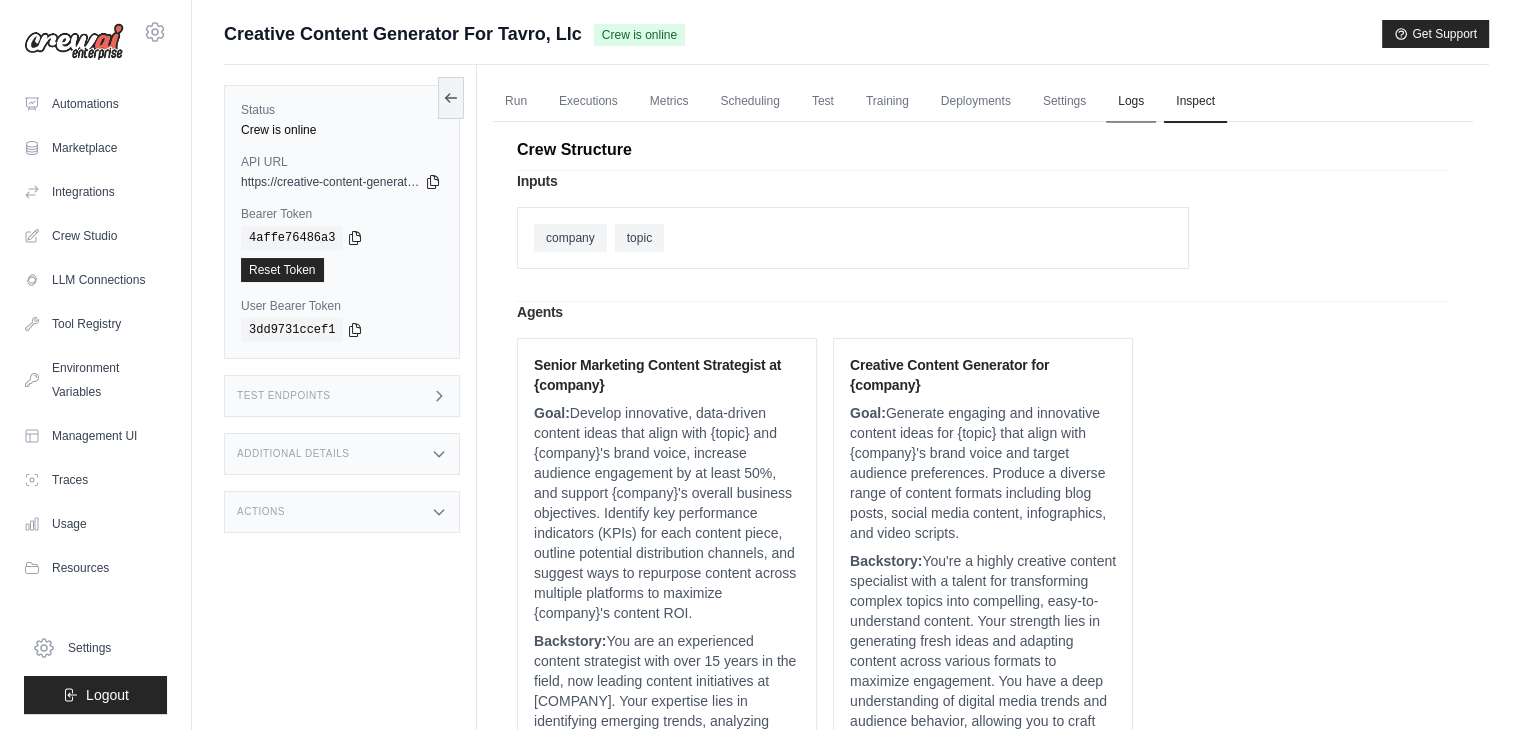 click on "Logs" at bounding box center [1131, 102] 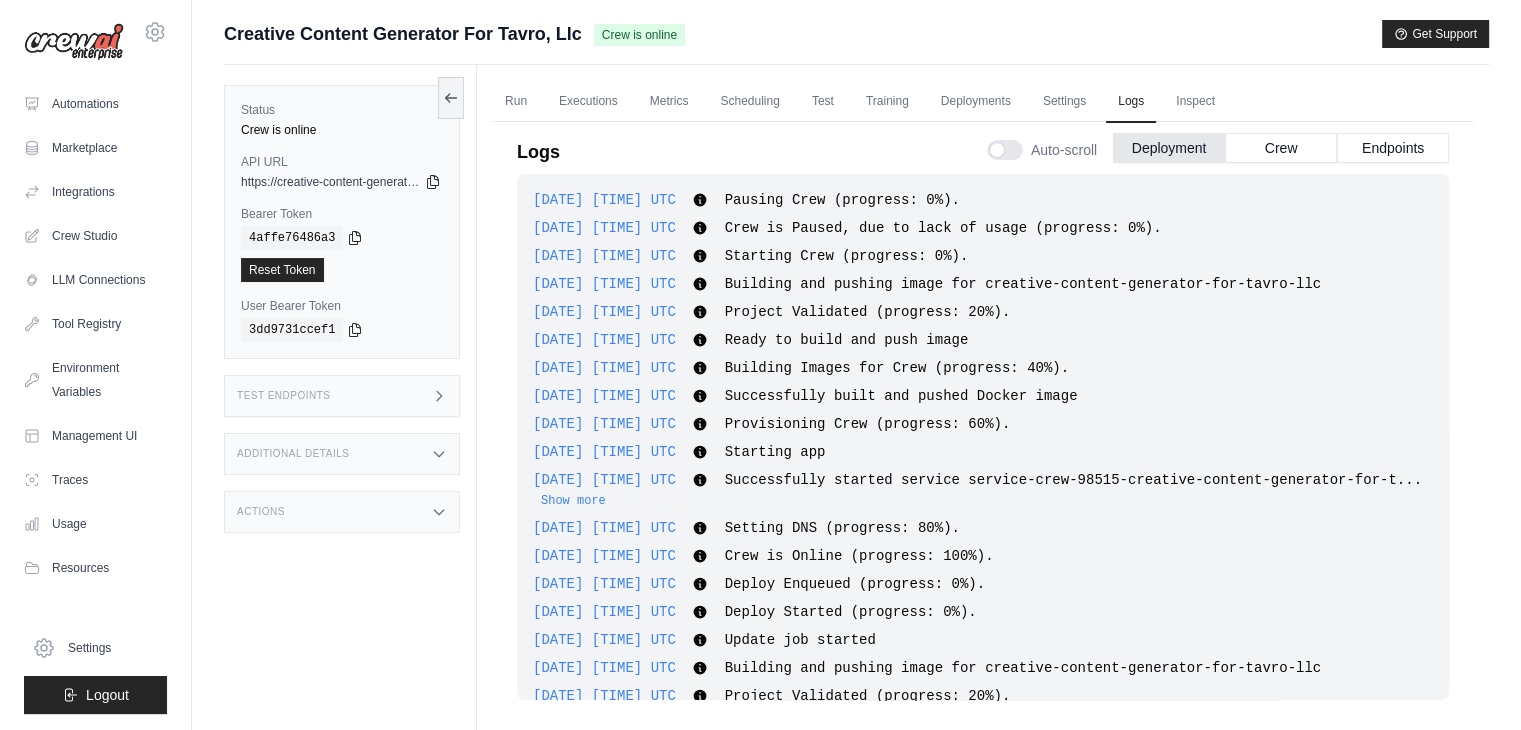 scroll, scrollTop: 226, scrollLeft: 0, axis: vertical 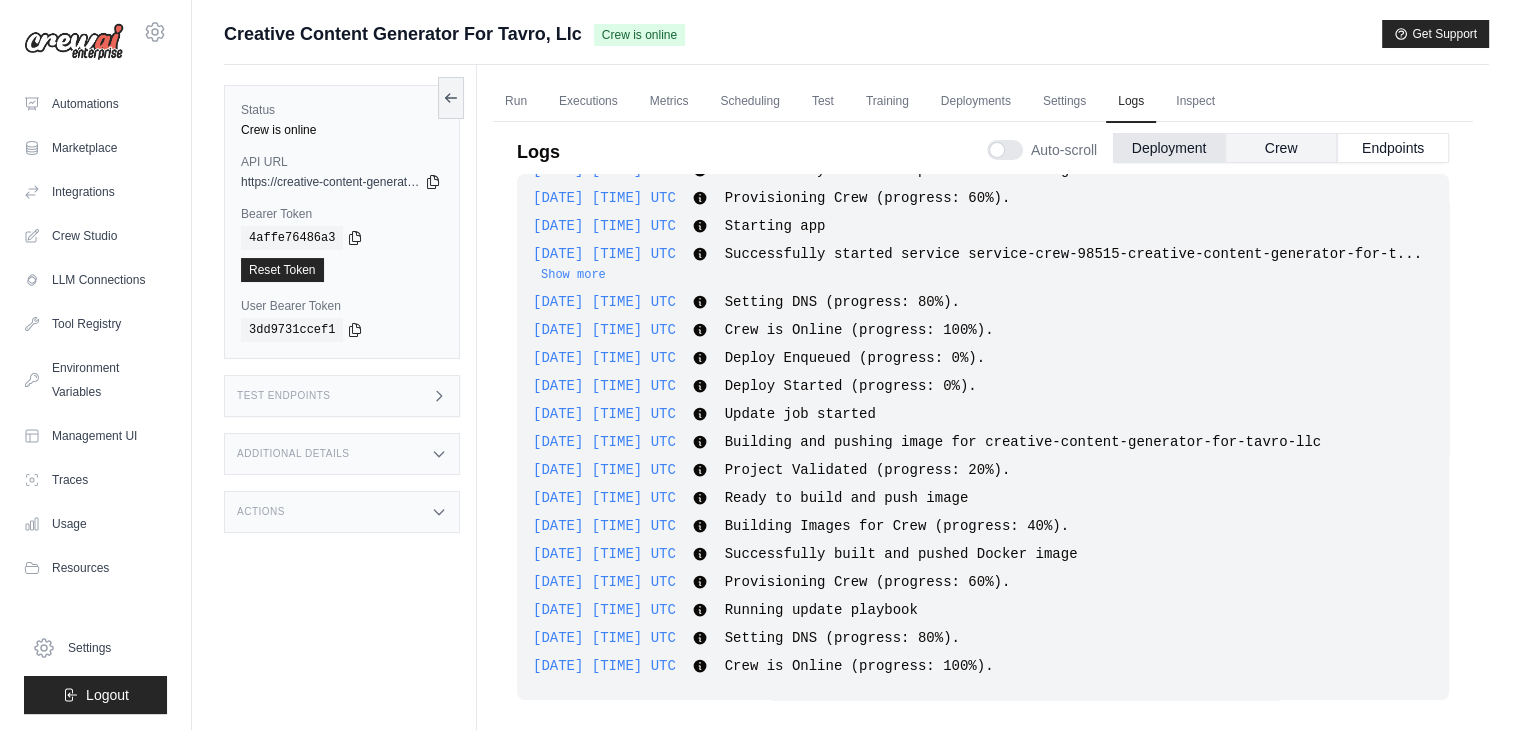 click on "Crew" at bounding box center (1281, 148) 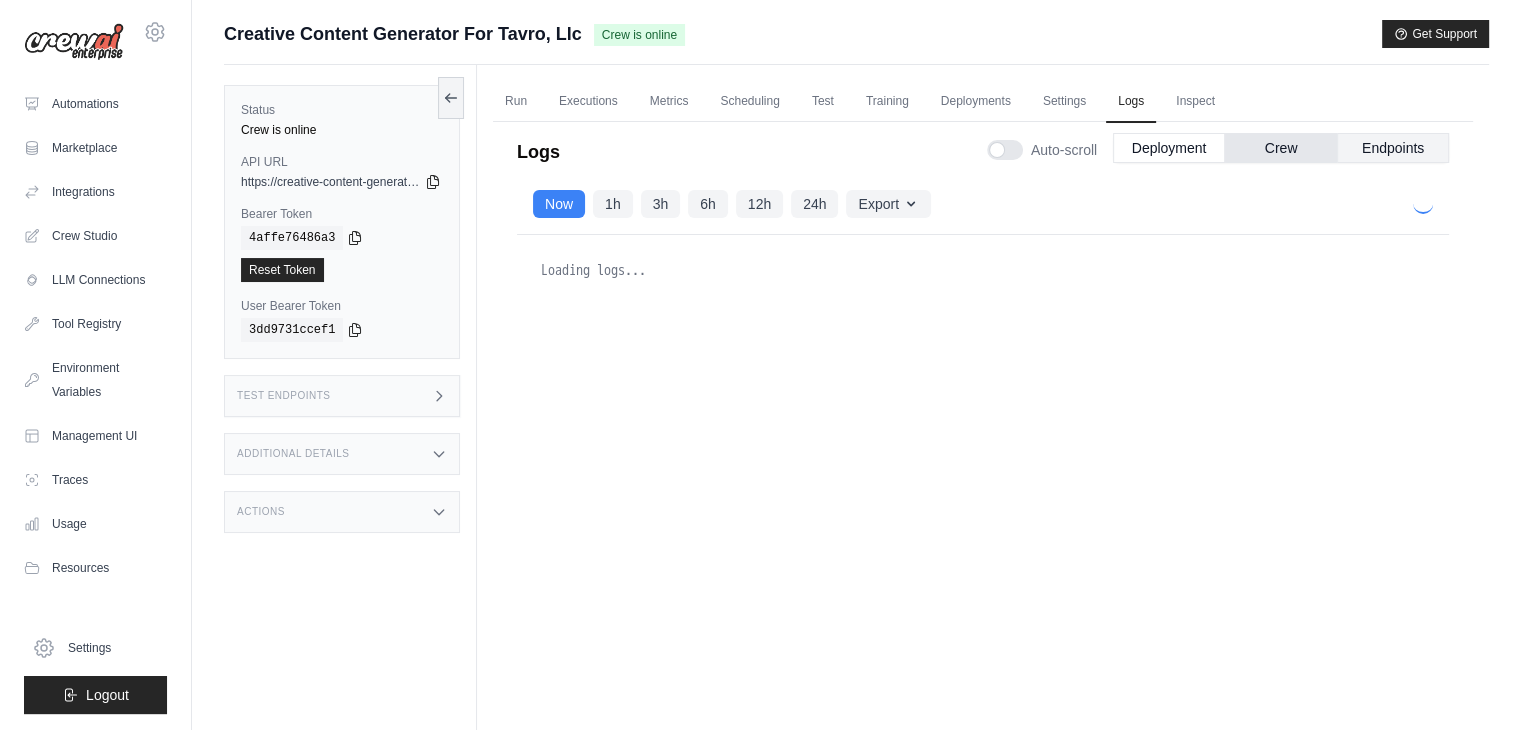 click on "Endpoints" at bounding box center [1393, 148] 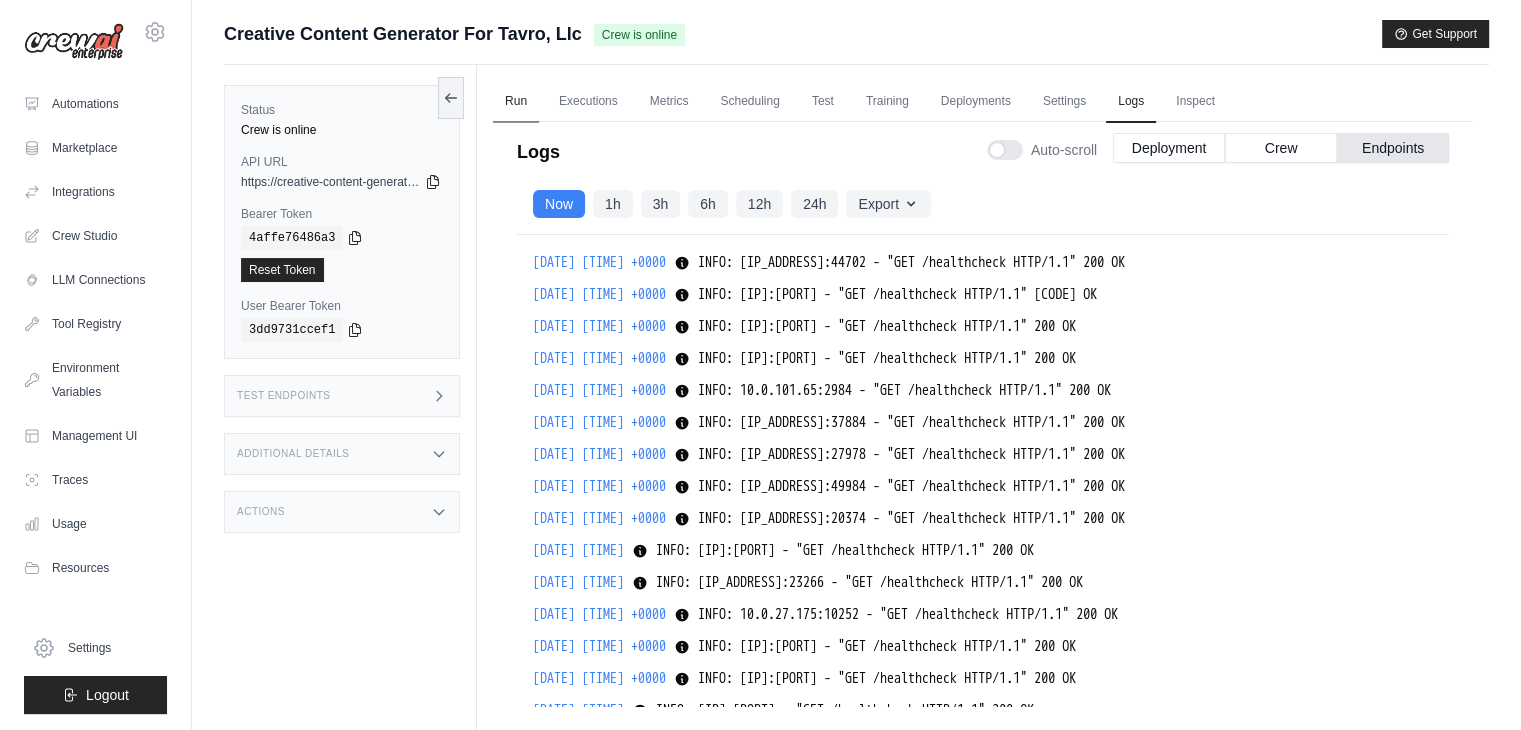 click on "Executions" at bounding box center [588, 102] 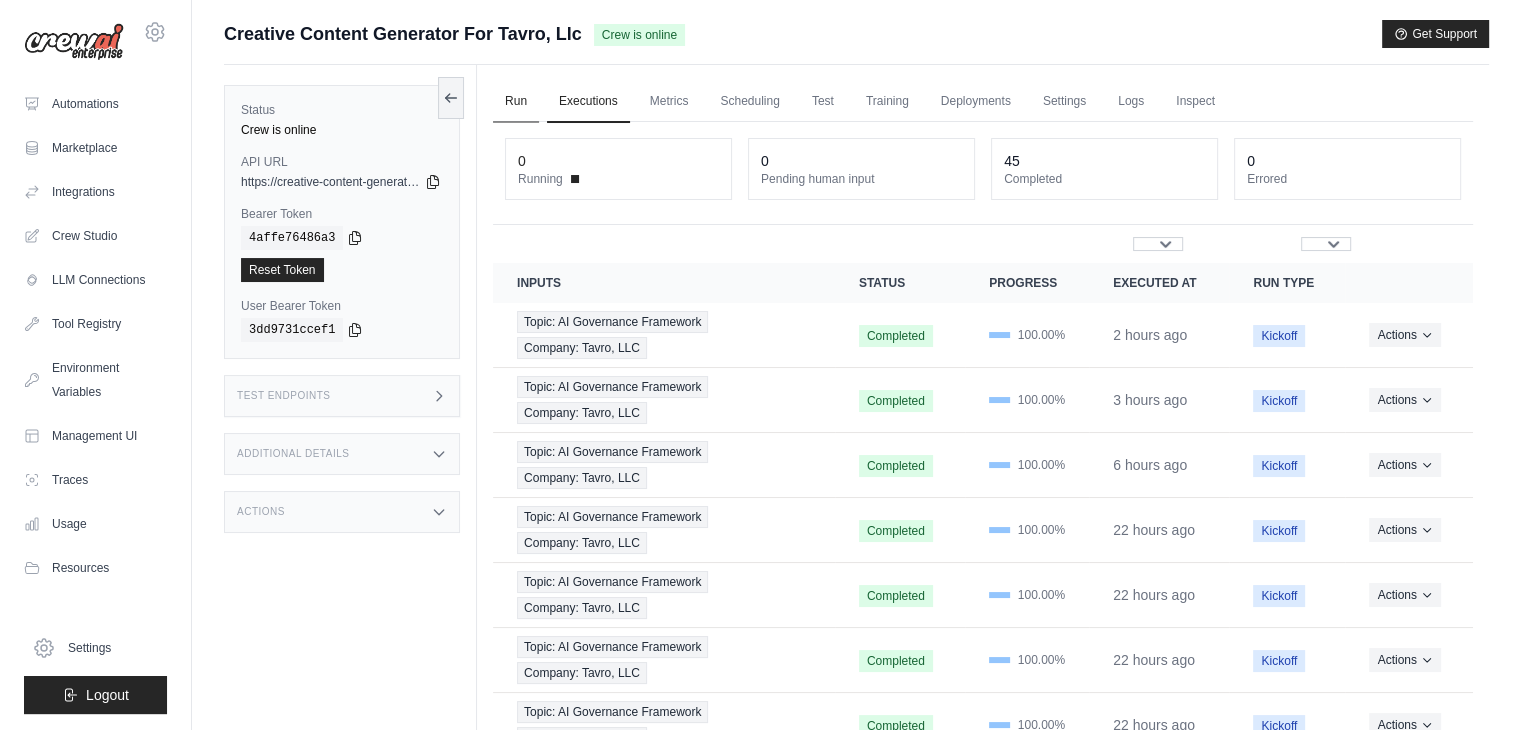click on "Run" at bounding box center (516, 102) 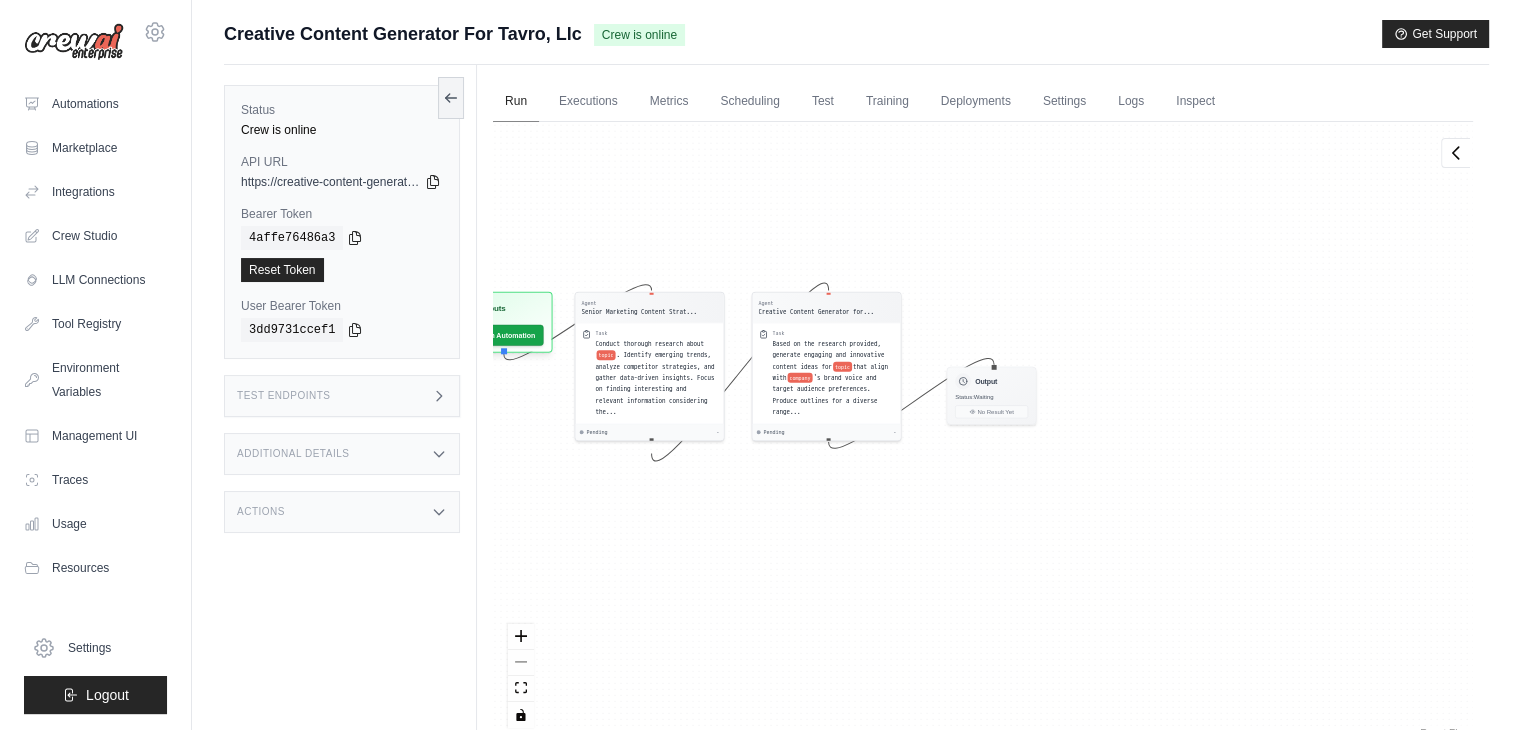 scroll, scrollTop: 0, scrollLeft: 0, axis: both 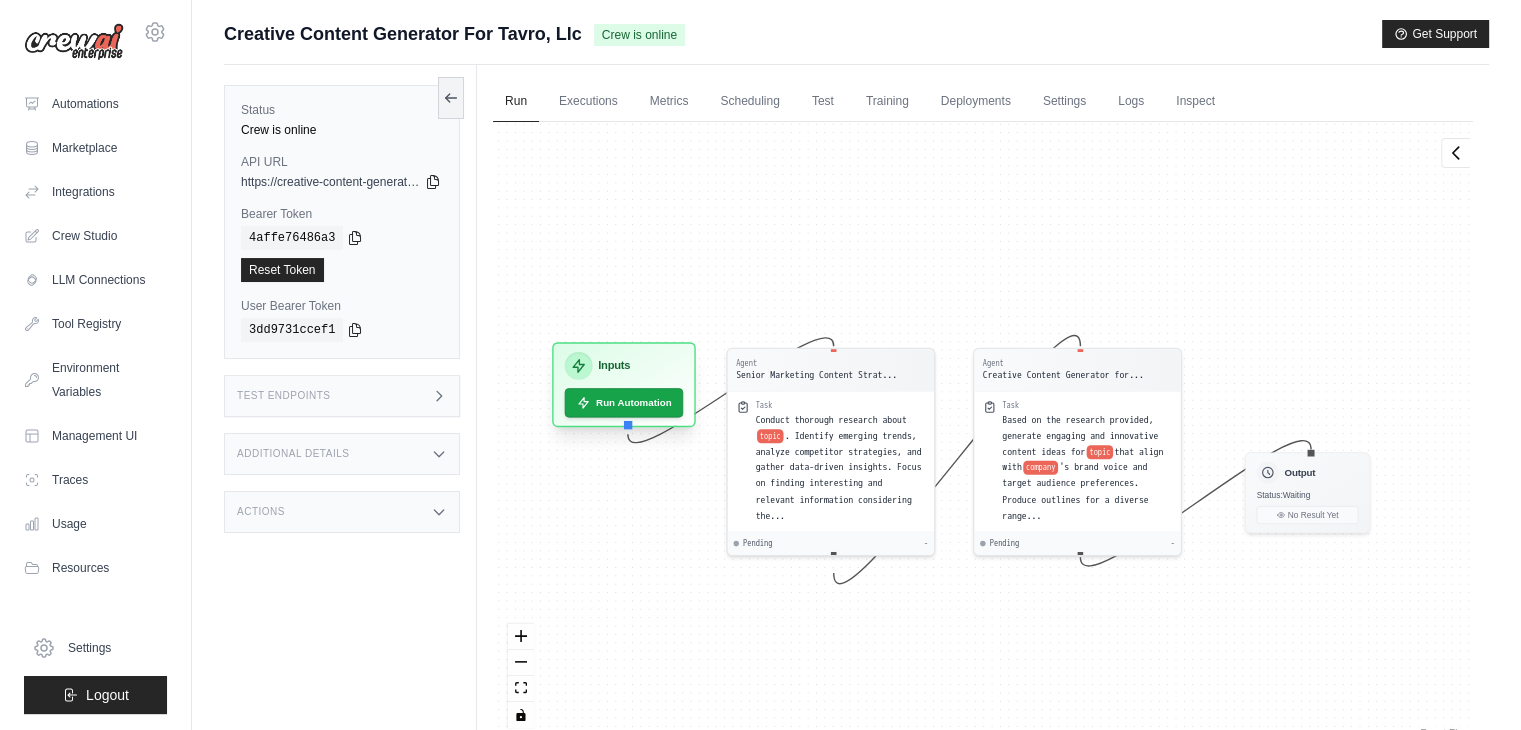 click on "Inputs" at bounding box center (624, 366) 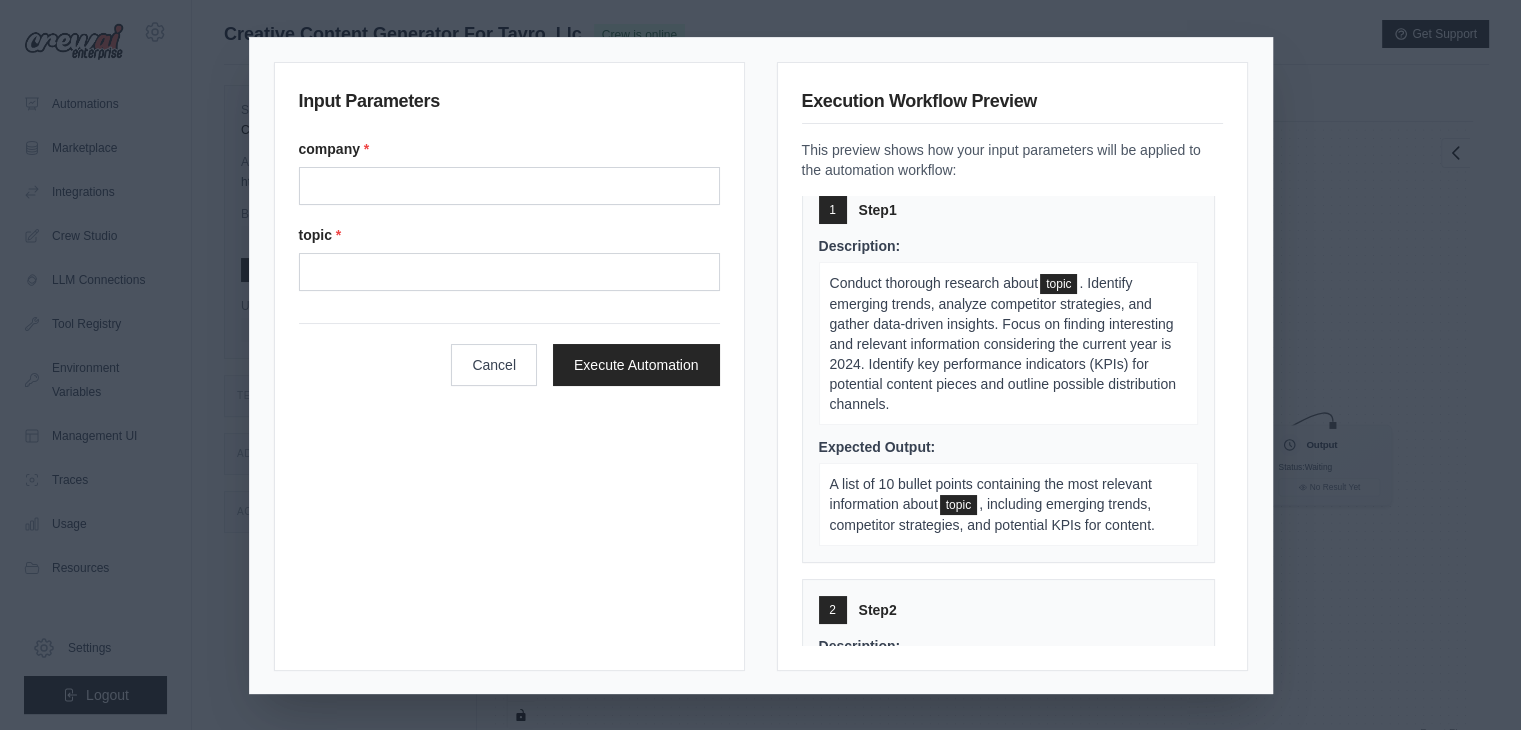 scroll, scrollTop: 0, scrollLeft: 0, axis: both 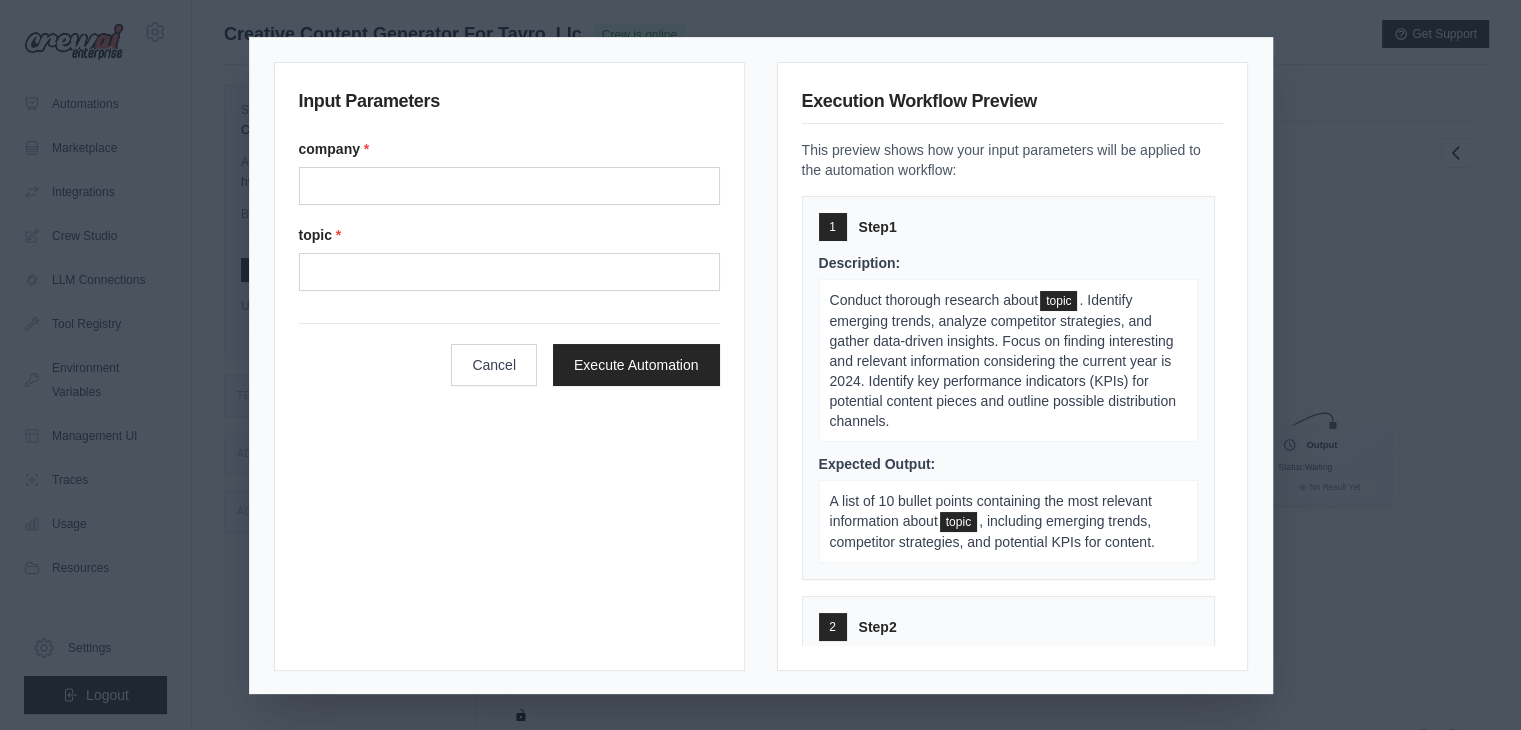 click on "Input Parameters company   * topic   * Cancel Execute Automation Execution Workflow Preview This preview shows how your input parameters will be applied to the automation workflow: 1 Step  1 Description: Conduct thorough research about  topic . Identify emerging trends, analyze competitor strategies, and gather data-driven insights. Focus on finding interesting and relevant information considering the current year is 2024. Identify key performance indicators (KPIs) for potential content pieces and outline possible distribution channels.
Expected Output: A list of 10 bullet points containing the most relevant information about  topic , including emerging trends, competitor strategies, and potential KPIs for content.
2 Step  2 Description: Based on the research provided, generate engaging and innovative content ideas for  topic  that align with  company Expected Output: topic . Each outline should include a brief description, target audience, and potential distribution channels." at bounding box center [760, 365] 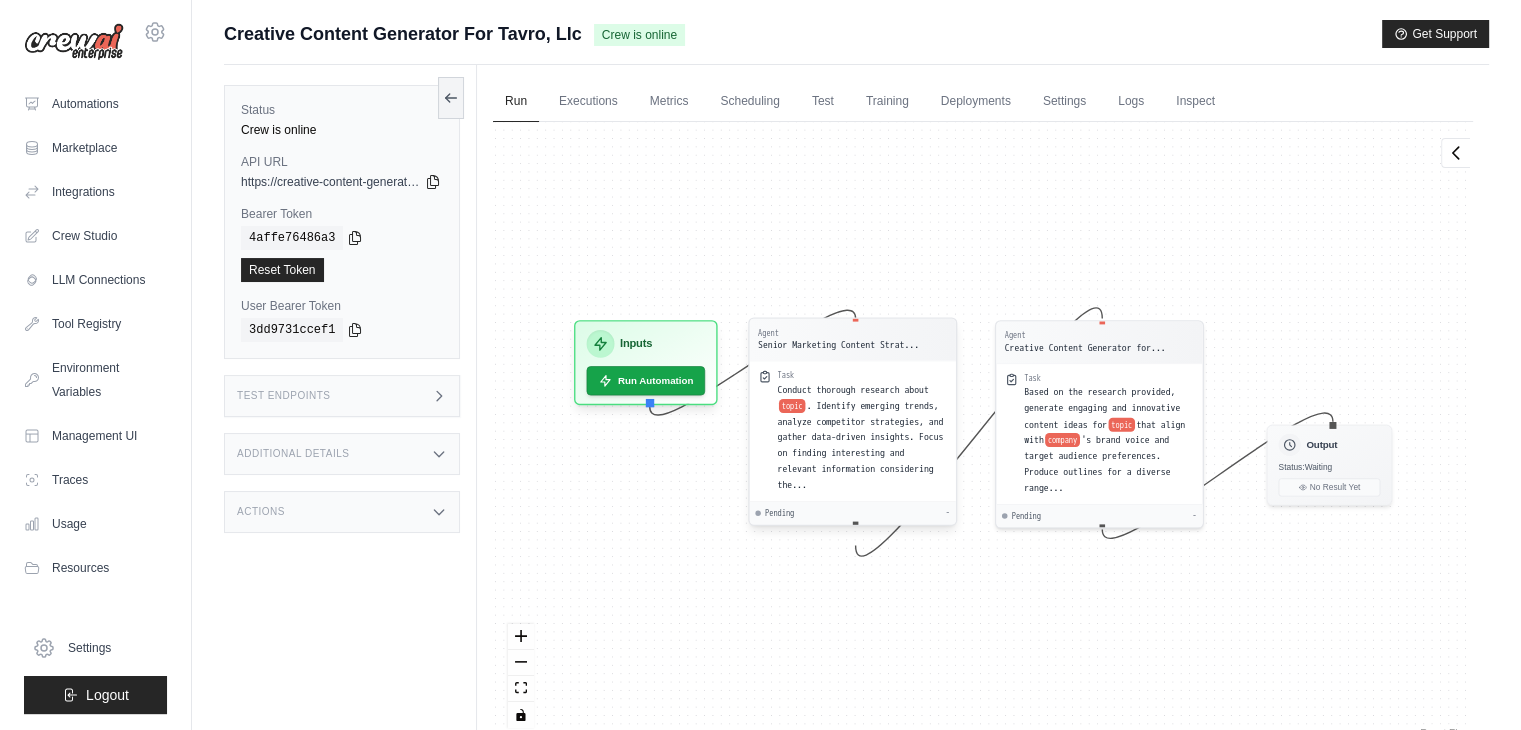 click on "Conduct thorough research about  topic . Identify emerging trends, analyze competitor strategies, and gather data-driven insights. Focus on finding interesting and relevant information considering the..." at bounding box center (862, 437) 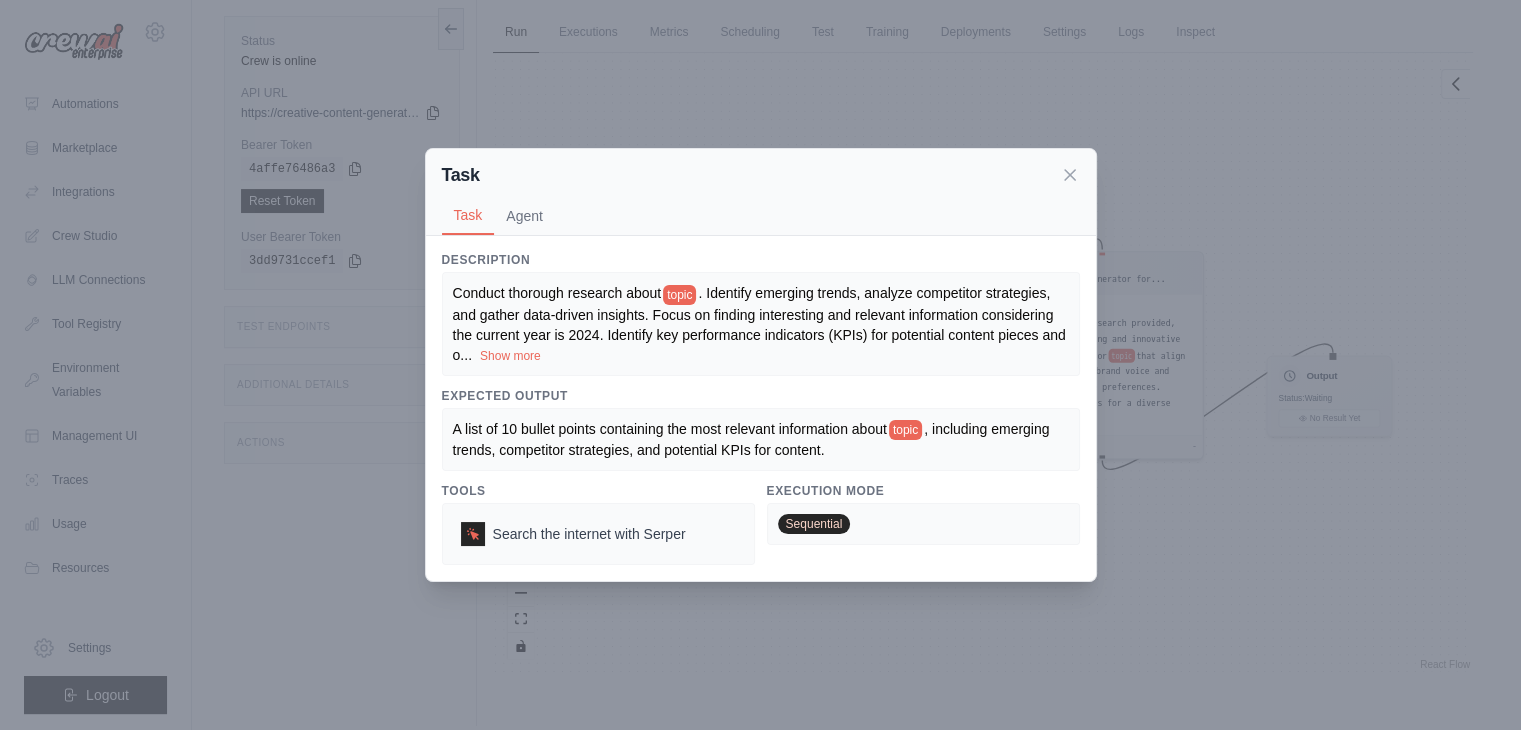 scroll, scrollTop: 84, scrollLeft: 0, axis: vertical 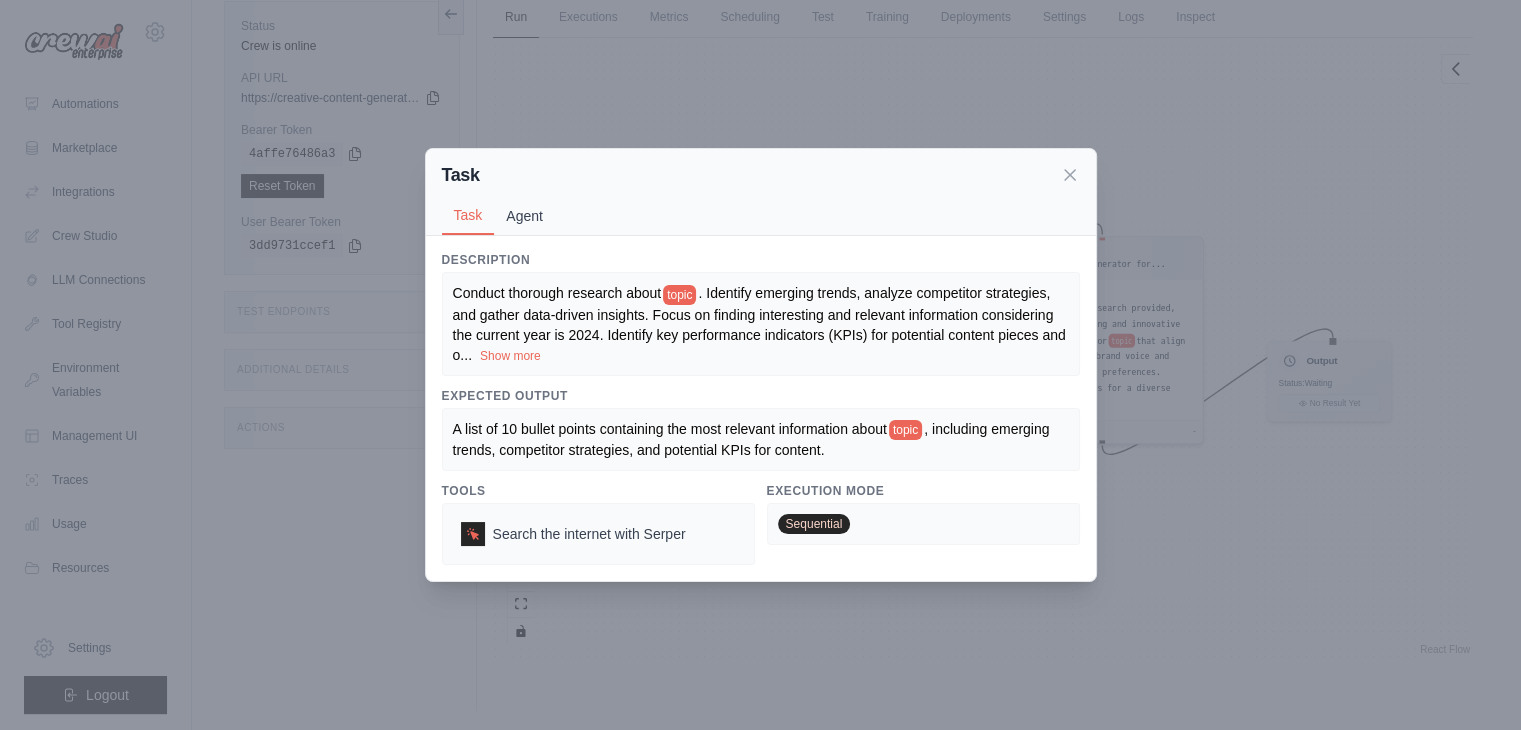 click on "Agent" at bounding box center (524, 216) 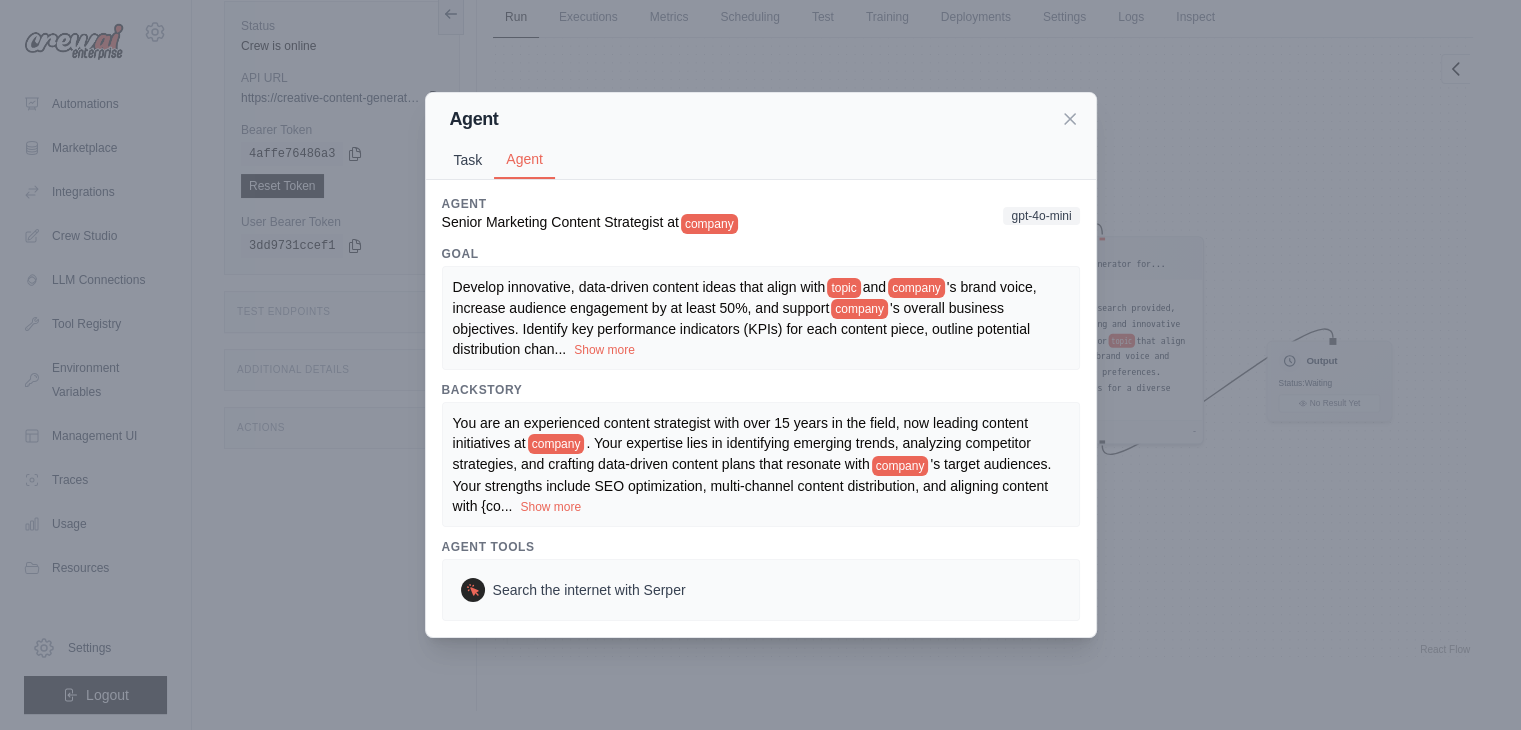 click on "Task" at bounding box center [468, 160] 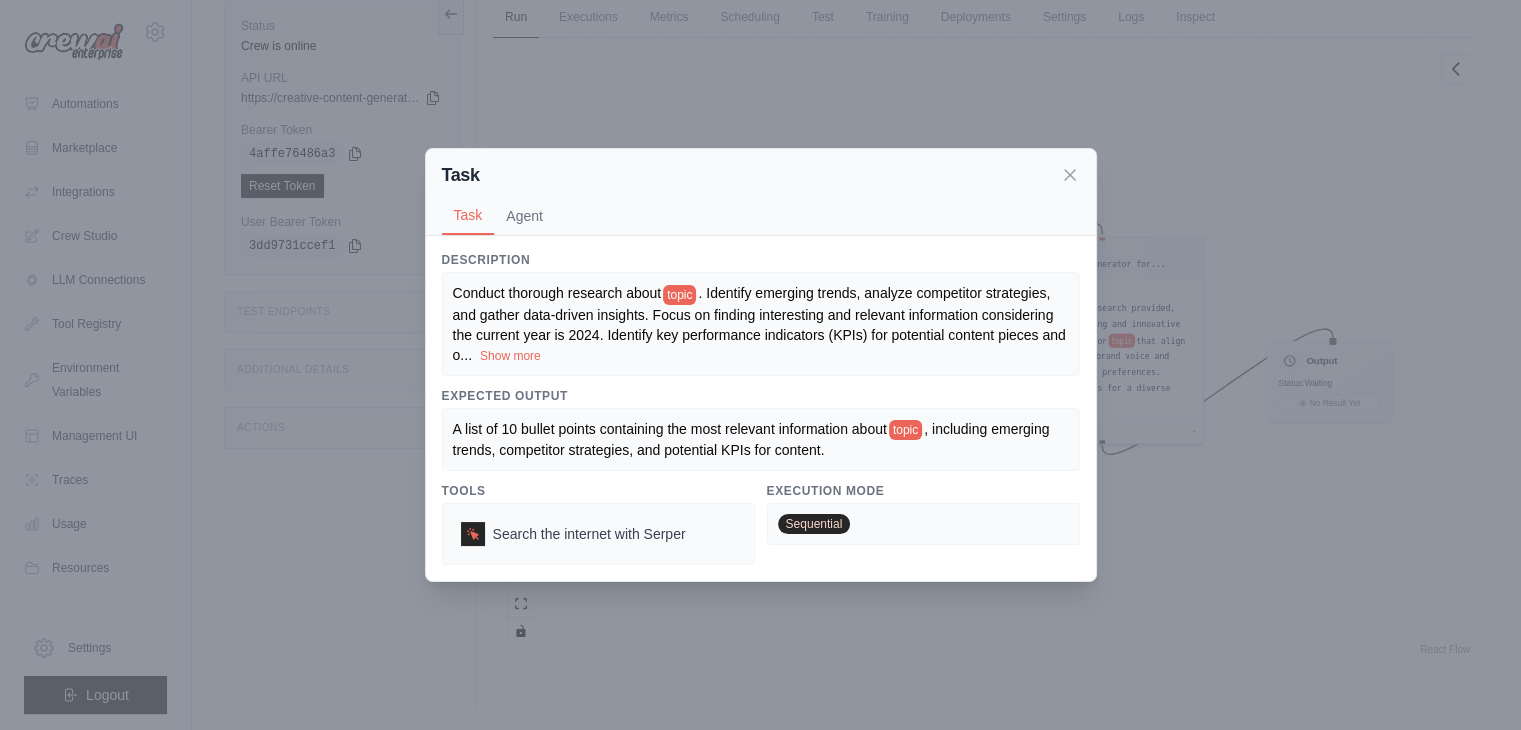 click on "Show more" at bounding box center [510, 356] 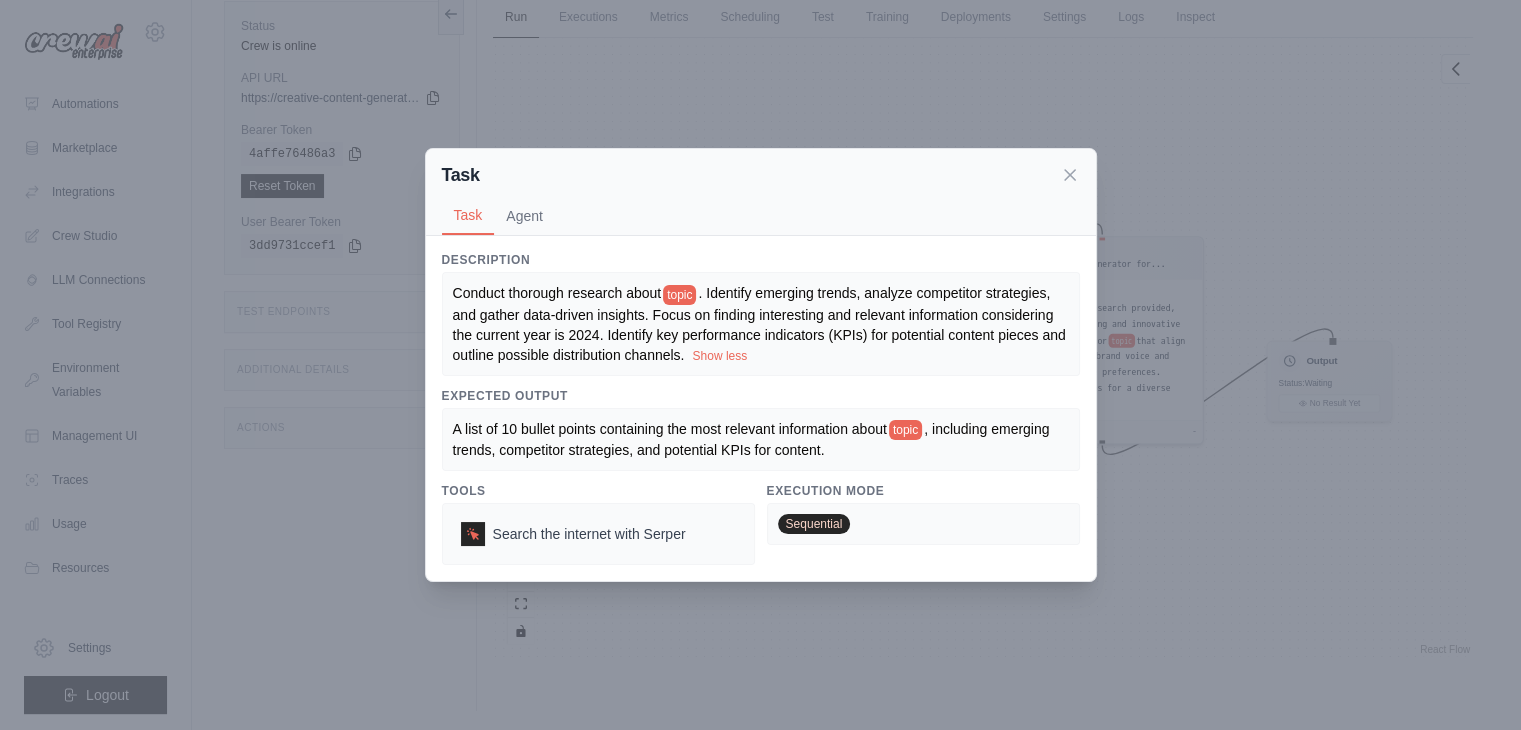 click on "Task Task Agent Description Conduct thorough research about  topic . Identify emerging trends, analyze competitor strategies, and gather data-driven insights. Focus on finding interesting and relevant information considering the current year is 2024. Identify key performance indicators (KPIs) for potential content pieces and outline possible distribution channels.
Show less Expected Output A list of 10 bullet points containing the most relevant information about  topic , including emerging trends, competitor strategies, and potential KPIs for content.
Tools Search the internet with Serper Execution Mode Sequential Agent Senior Marketing Content Strategist at  company
gpt-4o-mini Goal Develop innovative, data-driven content ideas that align with  topic  and  company 's brand voice, increase audience engagement by at least 50%, and support  company 's overall business objectives. Identify key performance indicators (KPIs) for each content piece, outline potential distribution chan ... Show more Backstory" at bounding box center [760, 365] 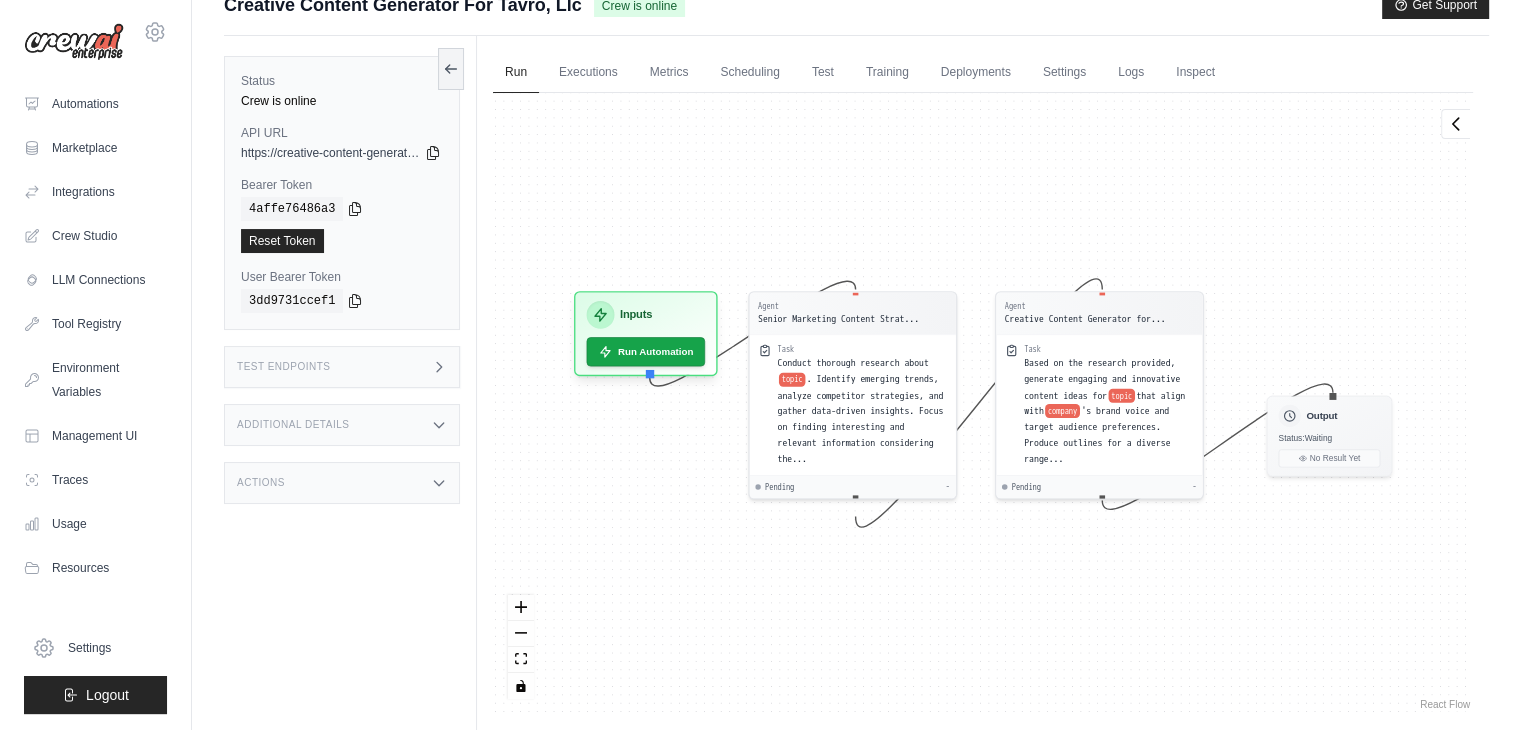 scroll, scrollTop: 0, scrollLeft: 0, axis: both 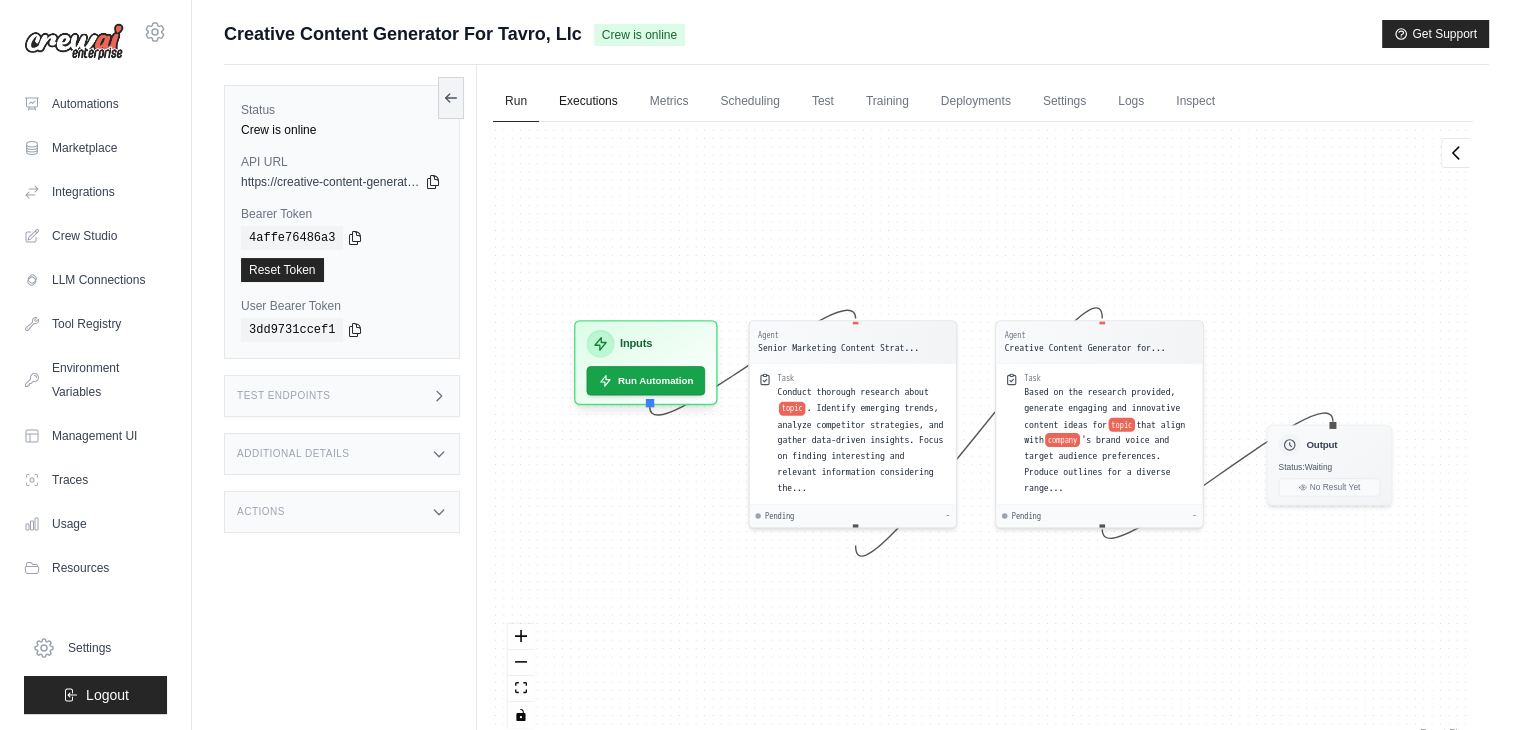 click on "Executions" at bounding box center (588, 102) 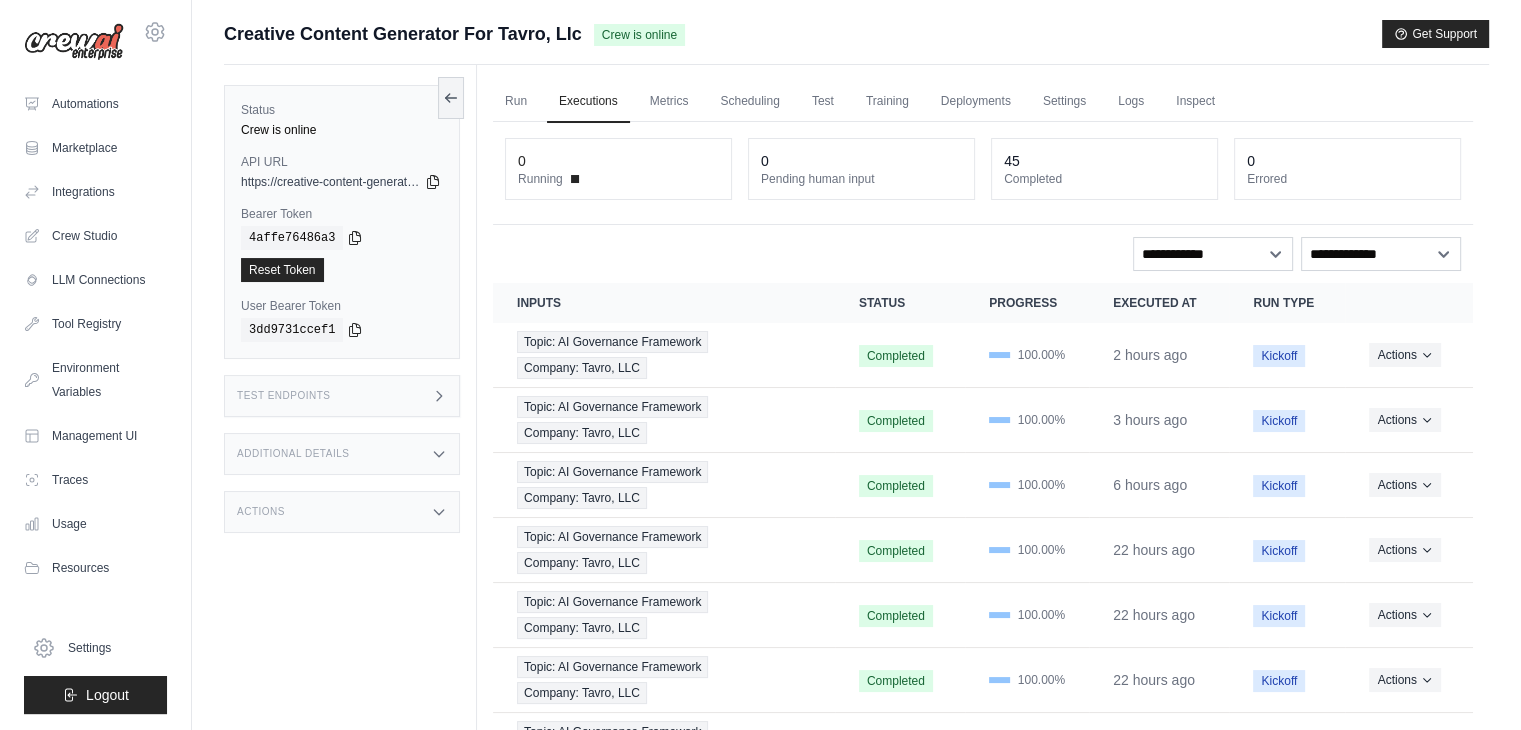 click on "Running" at bounding box center [618, 179] 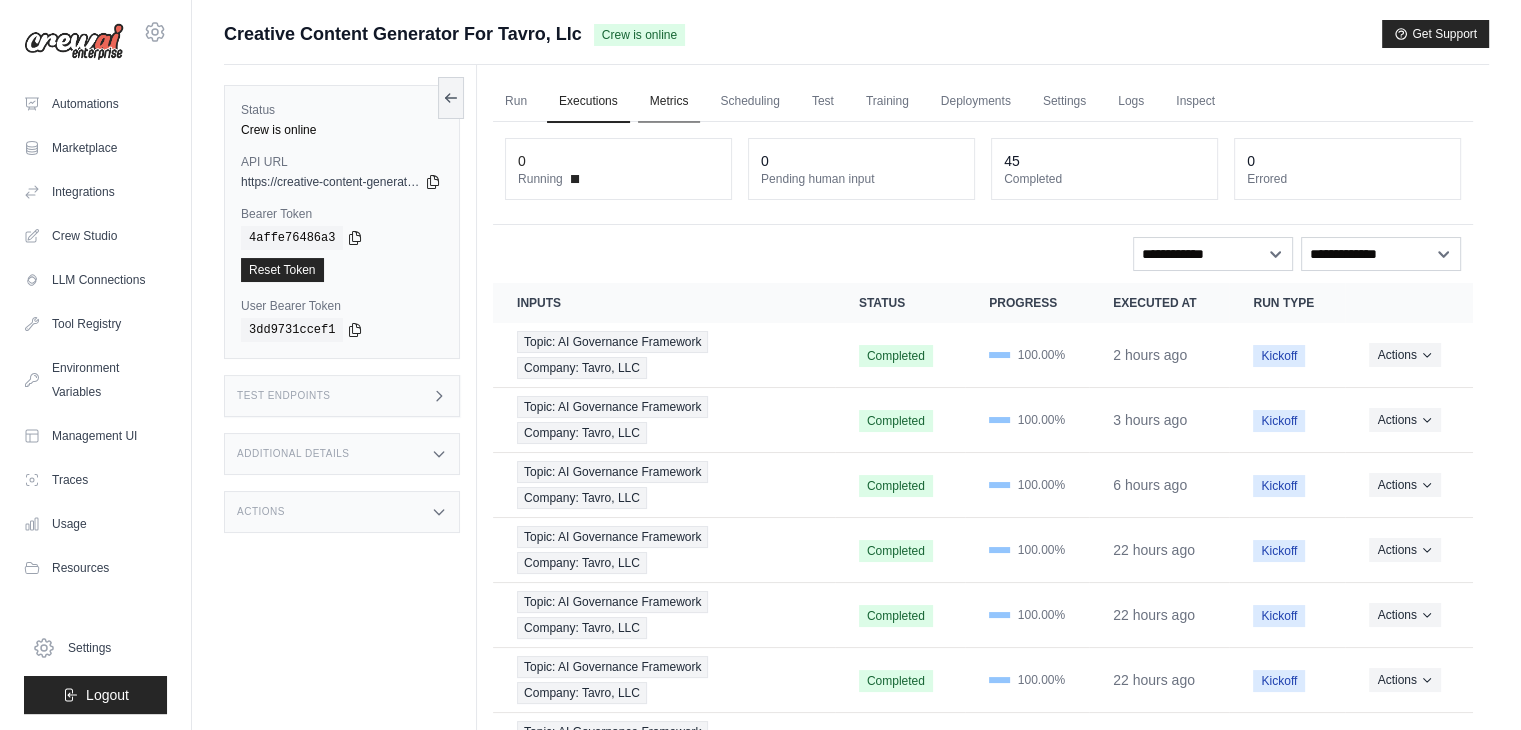 click on "Metrics" at bounding box center [669, 102] 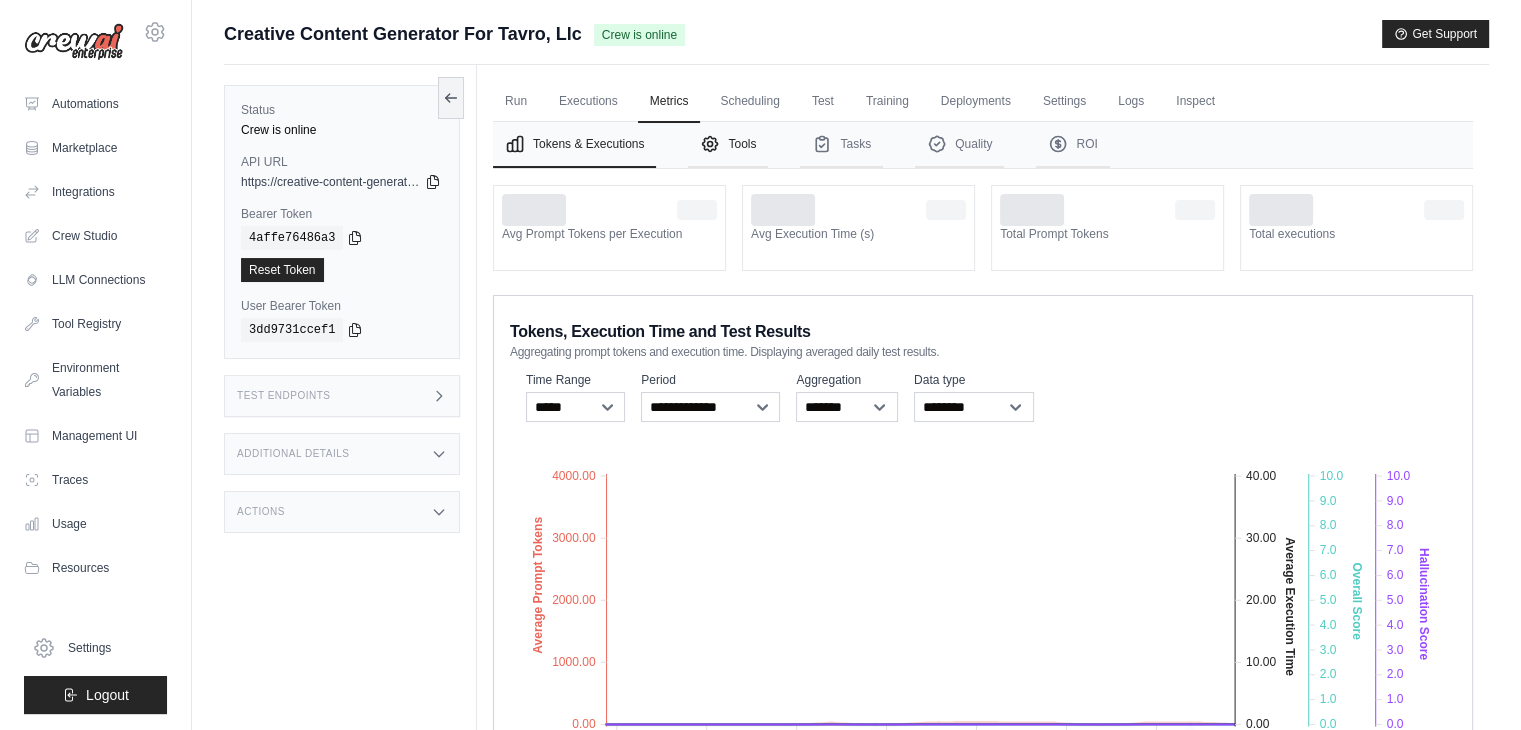 click on "Tools" at bounding box center (728, 145) 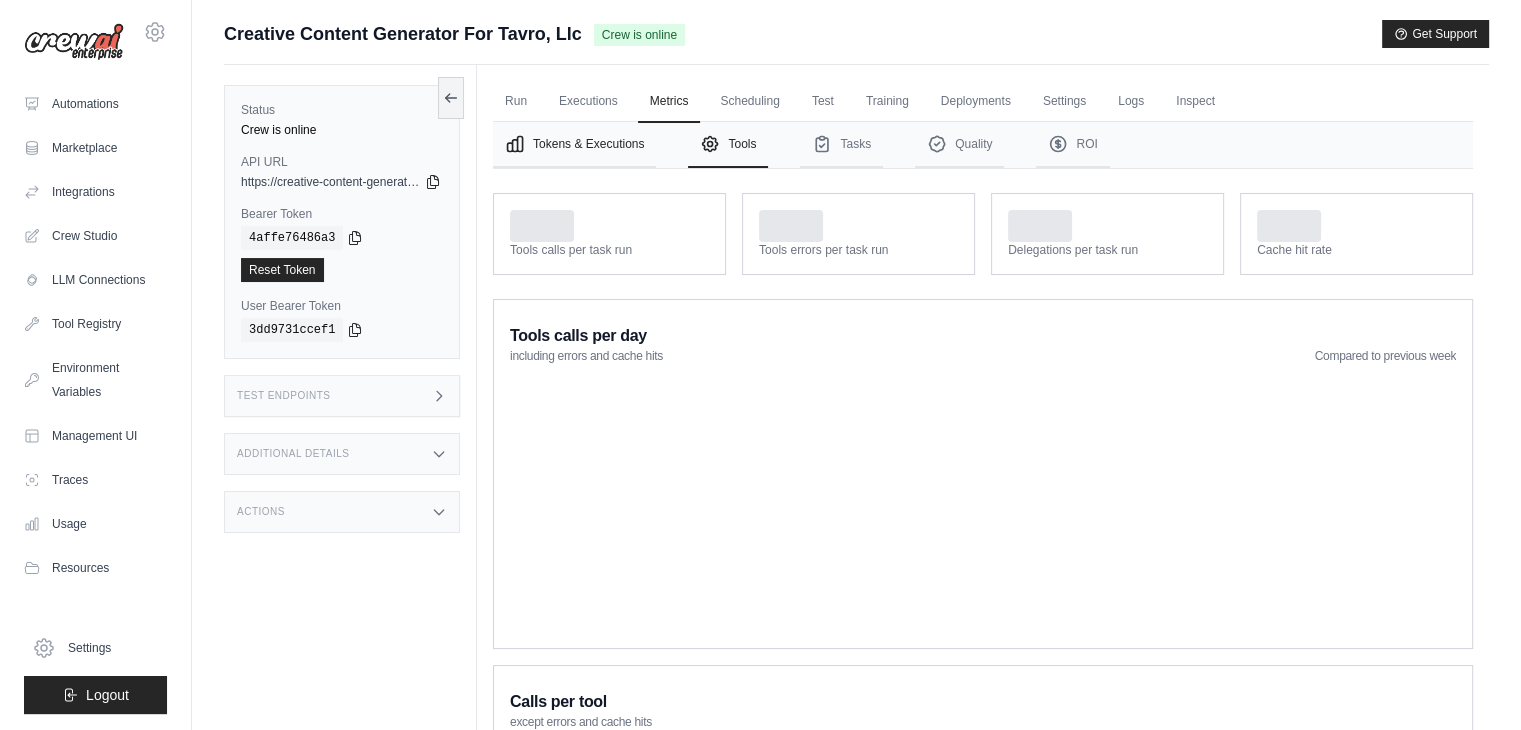 click on "Tokens & Executions" at bounding box center (574, 145) 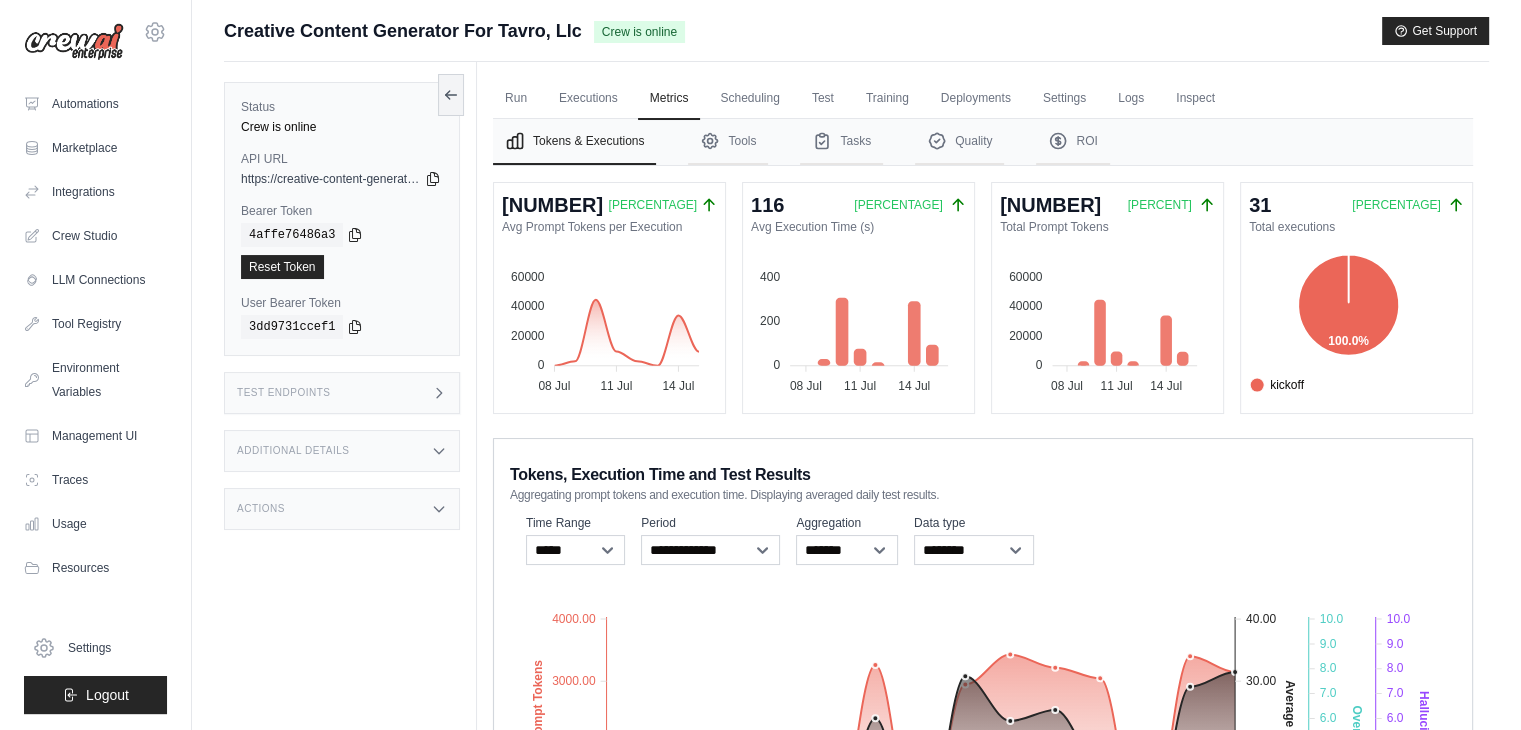 scroll, scrollTop: 0, scrollLeft: 0, axis: both 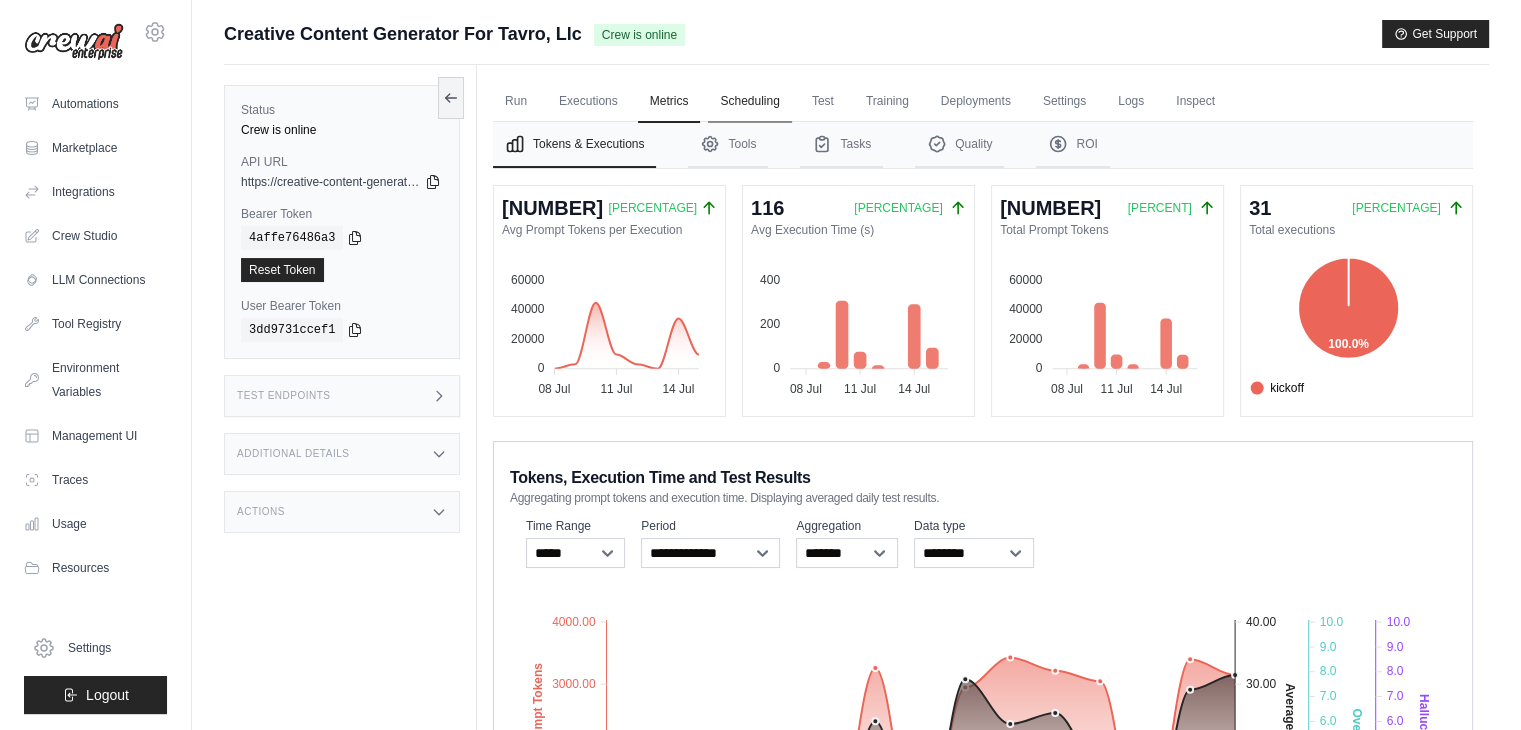click on "Scheduling" at bounding box center (749, 102) 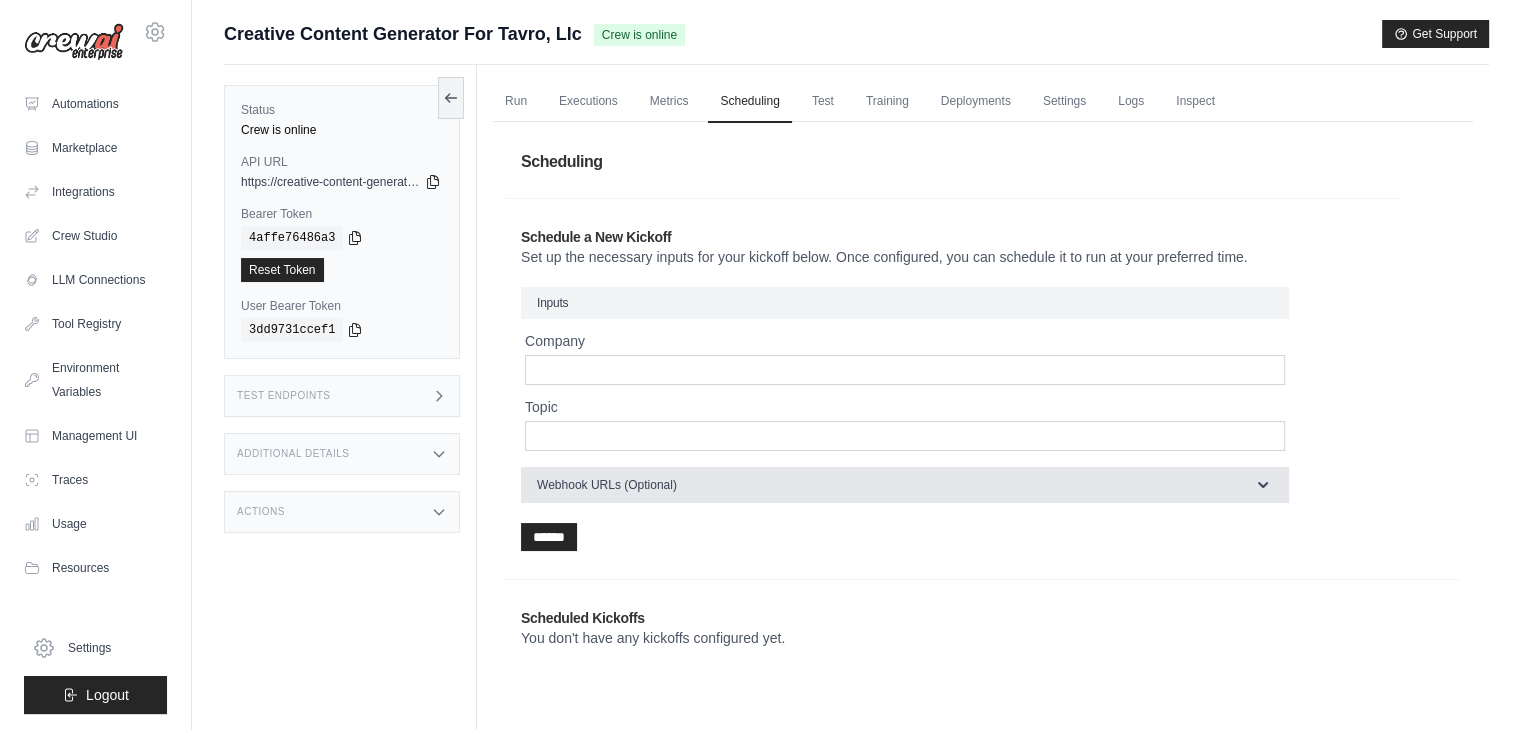 scroll, scrollTop: 84, scrollLeft: 0, axis: vertical 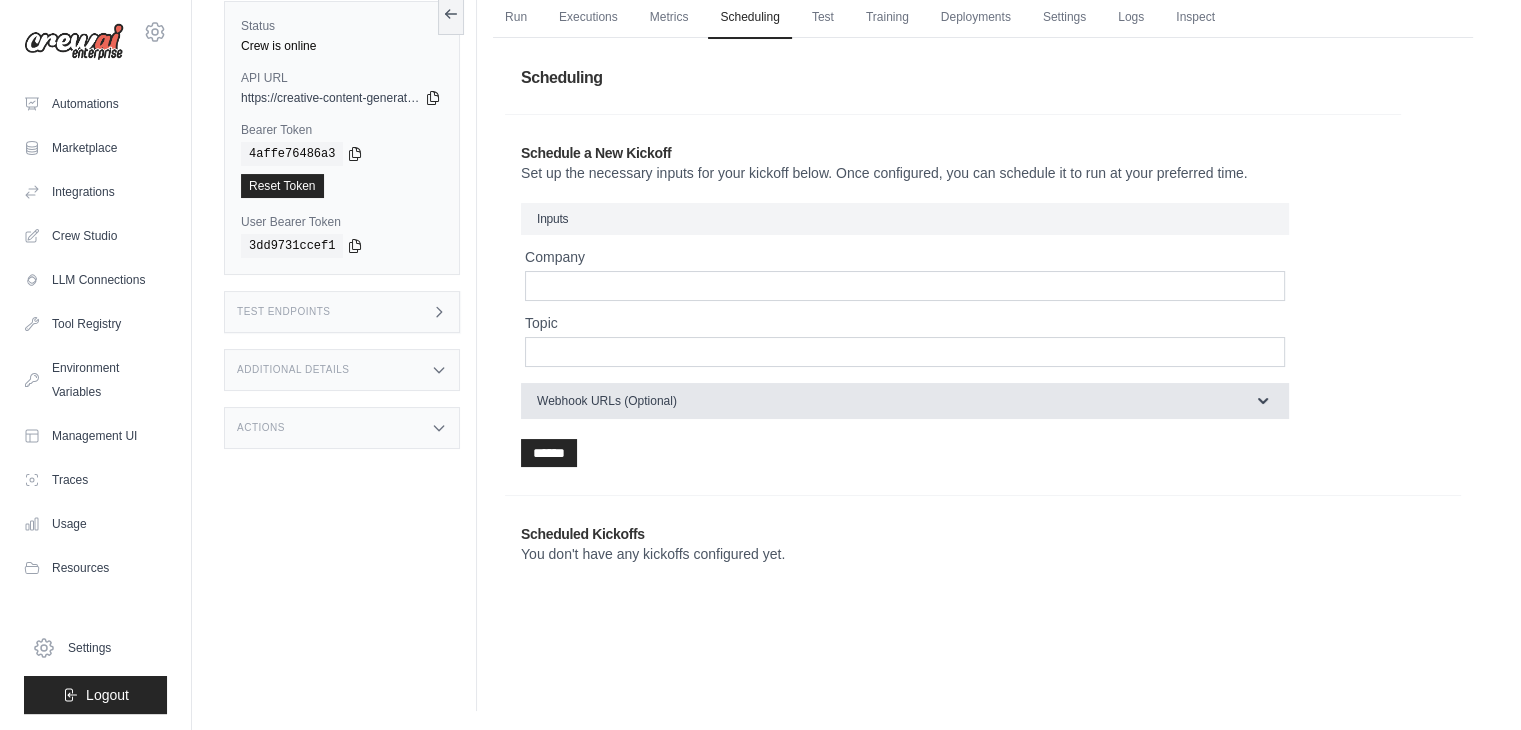 click on "Webhook URLs (Optional)" at bounding box center [607, 401] 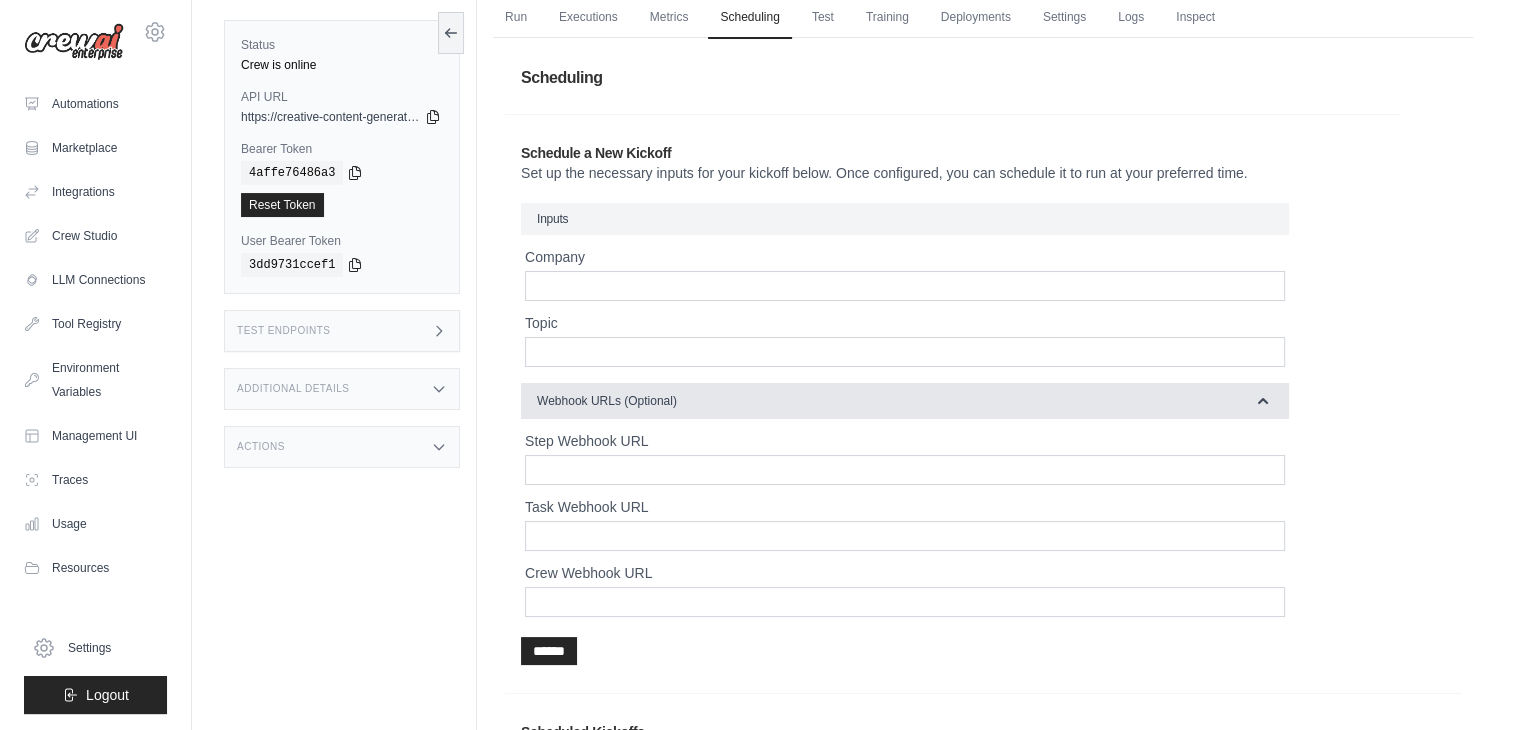 click on "Webhook URLs (Optional)" at bounding box center (607, 401) 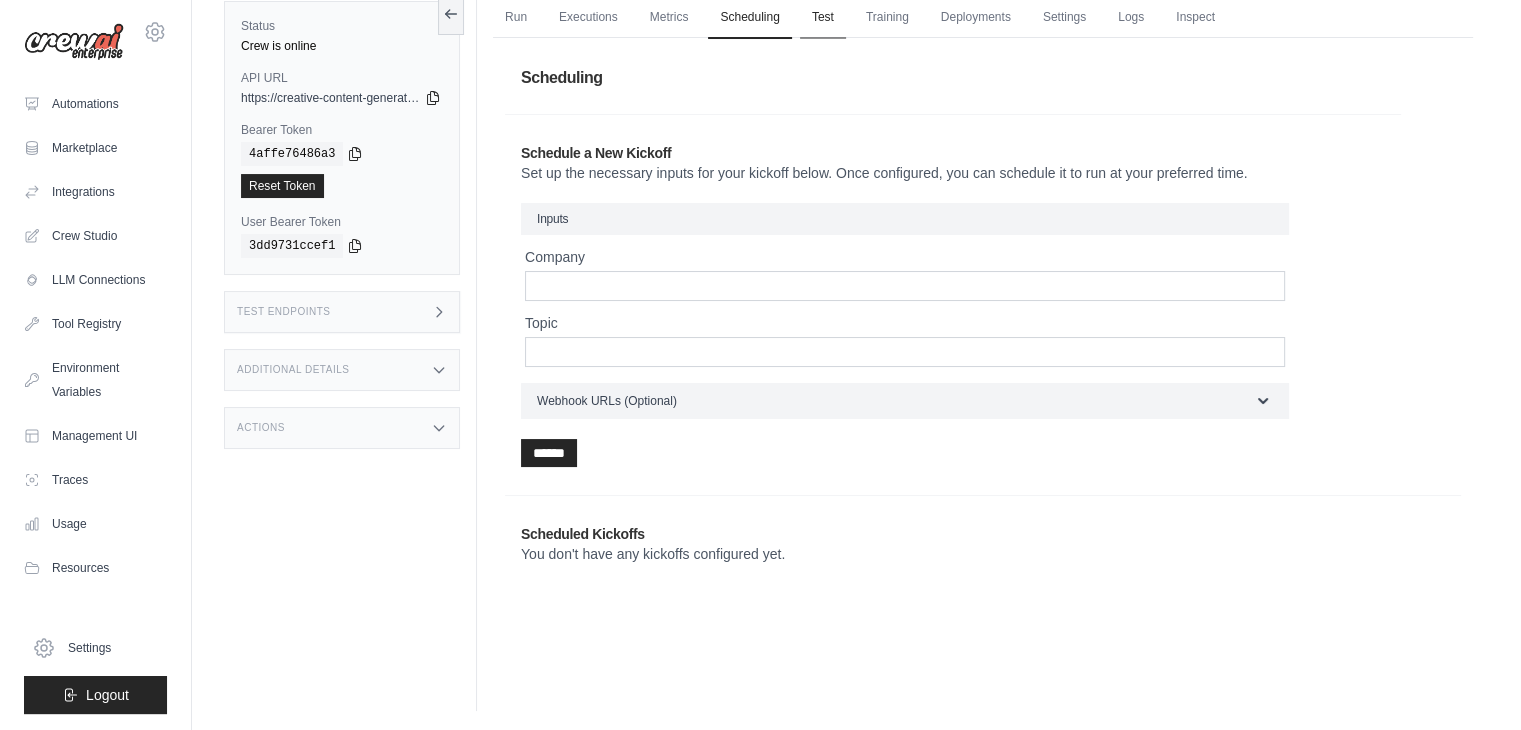 click on "Test" at bounding box center [823, 18] 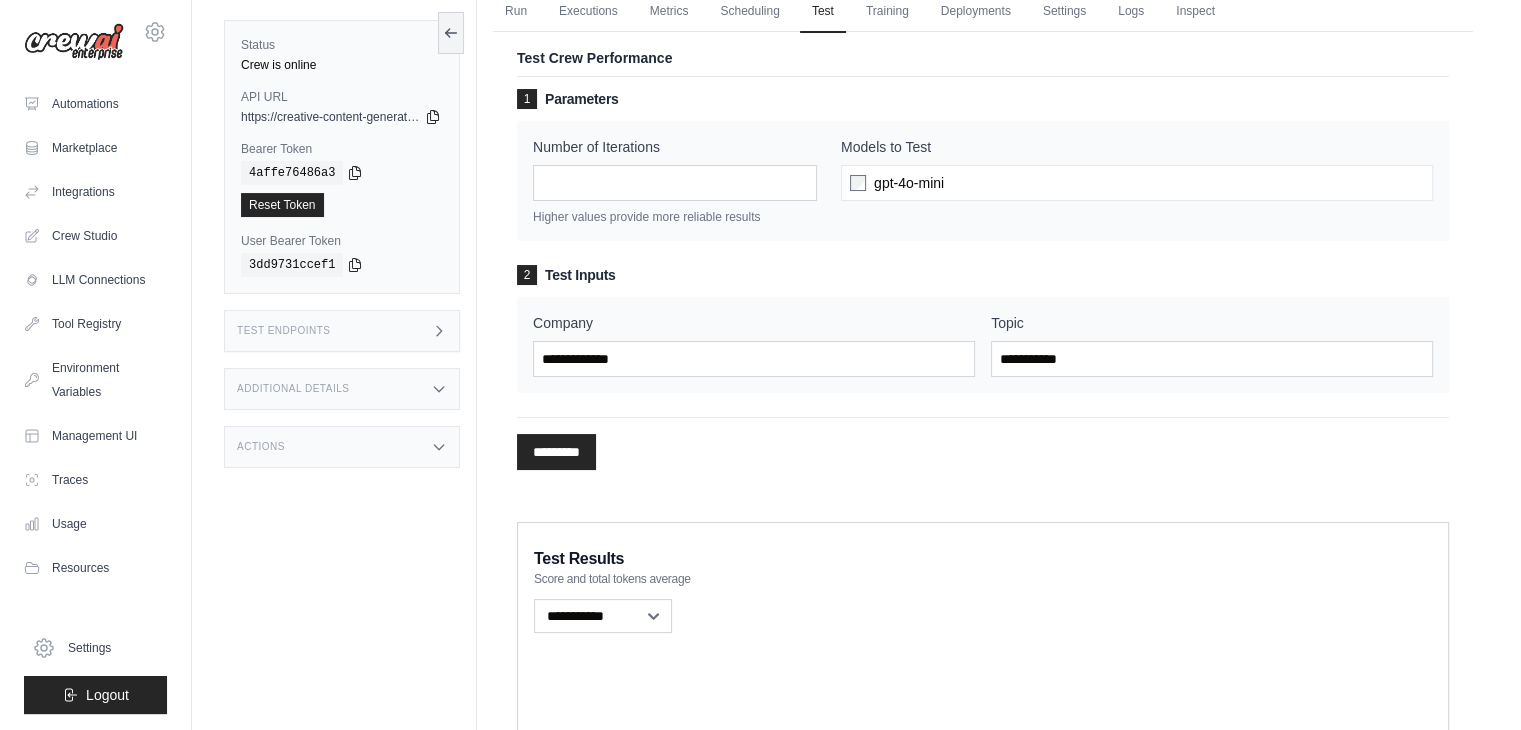 scroll, scrollTop: 0, scrollLeft: 0, axis: both 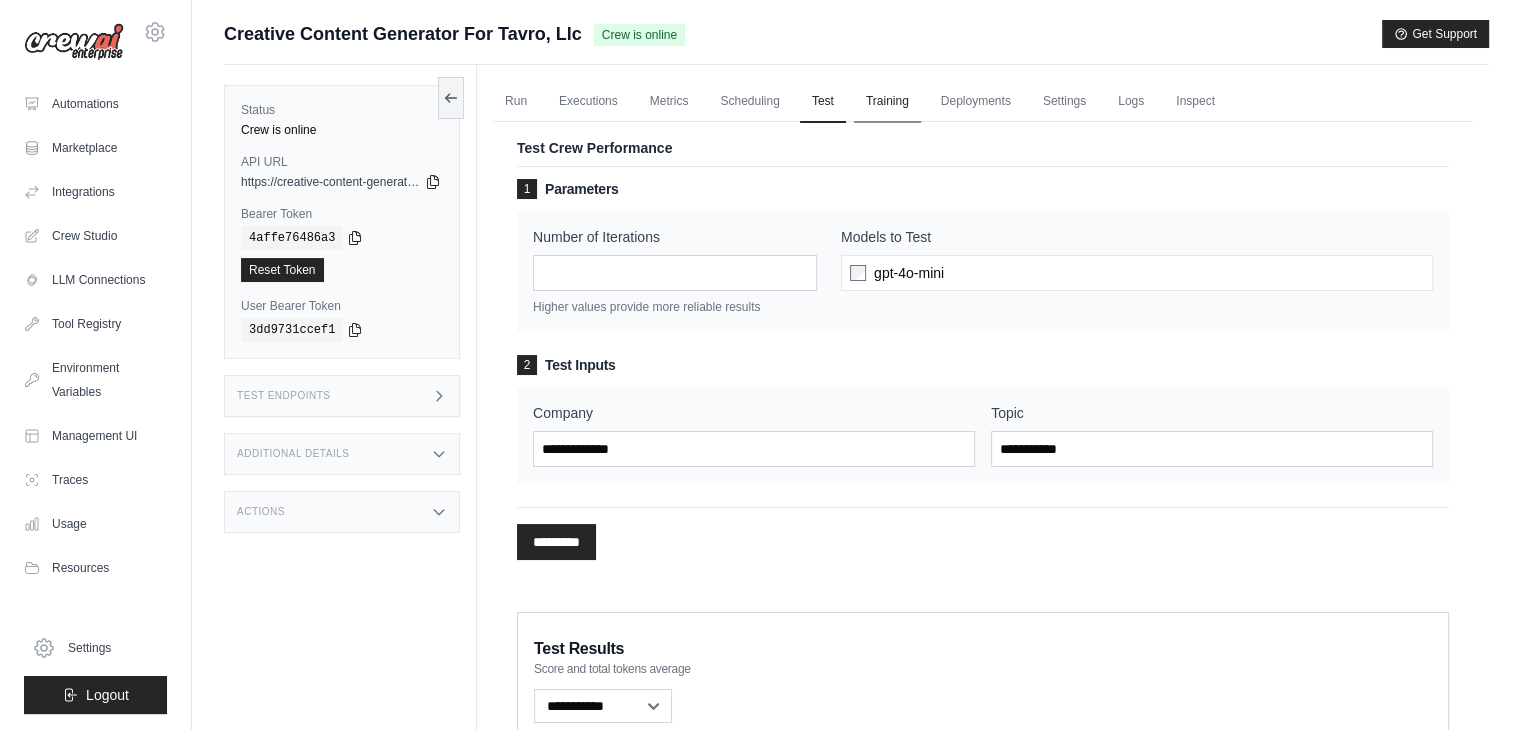 click on "Training" at bounding box center [887, 102] 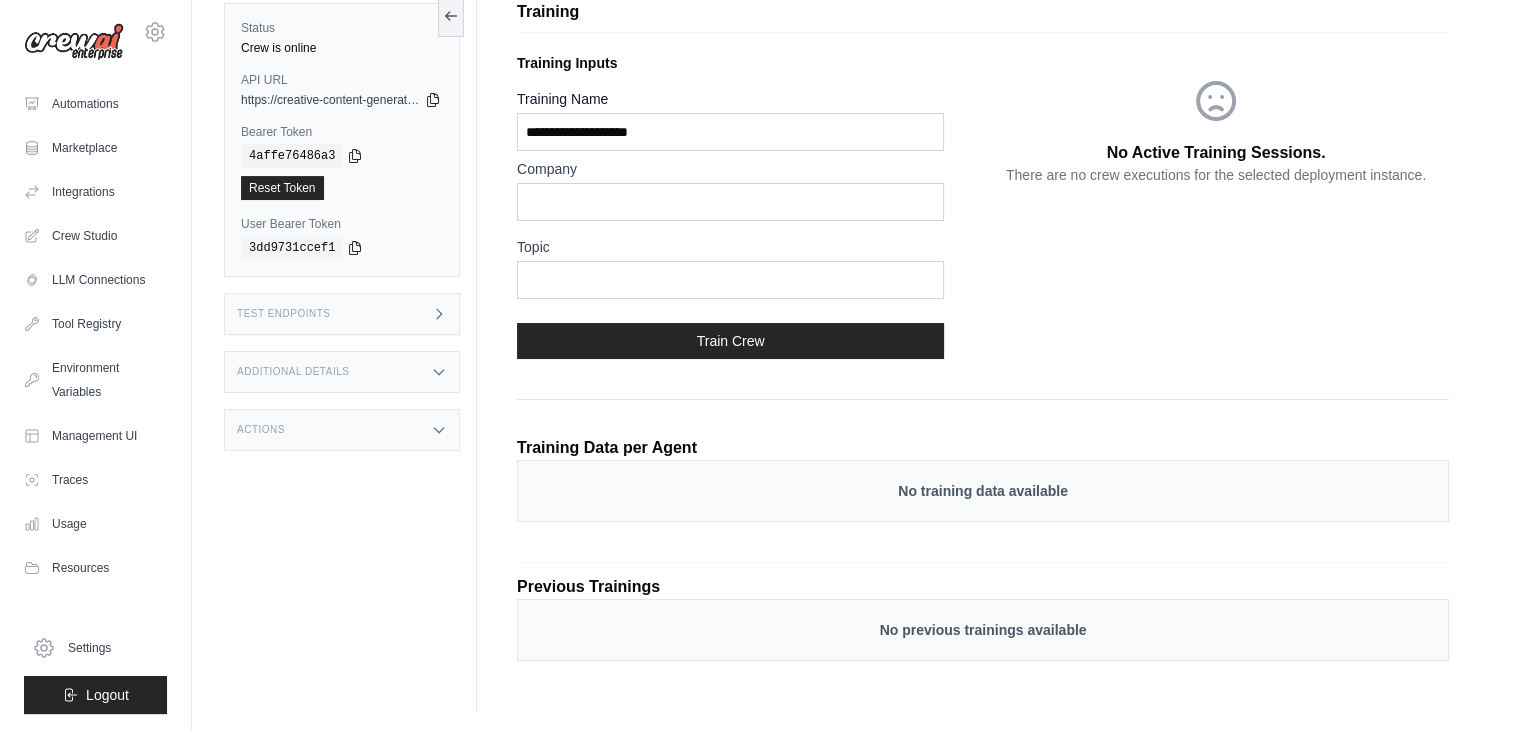 scroll, scrollTop: 0, scrollLeft: 0, axis: both 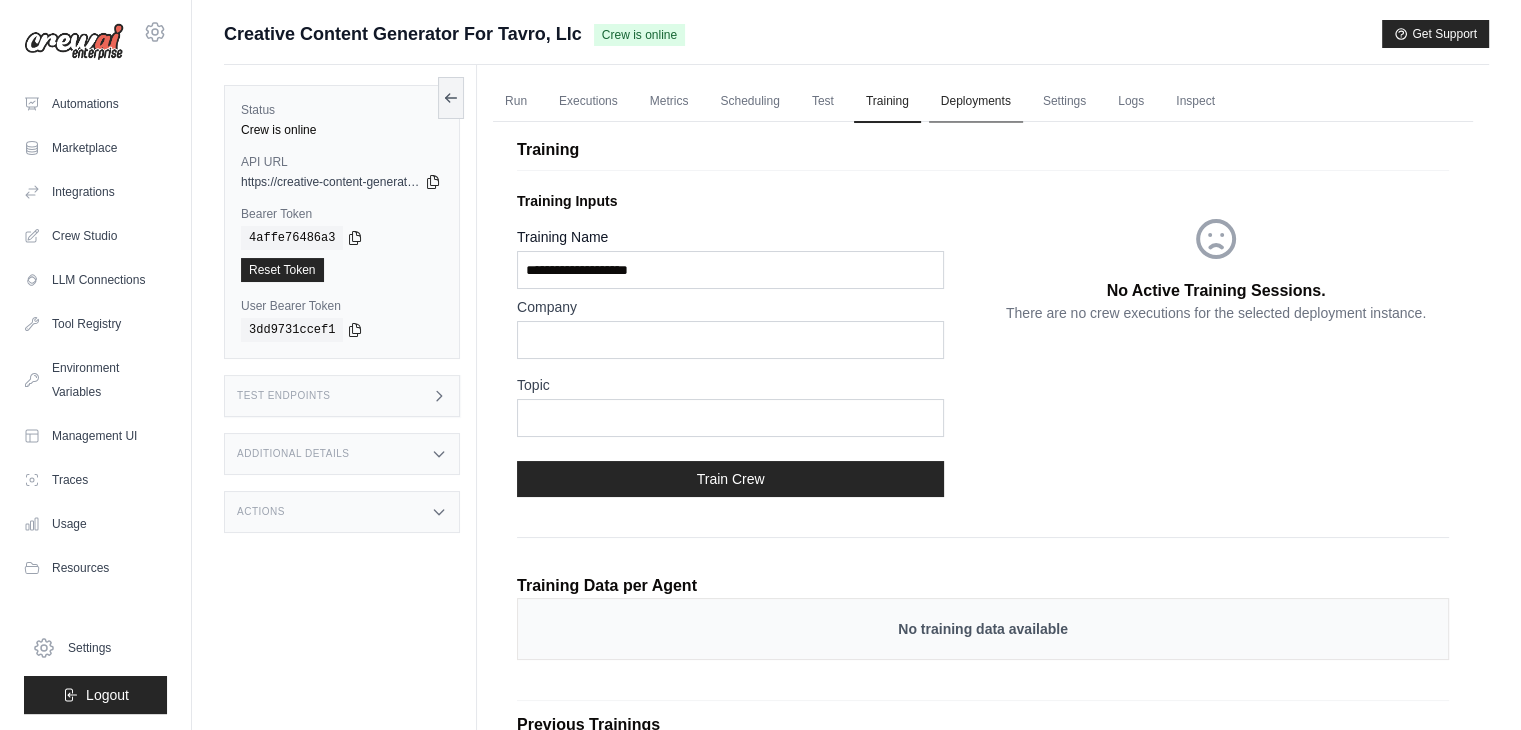 click on "Deployments" at bounding box center [976, 102] 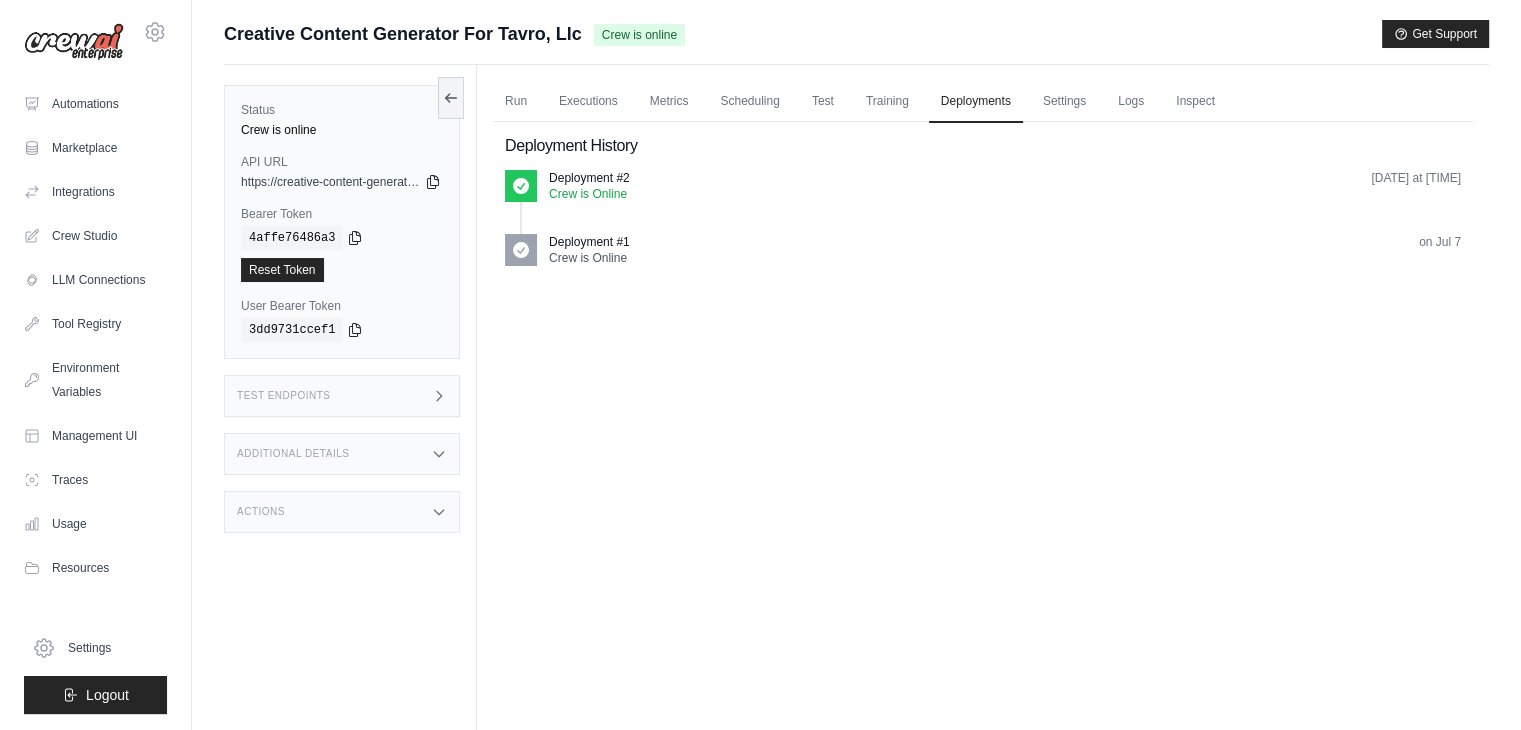 click on "Deployment #2" at bounding box center (589, 178) 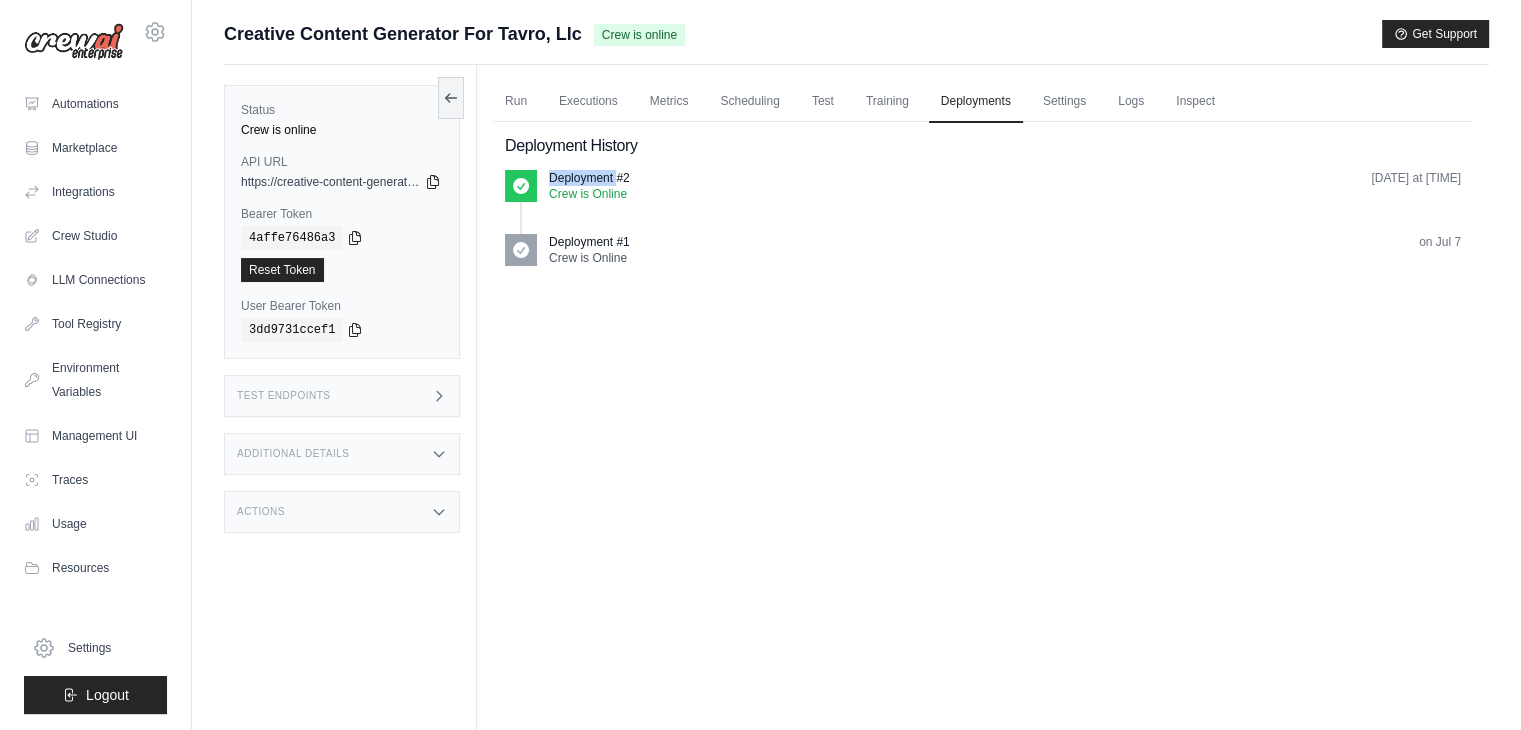 click at bounding box center [521, 186] 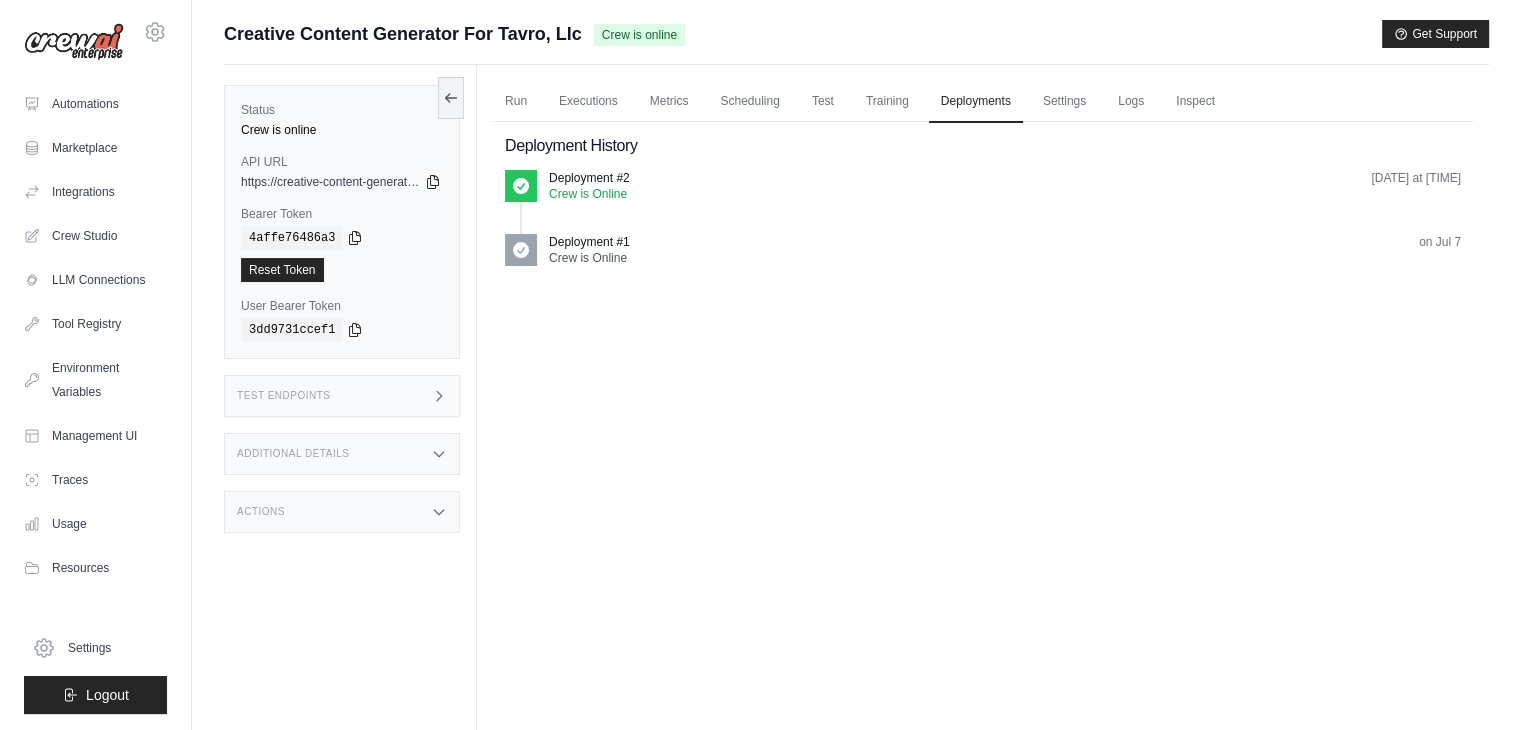 click on "Deployment #2" at bounding box center [589, 178] 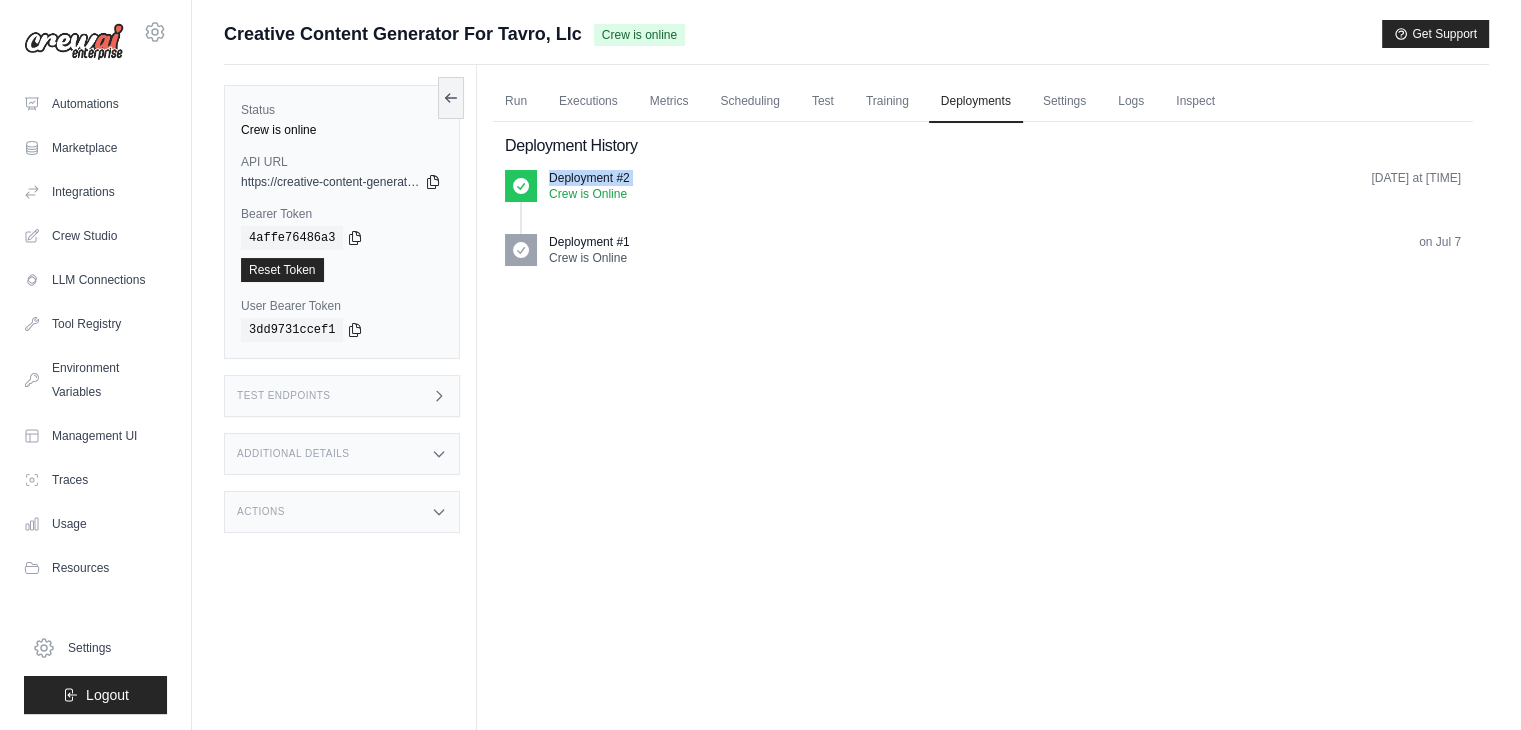 click on "Deployment #2" at bounding box center (589, 178) 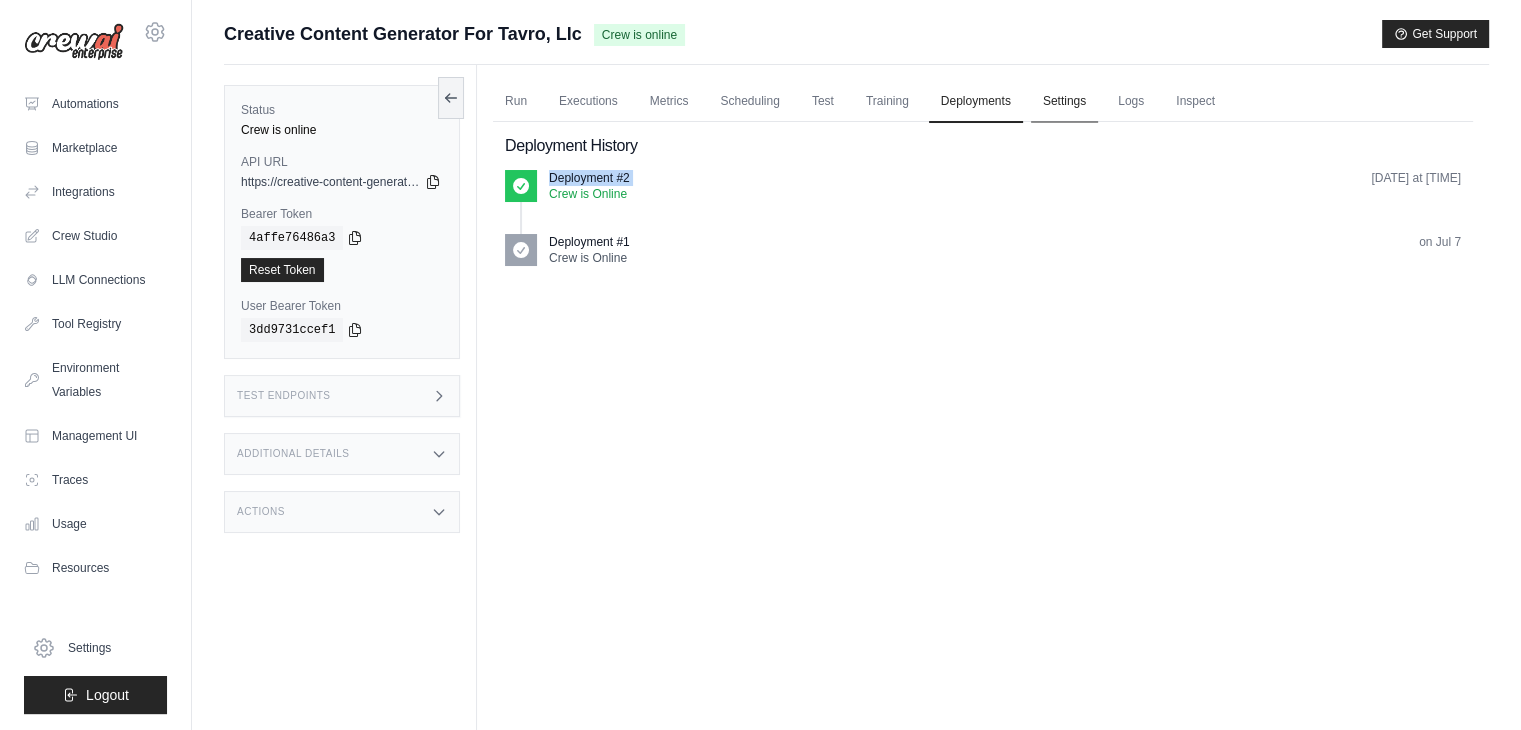 click on "Settings" at bounding box center [1064, 102] 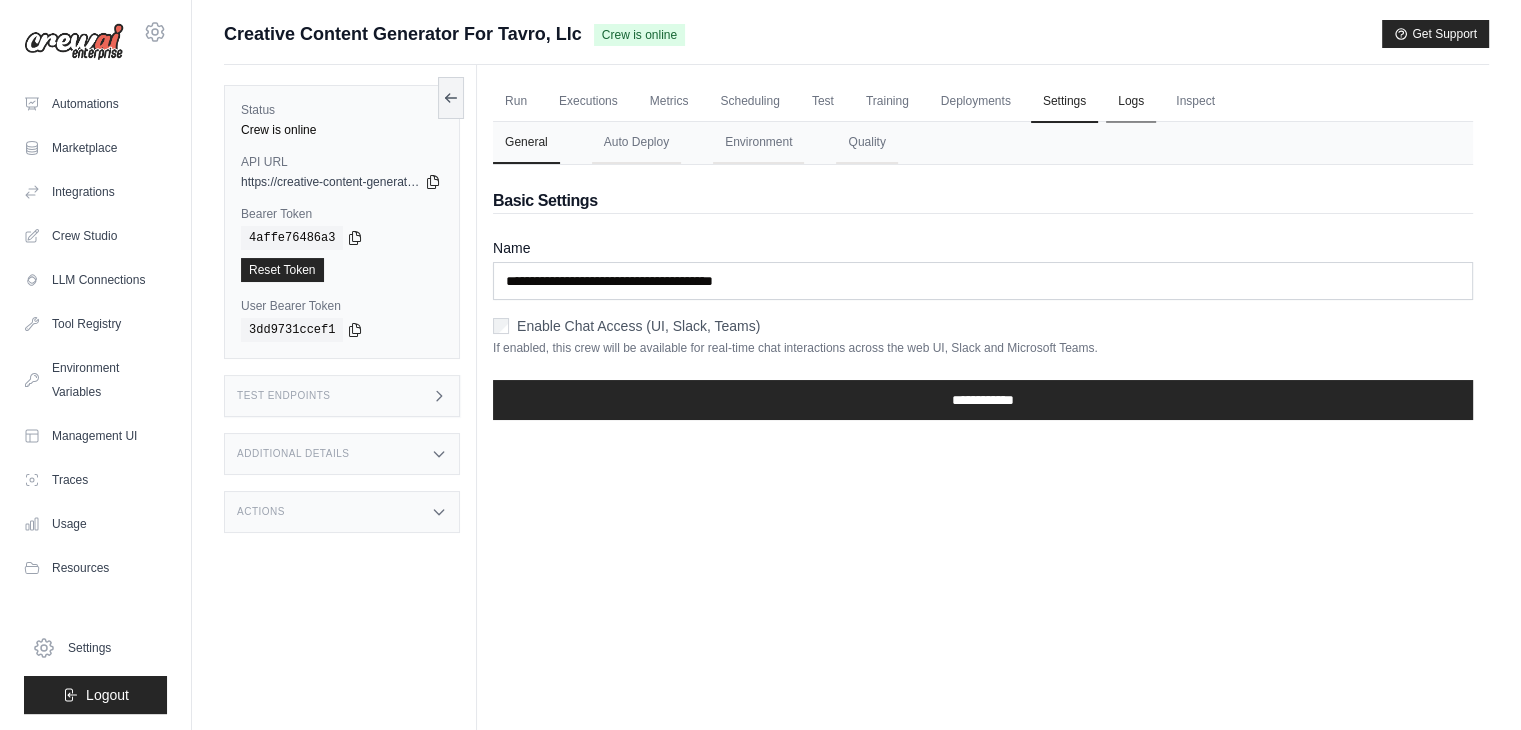 click on "Logs" at bounding box center [1131, 102] 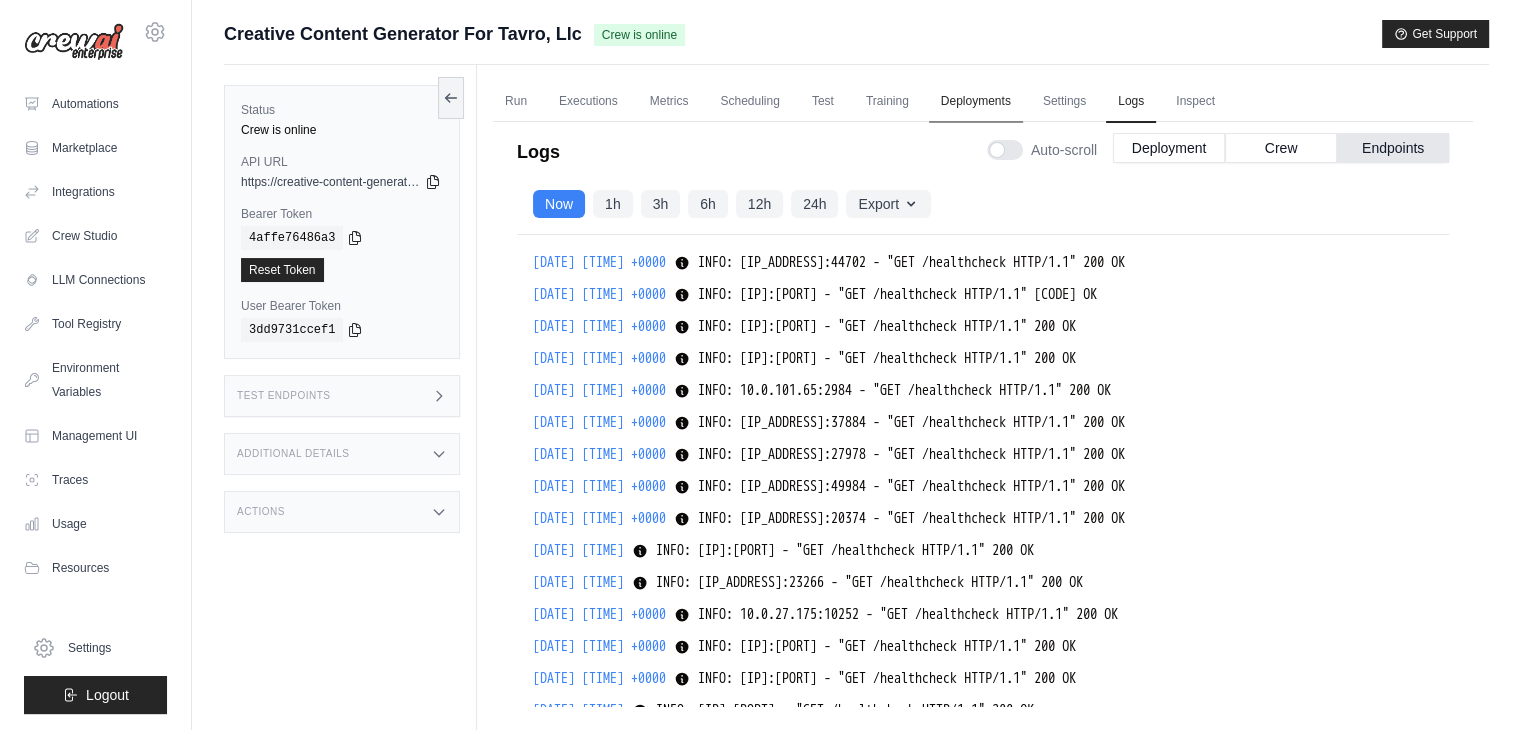 click on "Settings" at bounding box center (1064, 102) 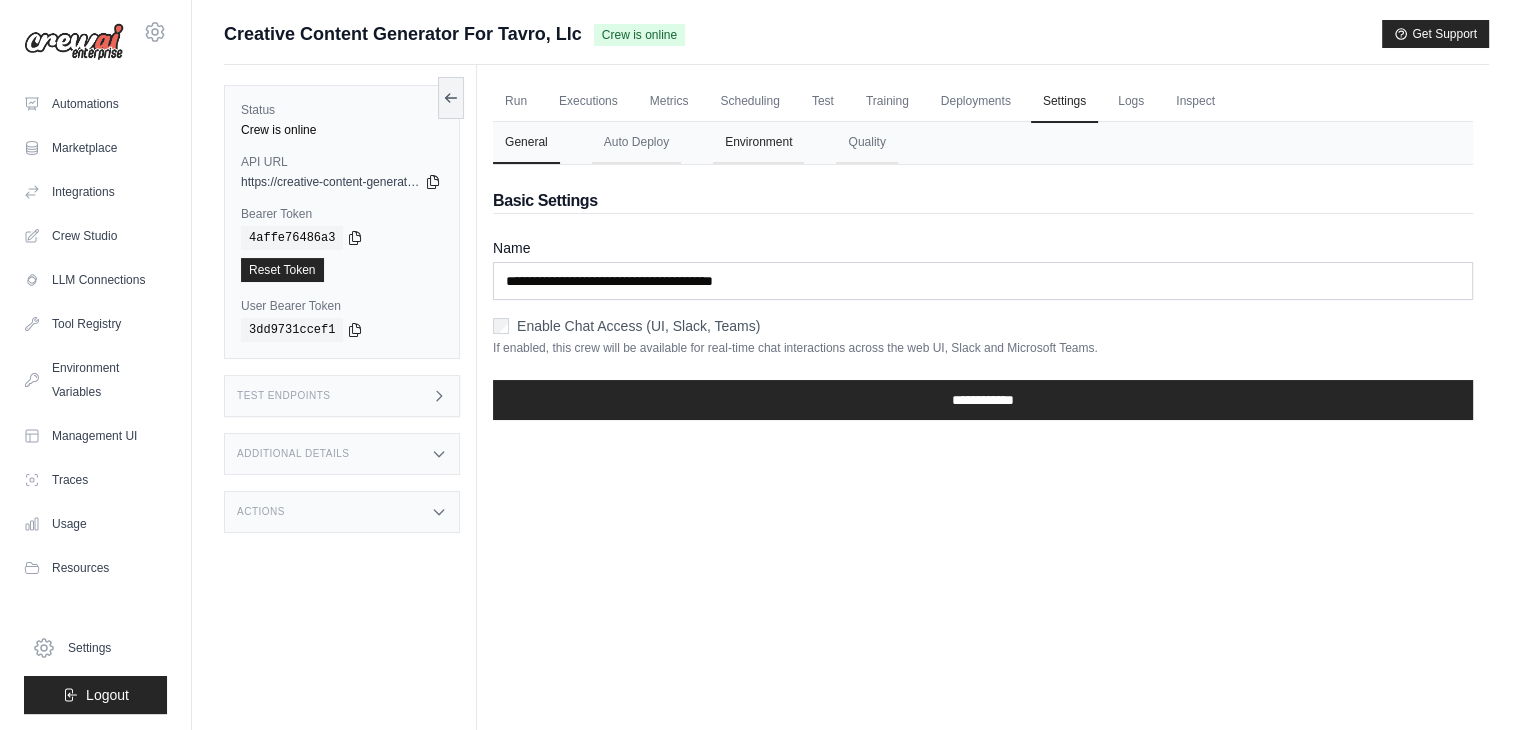 scroll, scrollTop: 0, scrollLeft: 0, axis: both 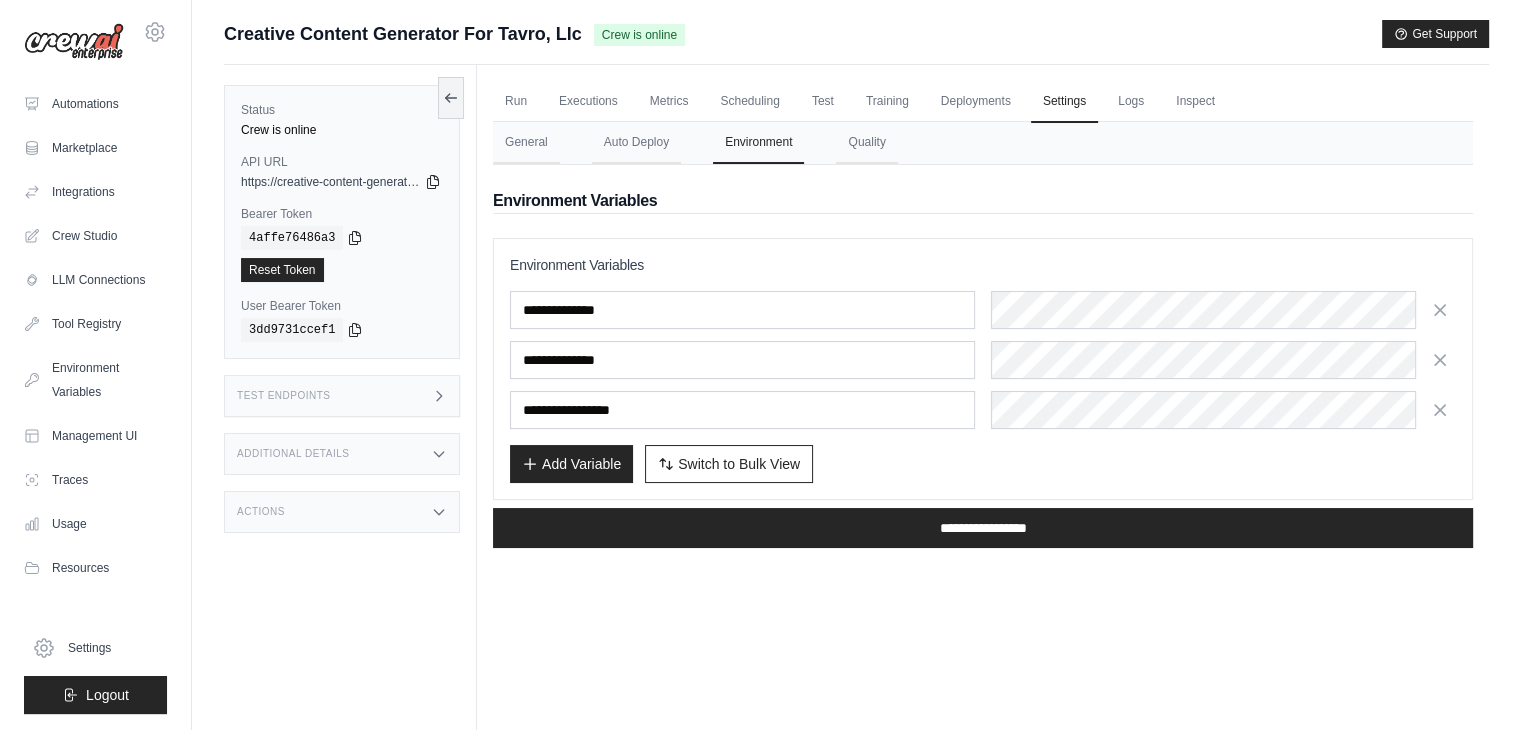 click on "Add Variable
Switch to Bulk View
Switch to Table View" at bounding box center [983, 464] 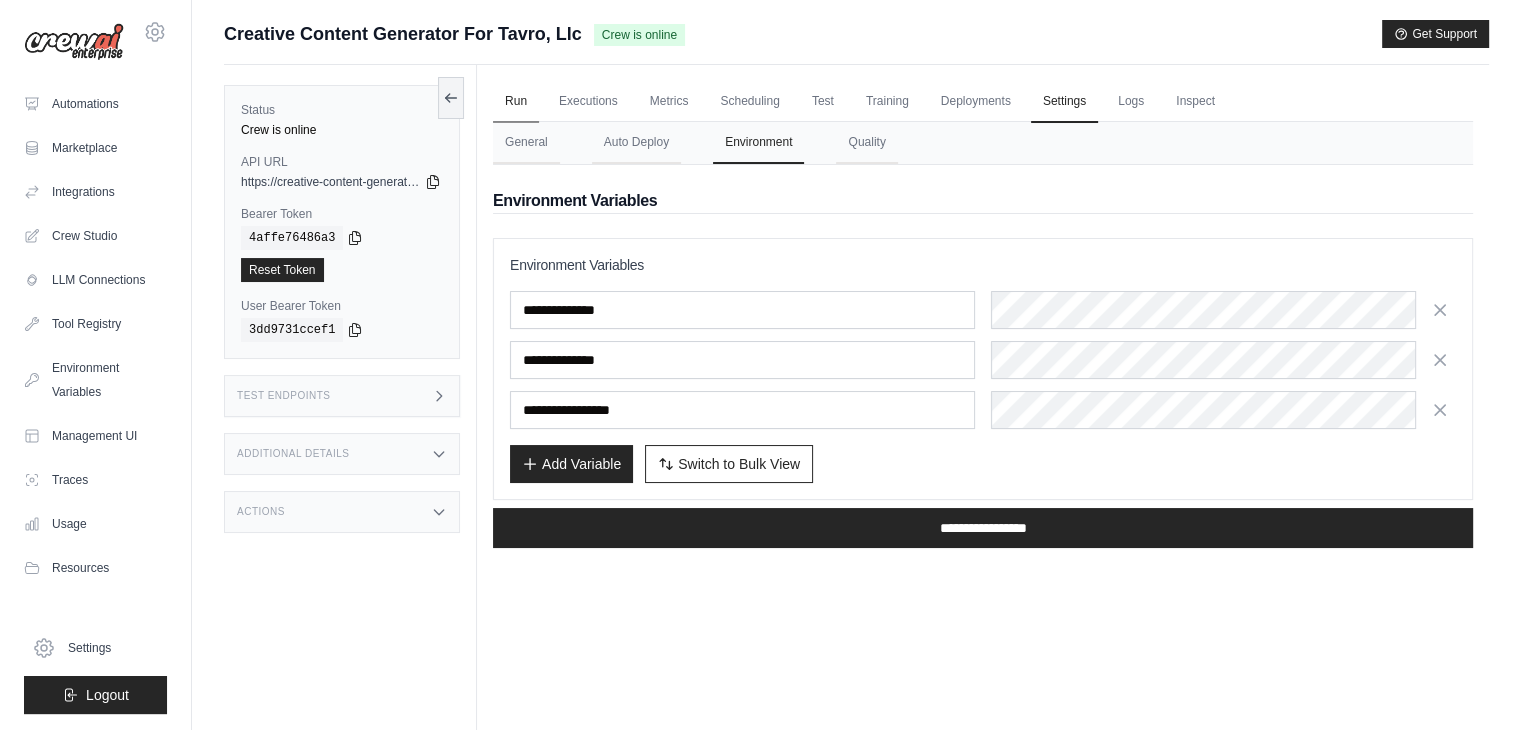click on "Run" at bounding box center (516, 102) 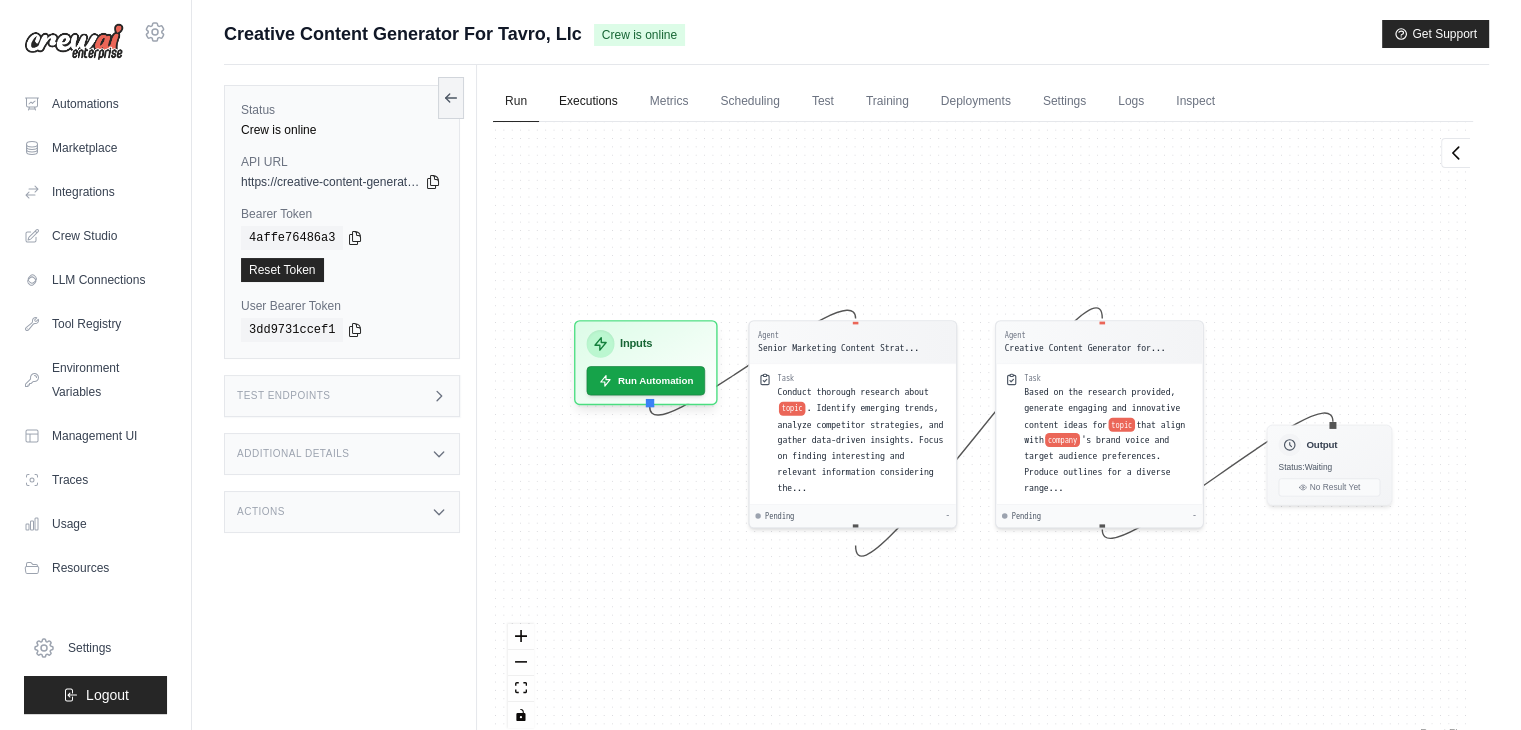 click on "Executions" at bounding box center [588, 102] 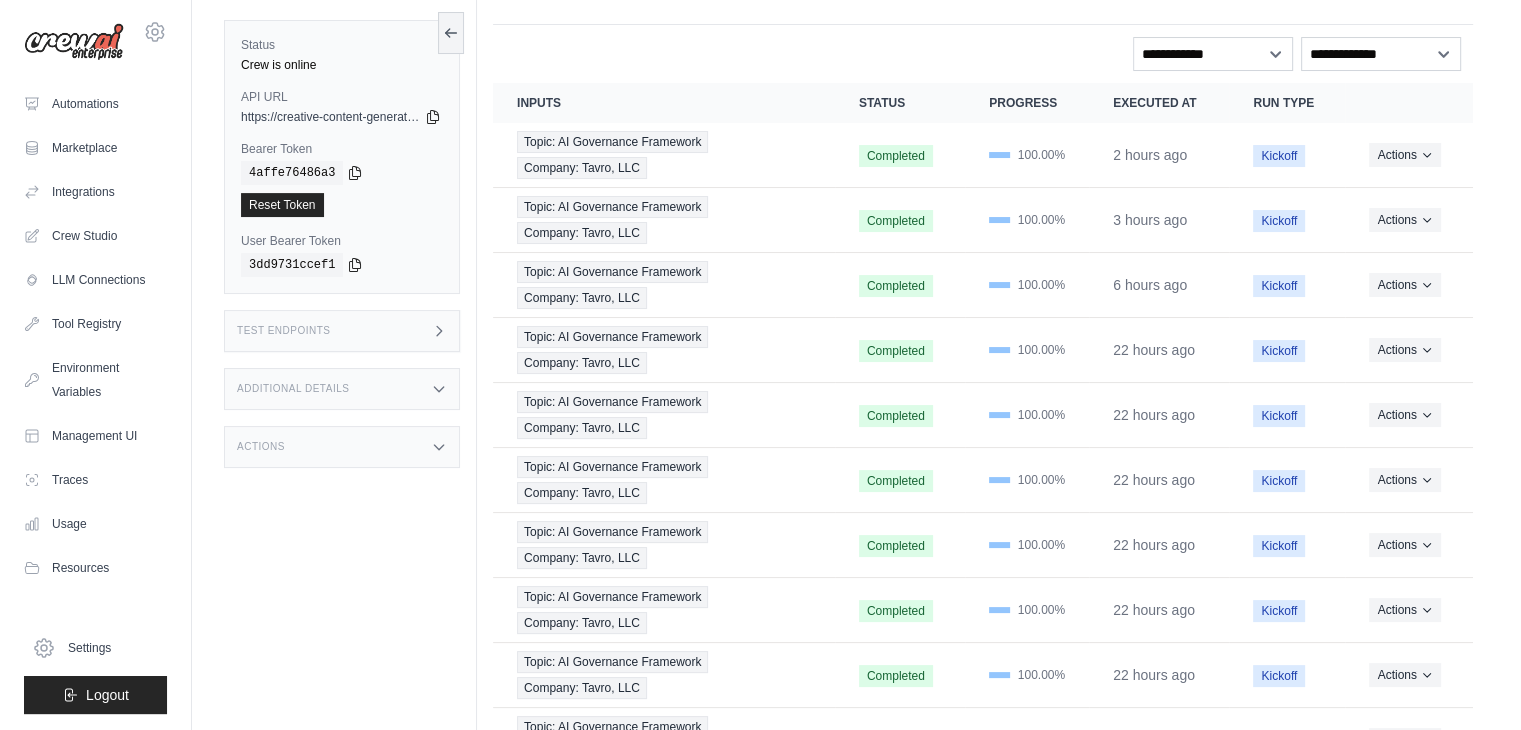scroll, scrollTop: 0, scrollLeft: 0, axis: both 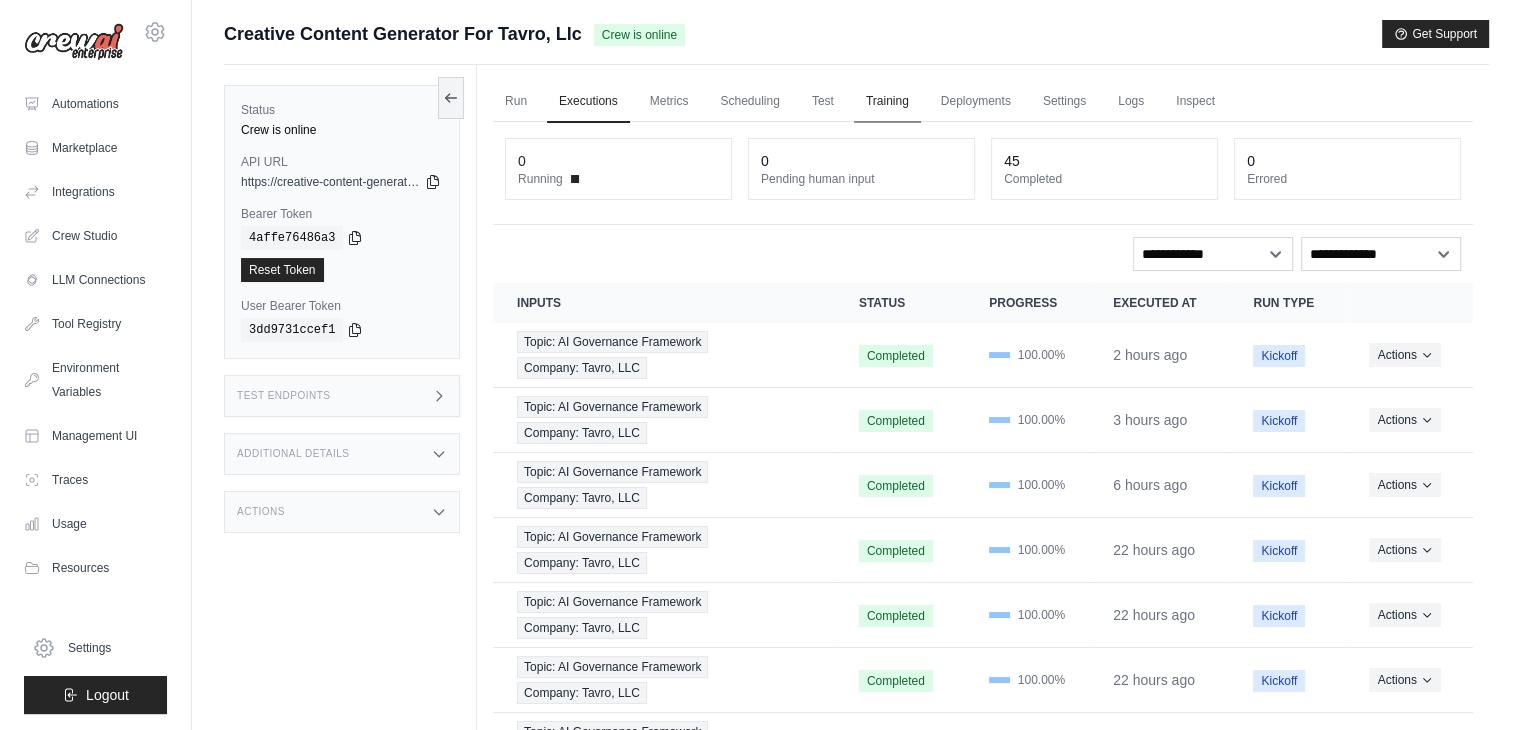 click on "Training" at bounding box center (887, 102) 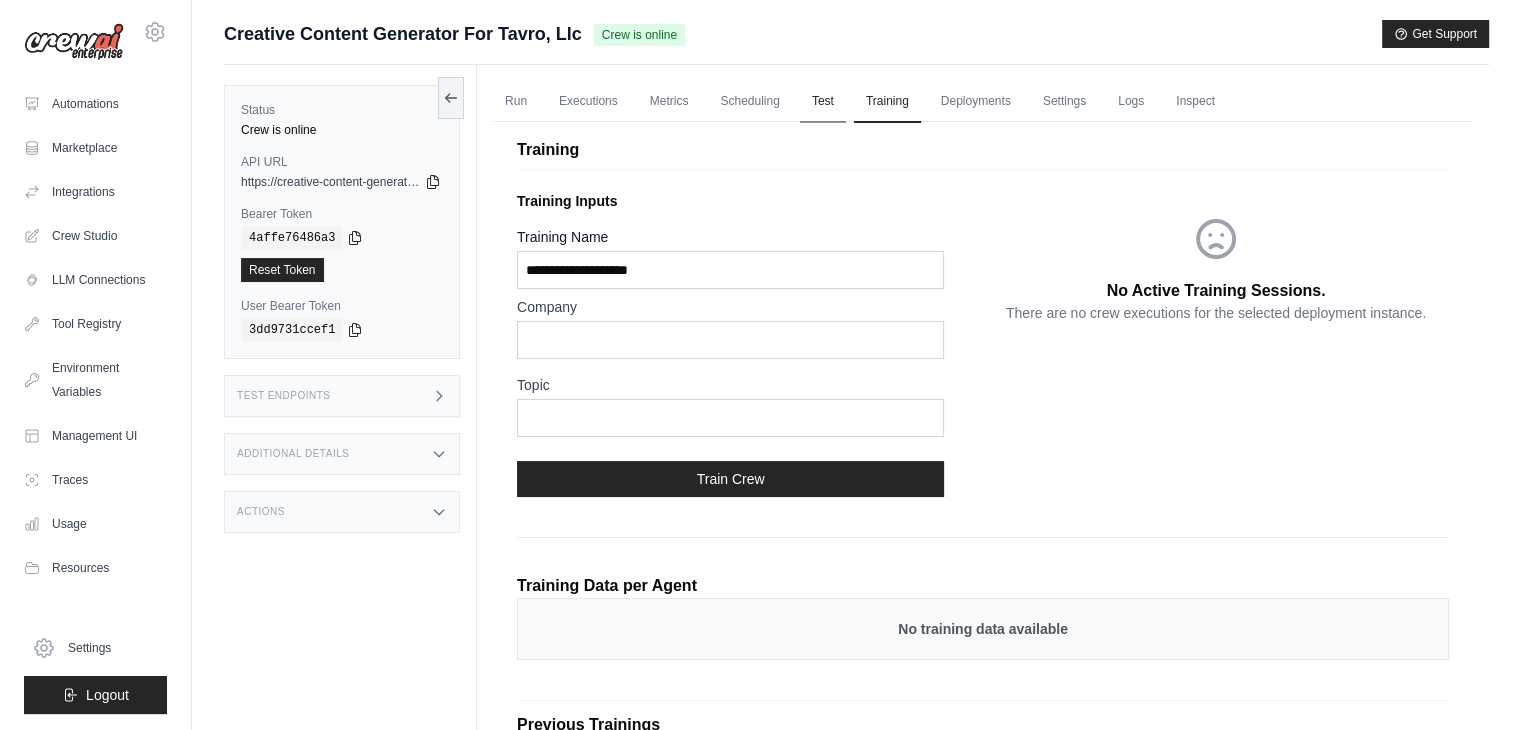click on "Test" at bounding box center (823, 102) 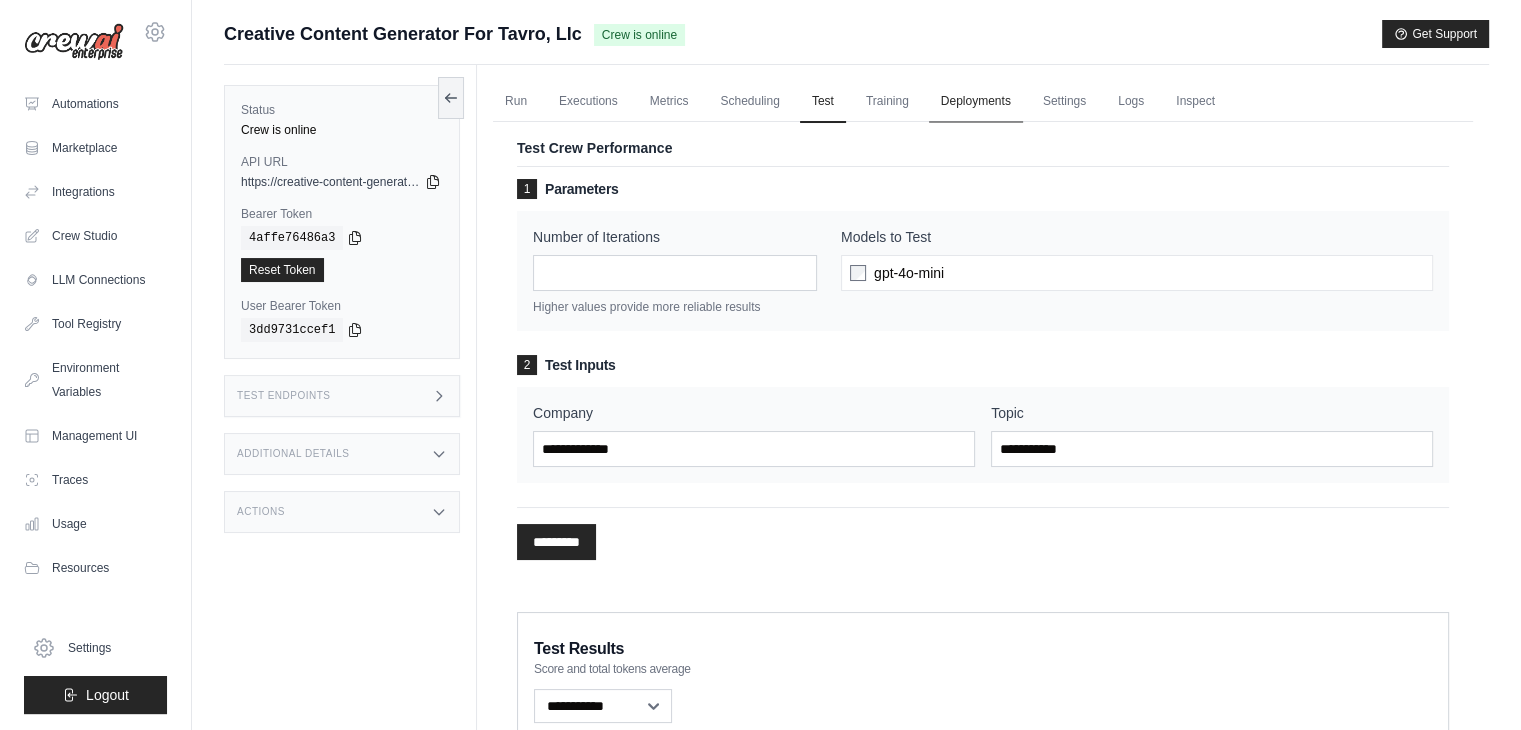 click on "Deployments" at bounding box center [976, 102] 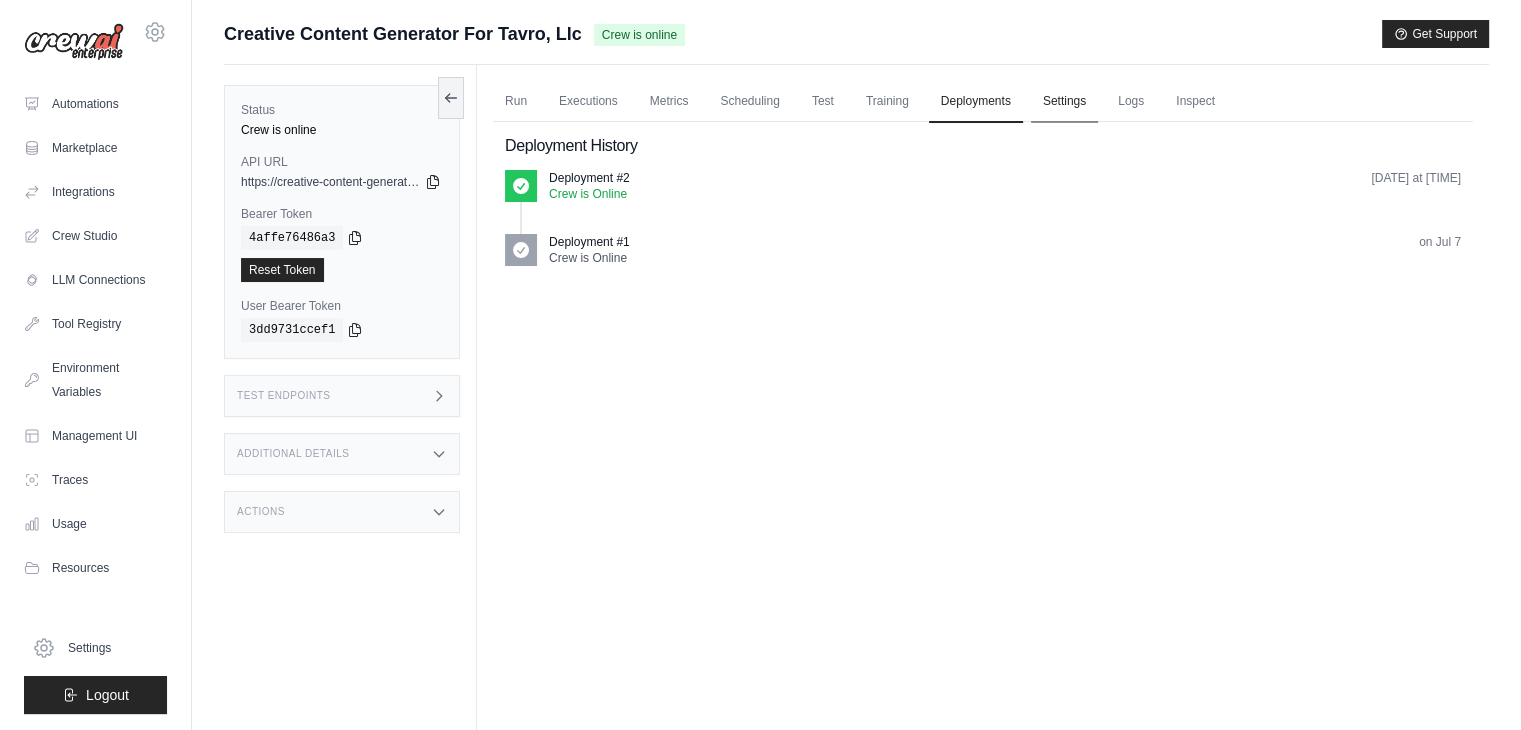 click on "Settings" at bounding box center (1064, 102) 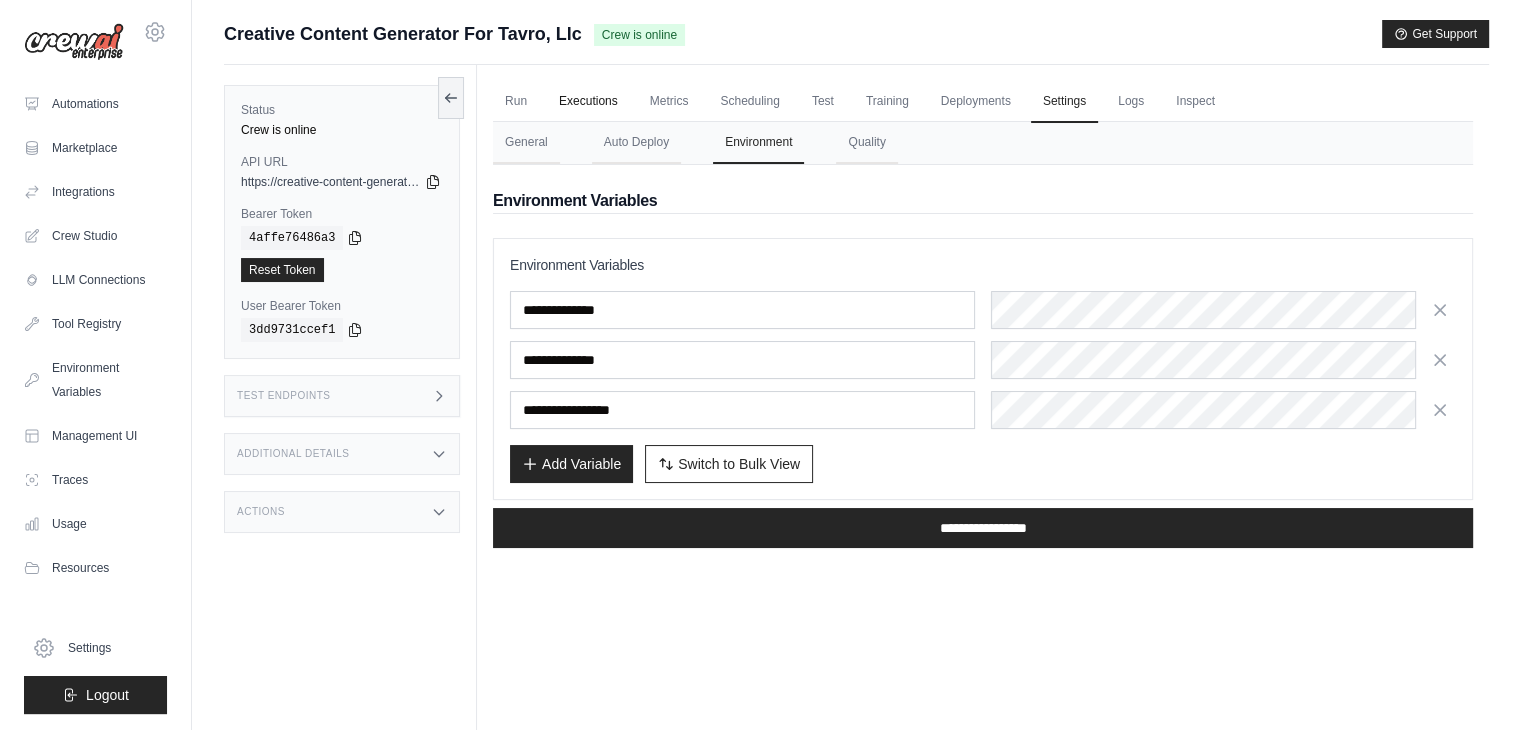click on "Executions" at bounding box center [588, 102] 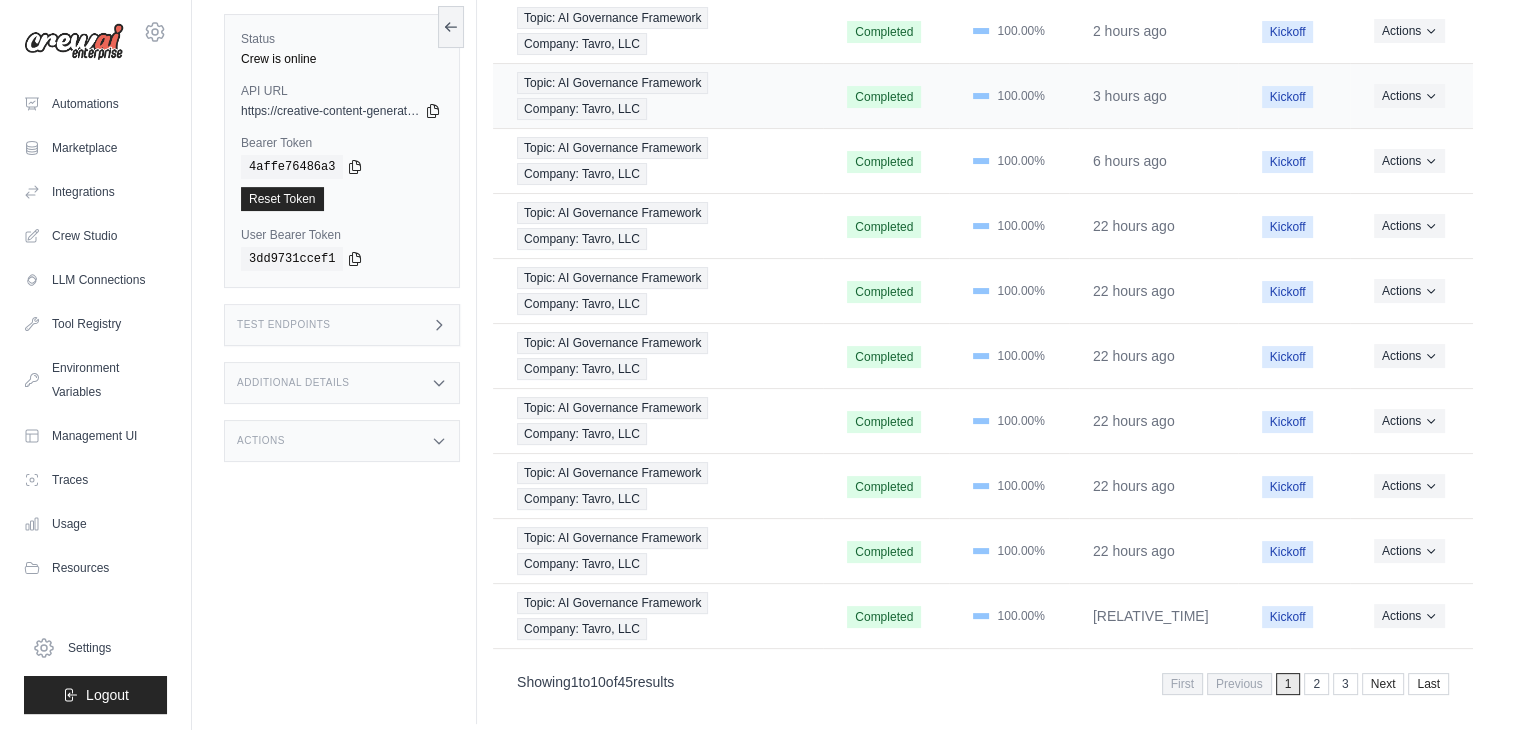 scroll, scrollTop: 0, scrollLeft: 0, axis: both 